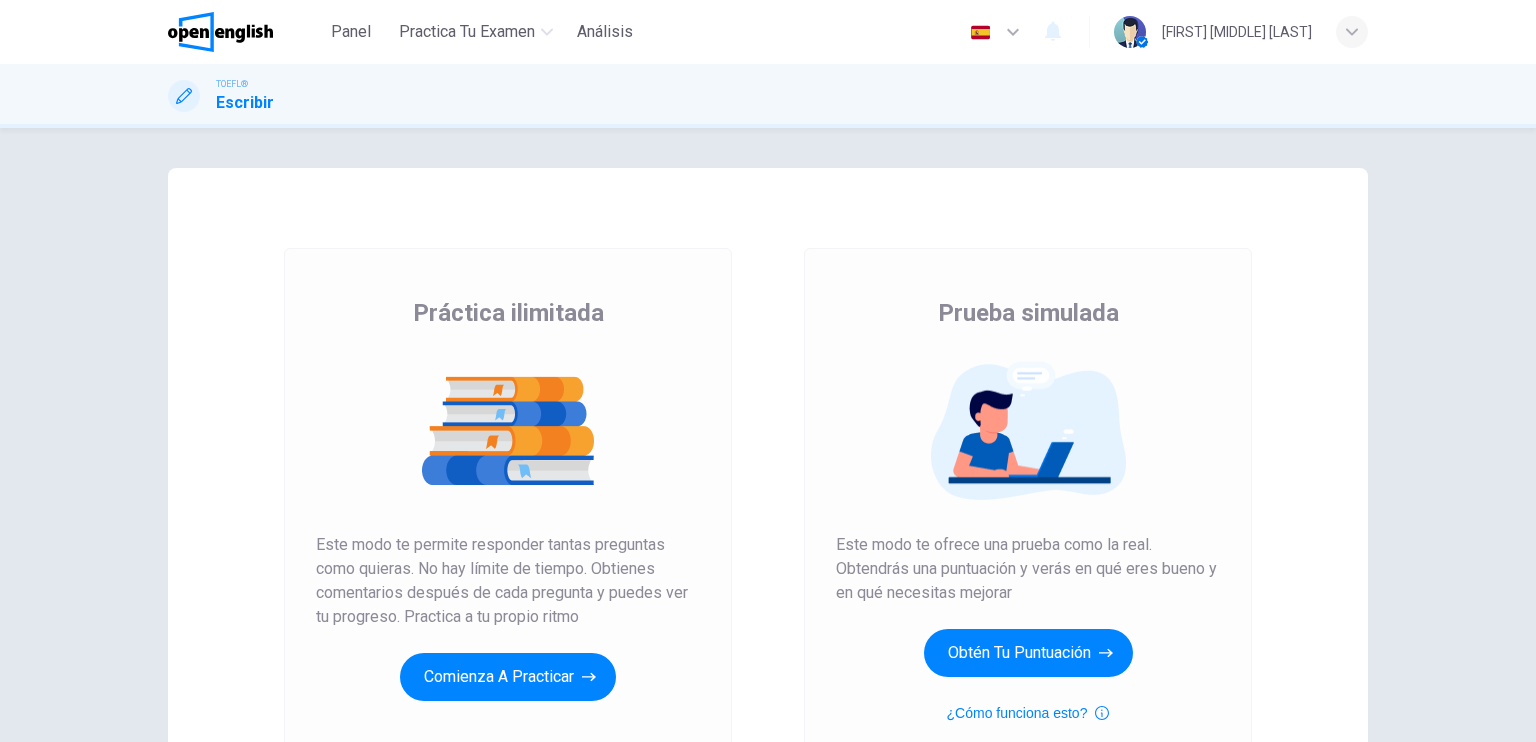 scroll, scrollTop: 0, scrollLeft: 0, axis: both 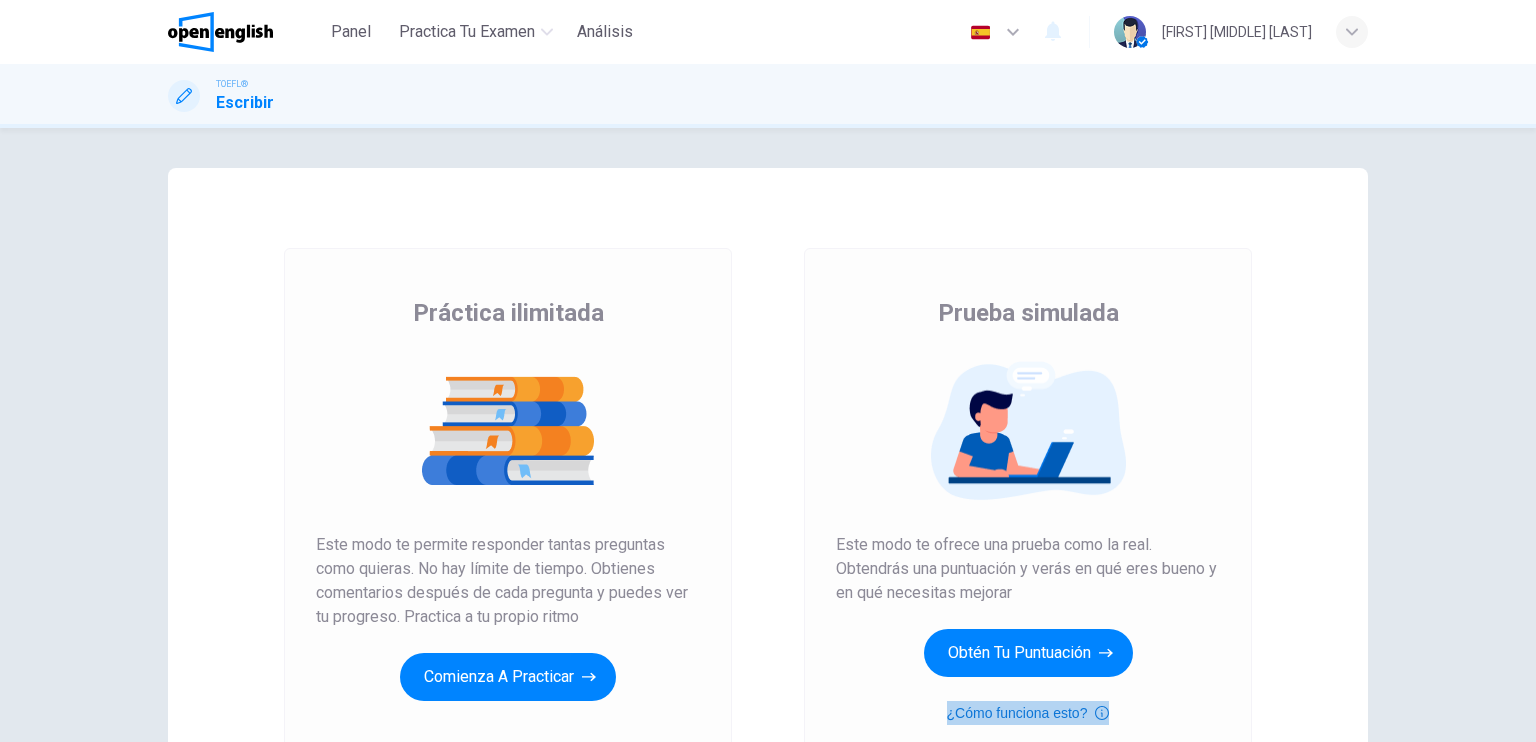 click on "¿Cómo funciona esto?" at bounding box center (1028, 713) 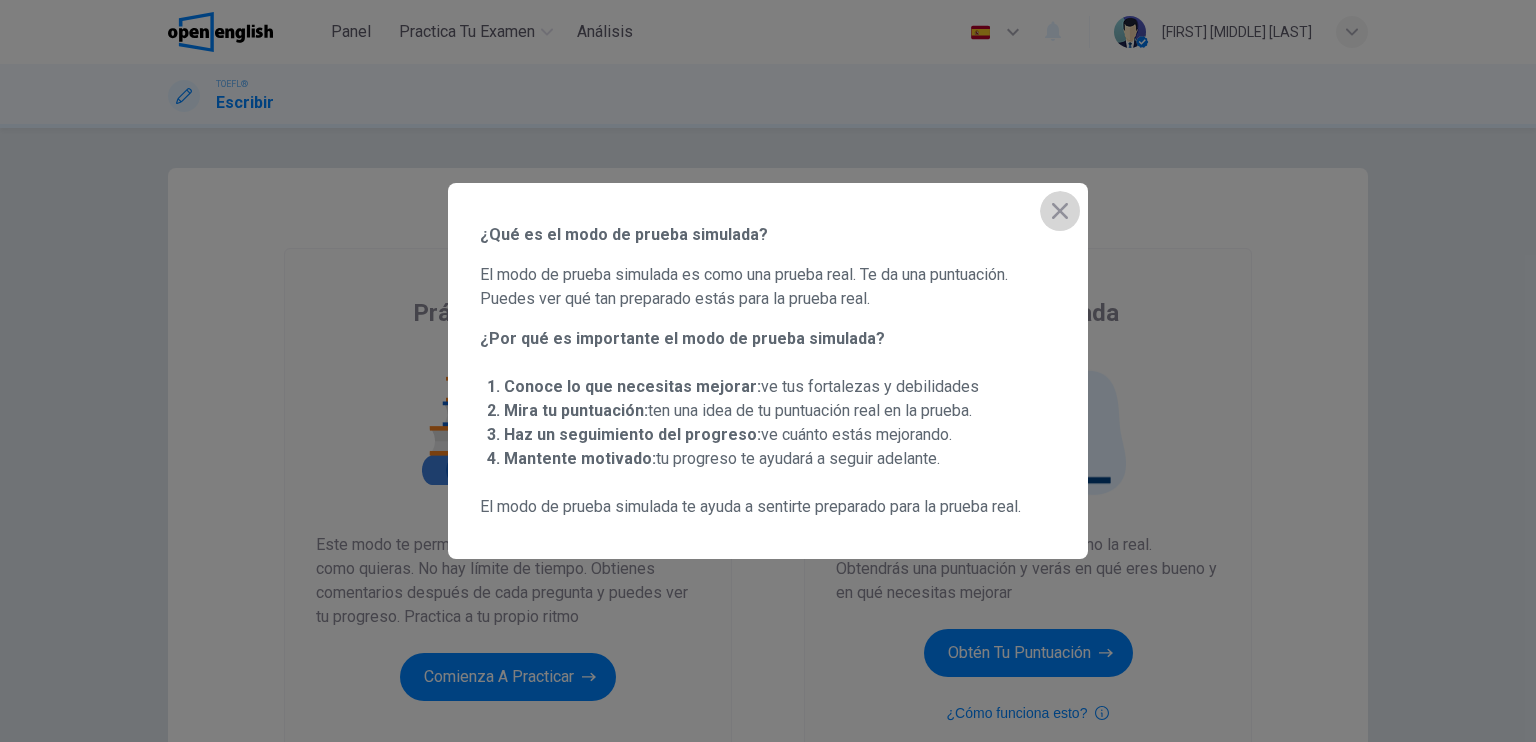click at bounding box center [1060, 211] 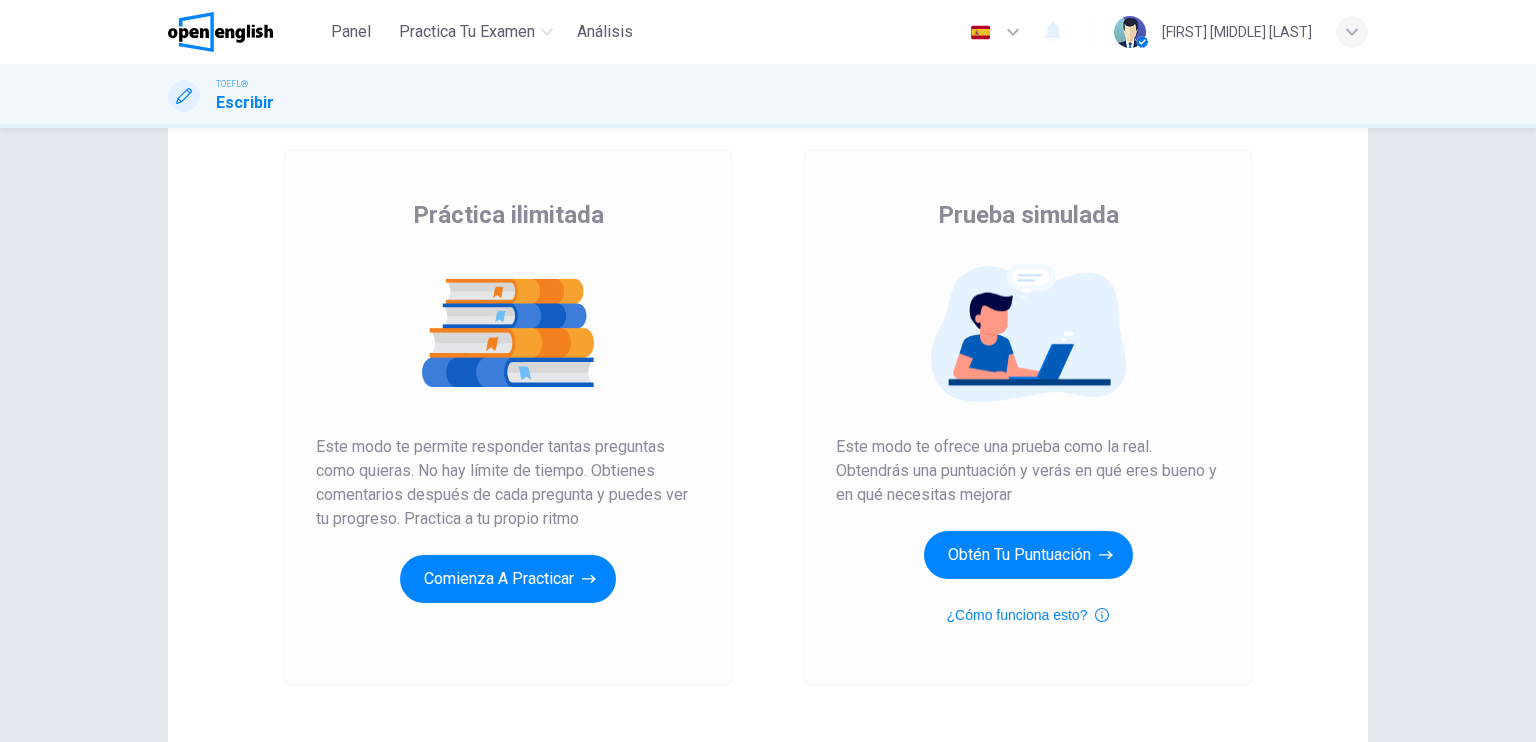 scroll, scrollTop: 107, scrollLeft: 0, axis: vertical 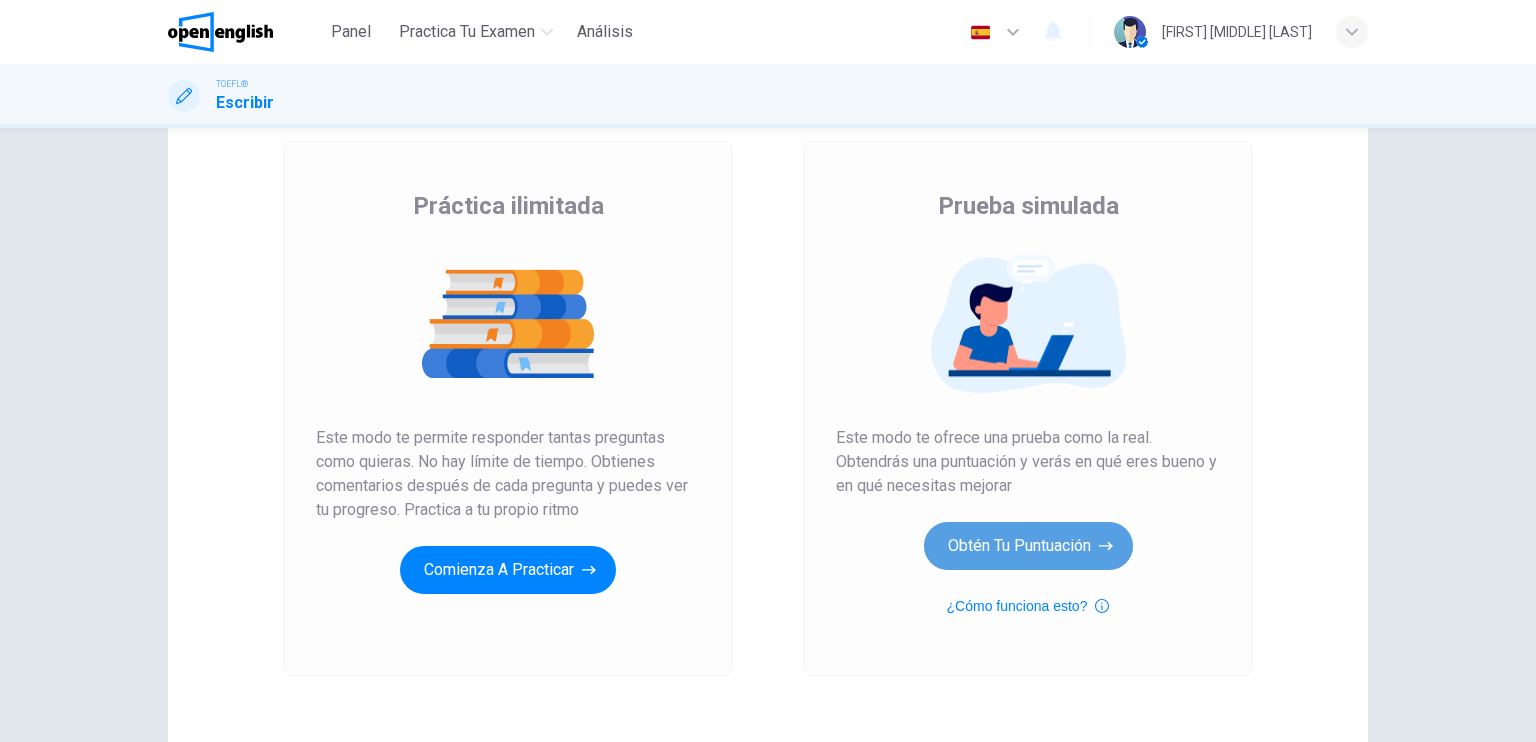 click on "Obtén tu puntuación" at bounding box center (508, 570) 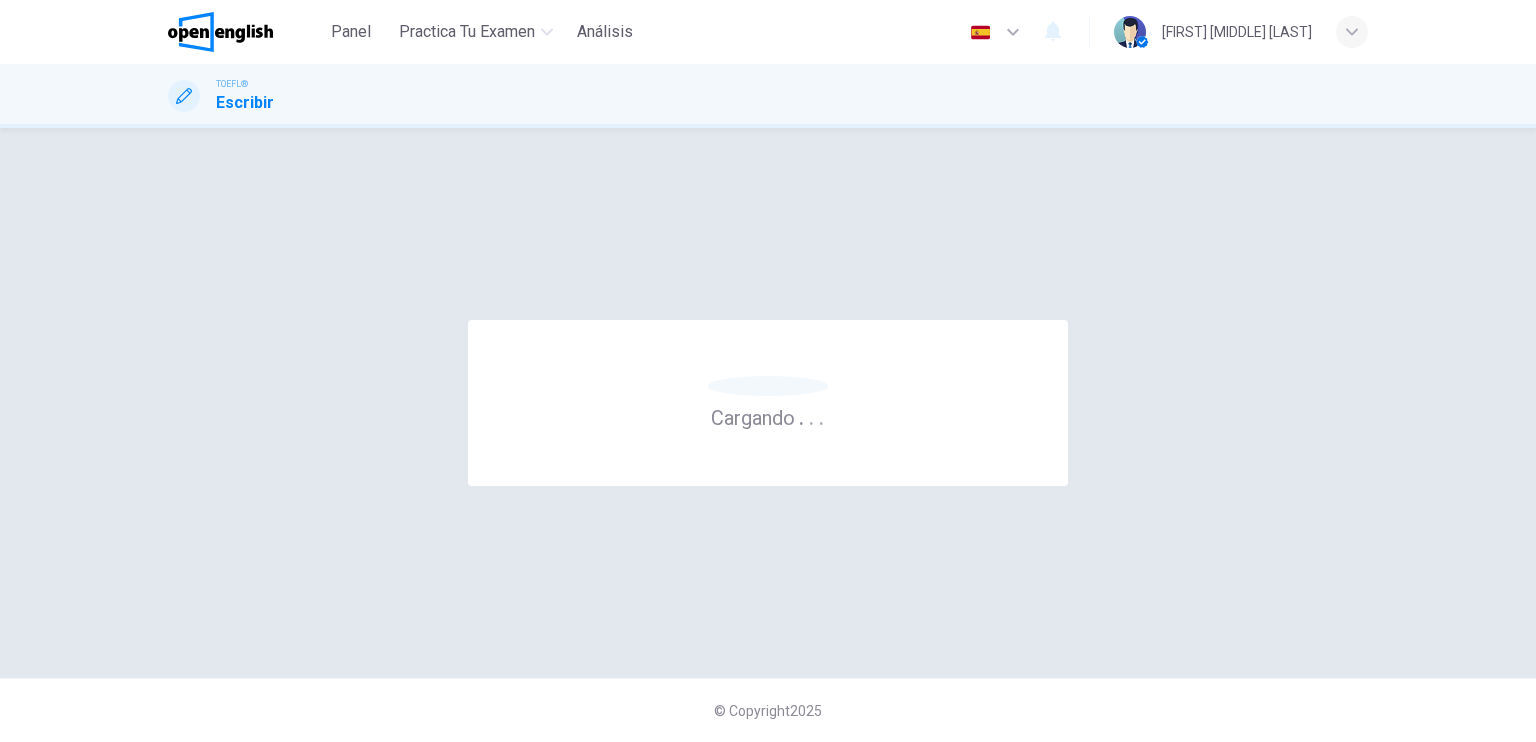 scroll, scrollTop: 0, scrollLeft: 0, axis: both 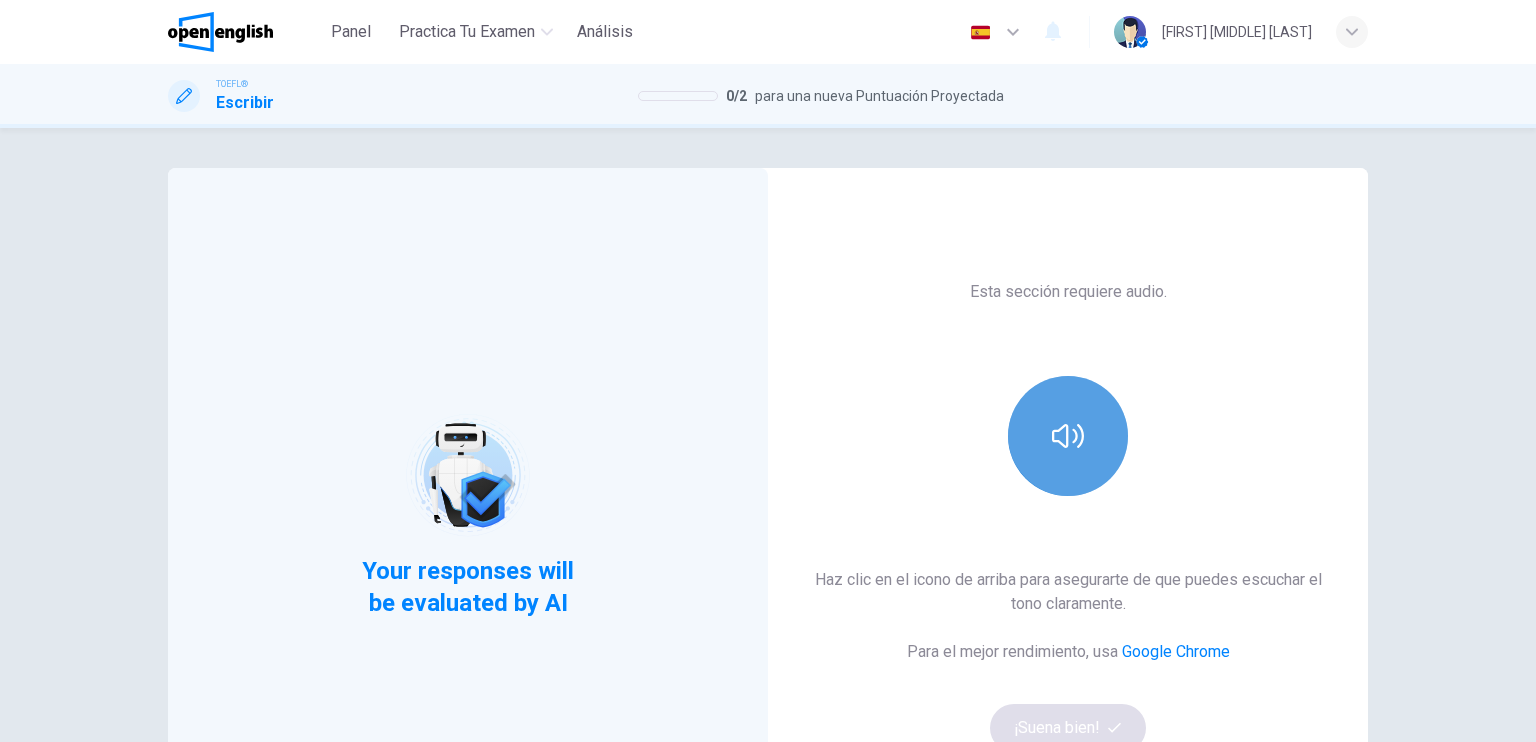 click at bounding box center [1068, 436] 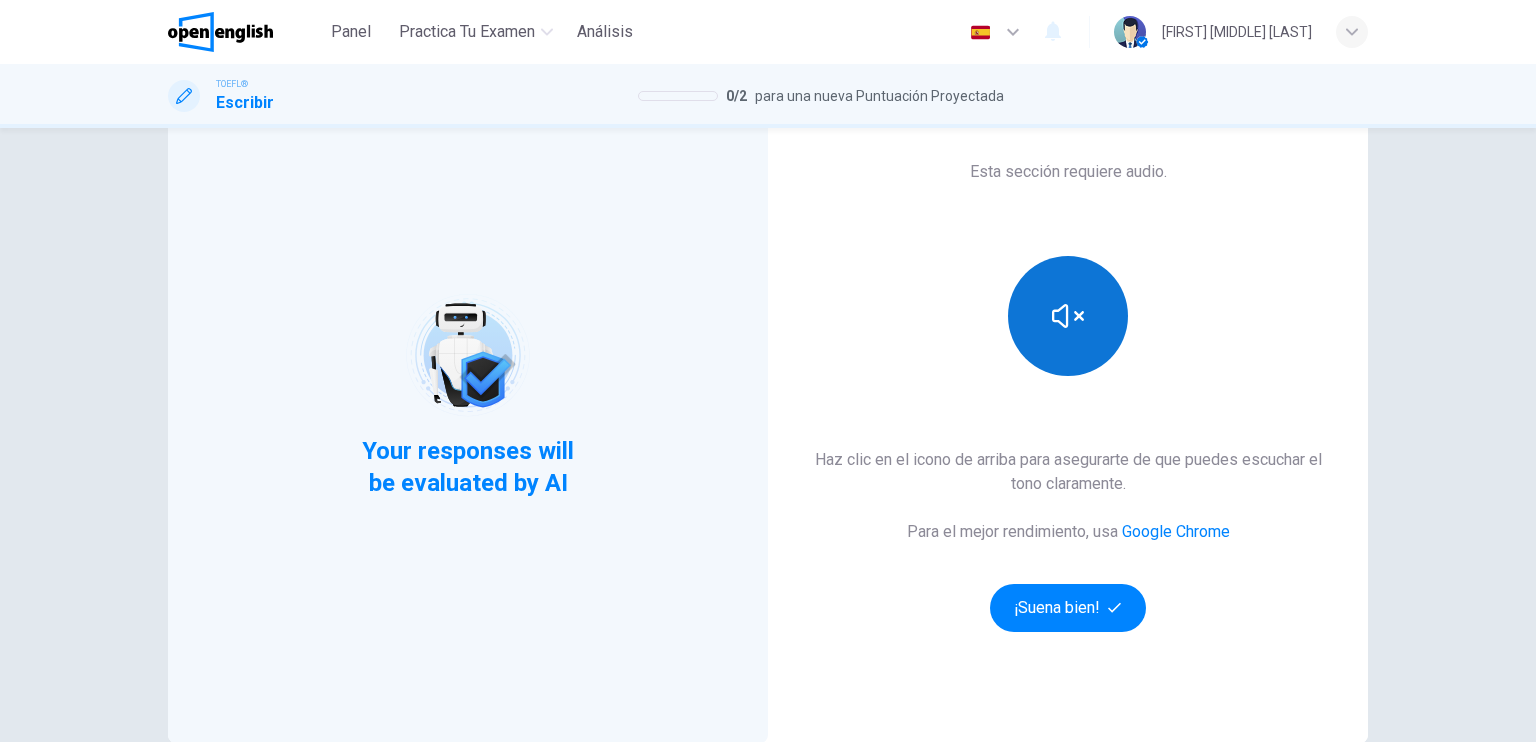 scroll, scrollTop: 124, scrollLeft: 0, axis: vertical 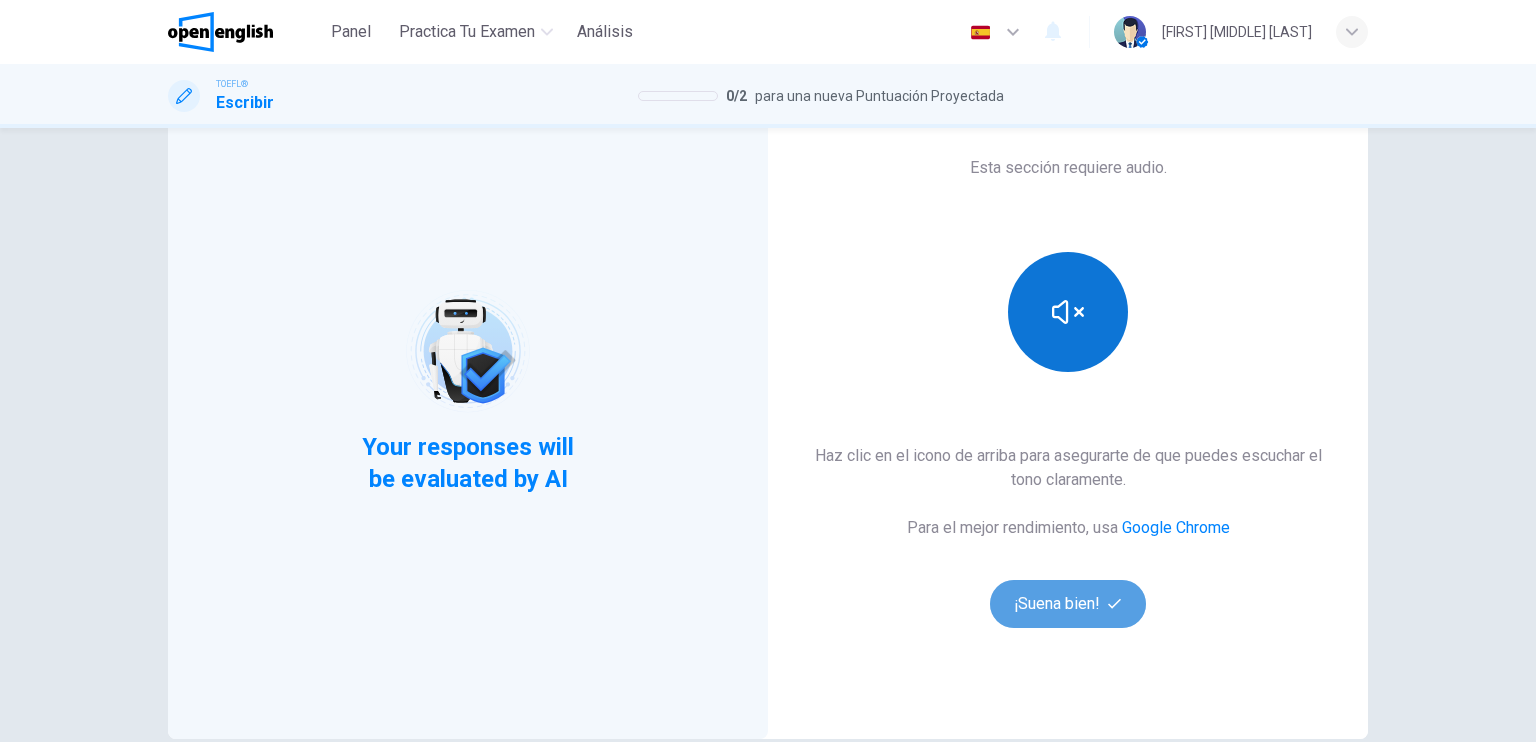 click on "¡Suena bien!" at bounding box center [1068, 604] 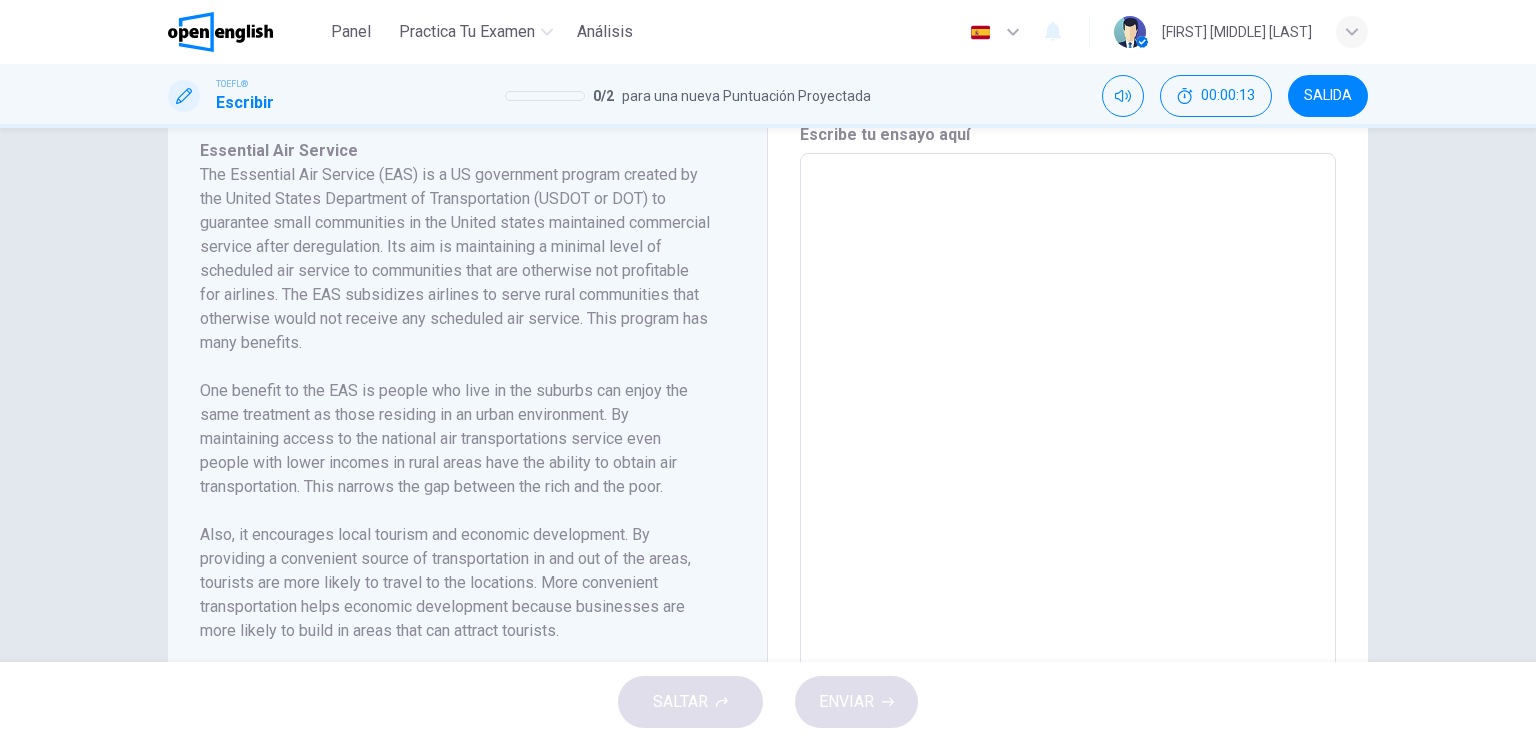 scroll, scrollTop: 451, scrollLeft: 0, axis: vertical 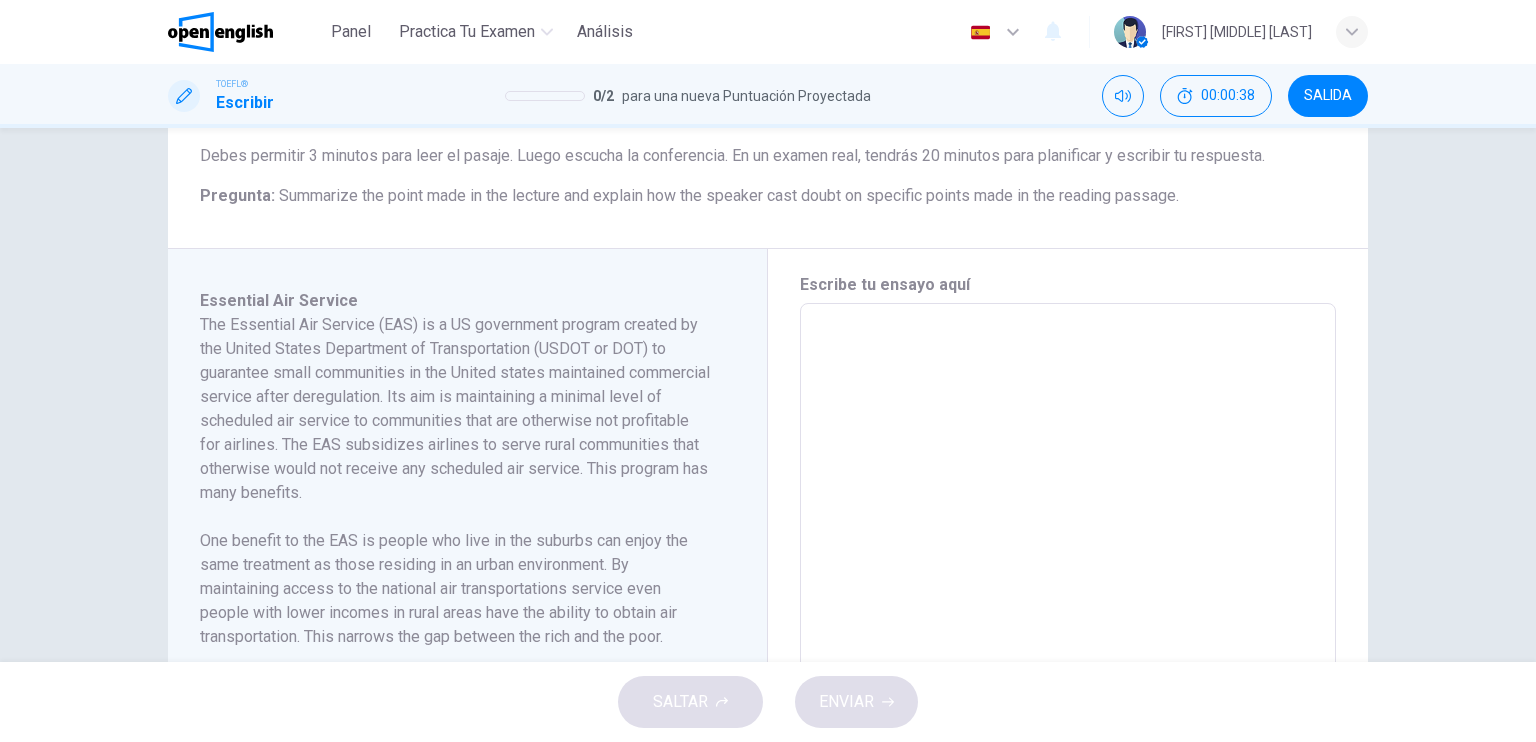 click at bounding box center [1068, 588] 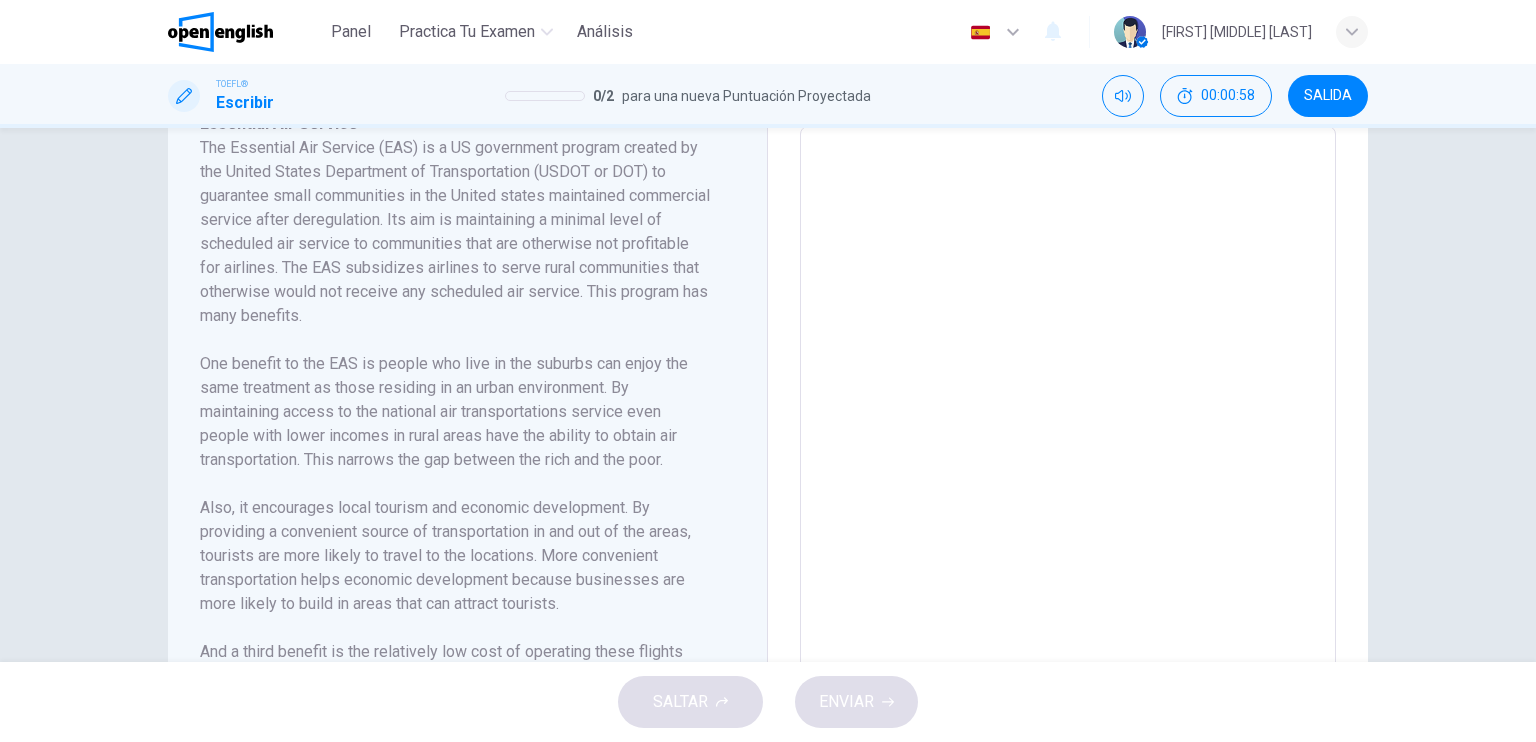 scroll, scrollTop: 471, scrollLeft: 0, axis: vertical 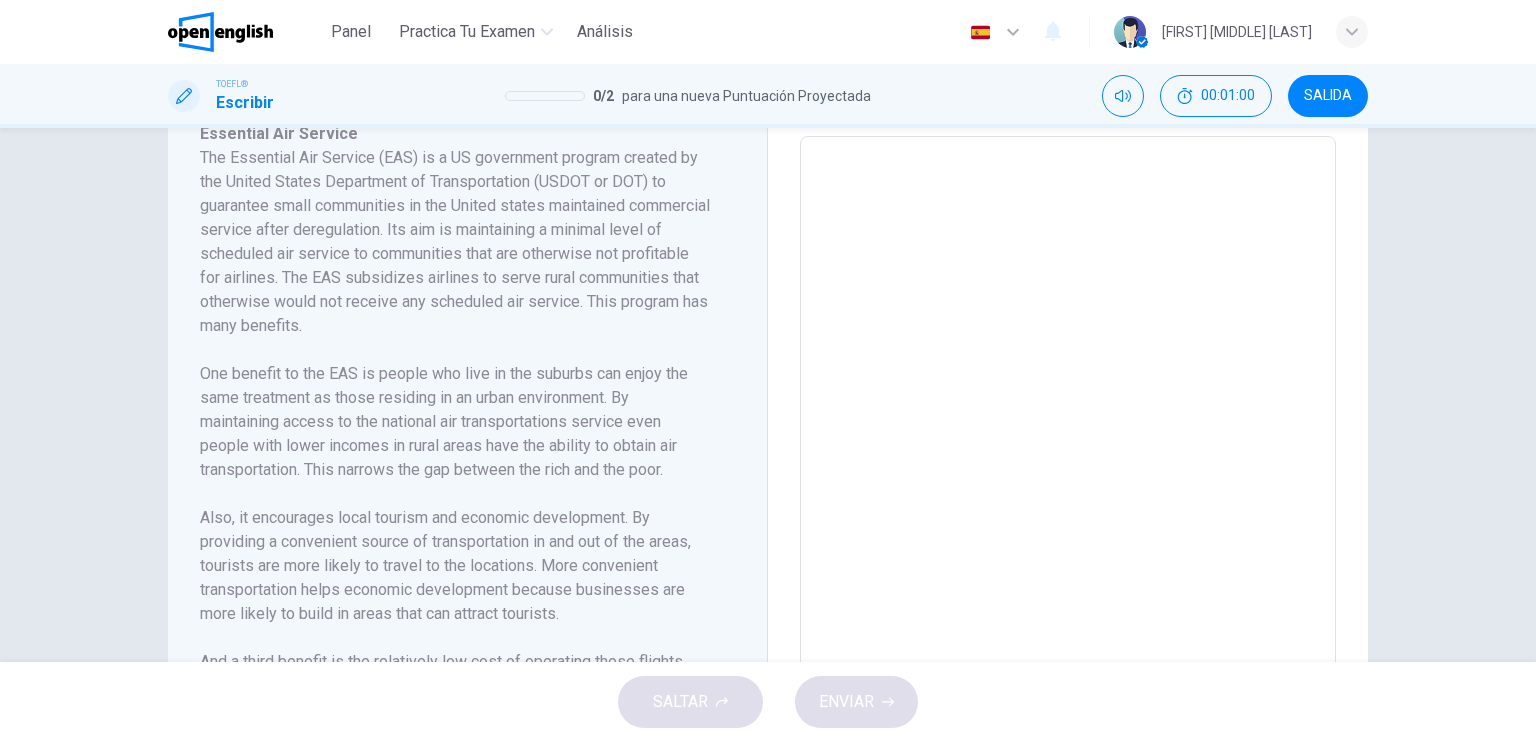 click on "The Essential Air Service (EAS) is a US government program created by the United States Department of Transportation (USDOT or DOT) to guarantee small communities in the United states maintained commercial service after deregulation. Its aim is maintaining a minimal level of scheduled air service to communities that are otherwise not profitable for airlines. The EAS subsidizes airlines to serve rural communities that otherwise would not receive any scheduled air service. This program has many benefits." at bounding box center [455, 242] 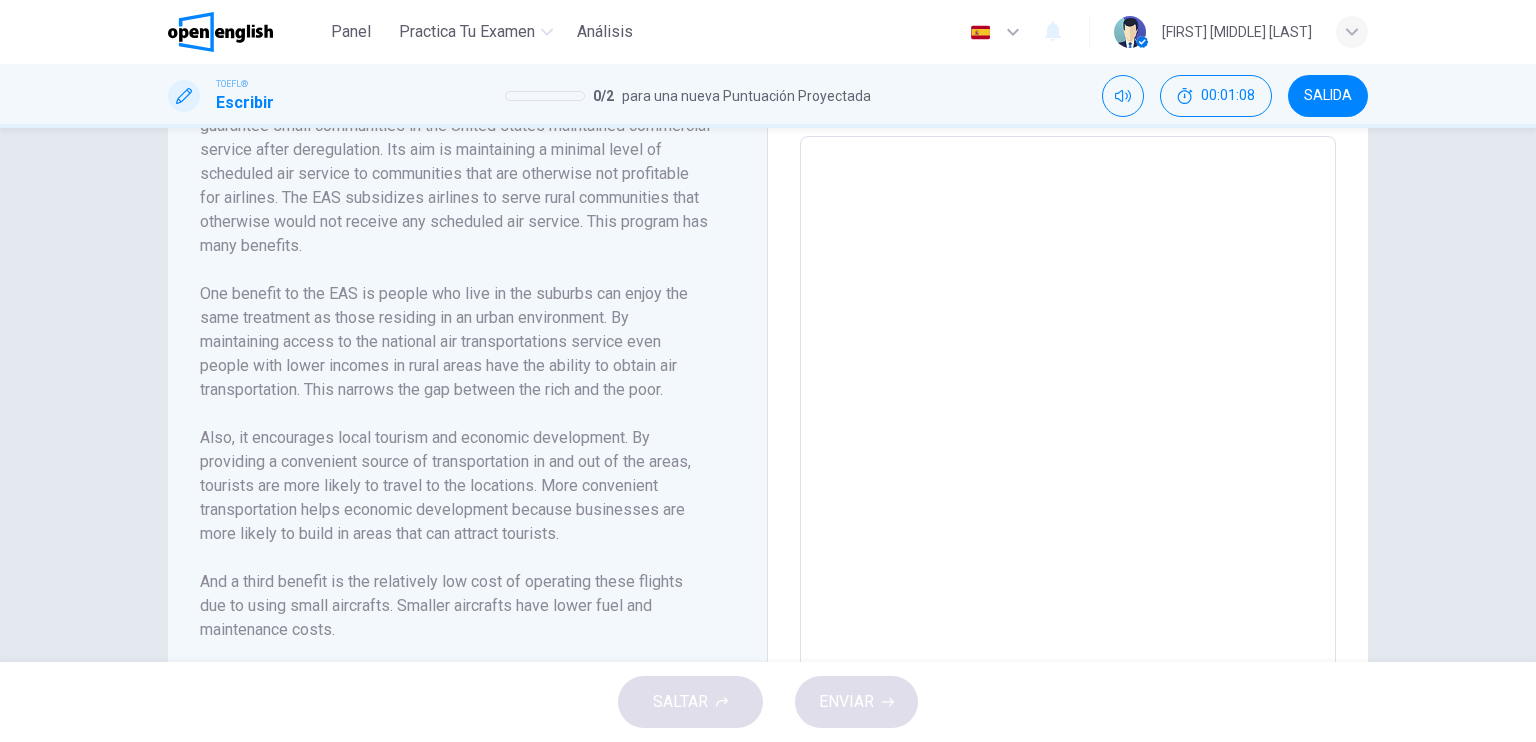 scroll, scrollTop: 104, scrollLeft: 0, axis: vertical 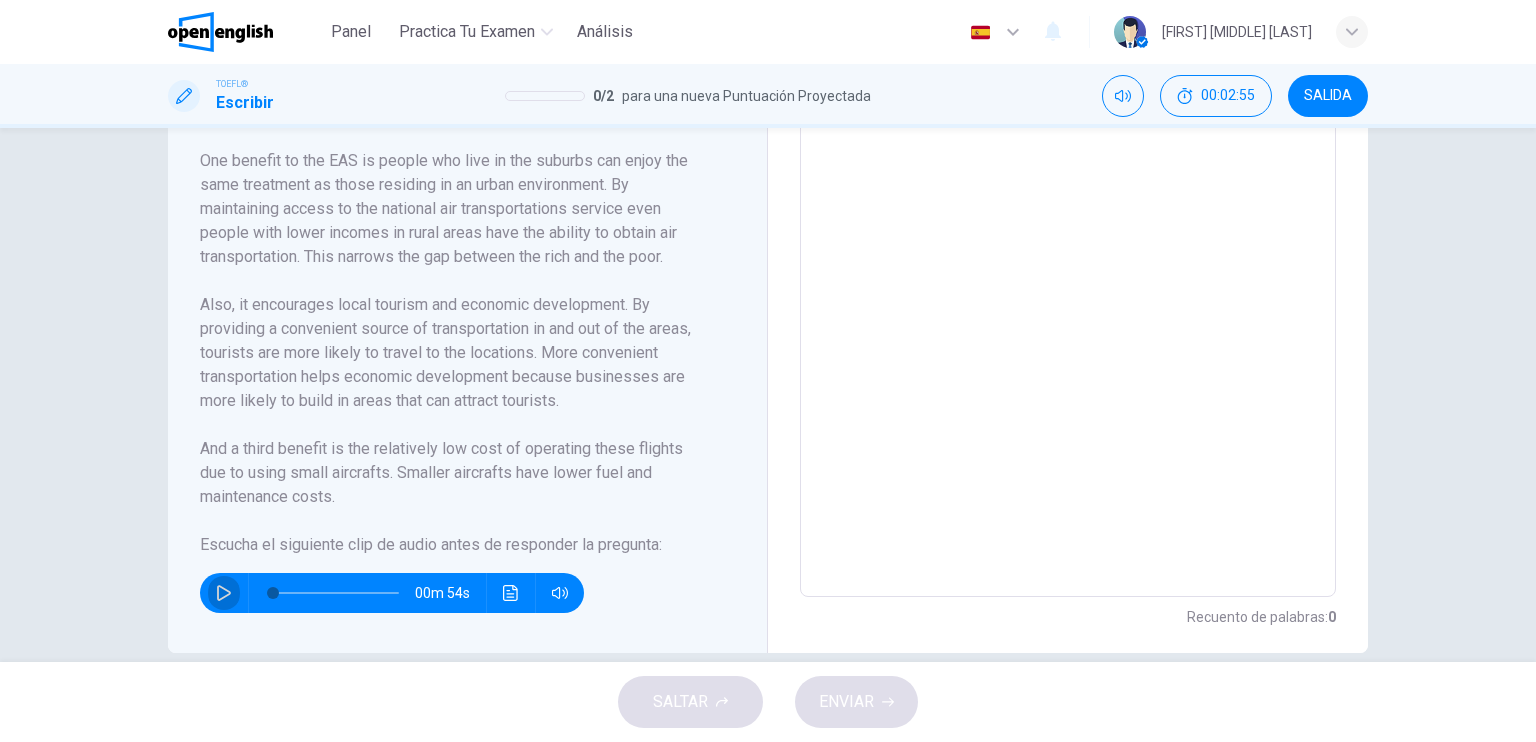click at bounding box center (224, 593) 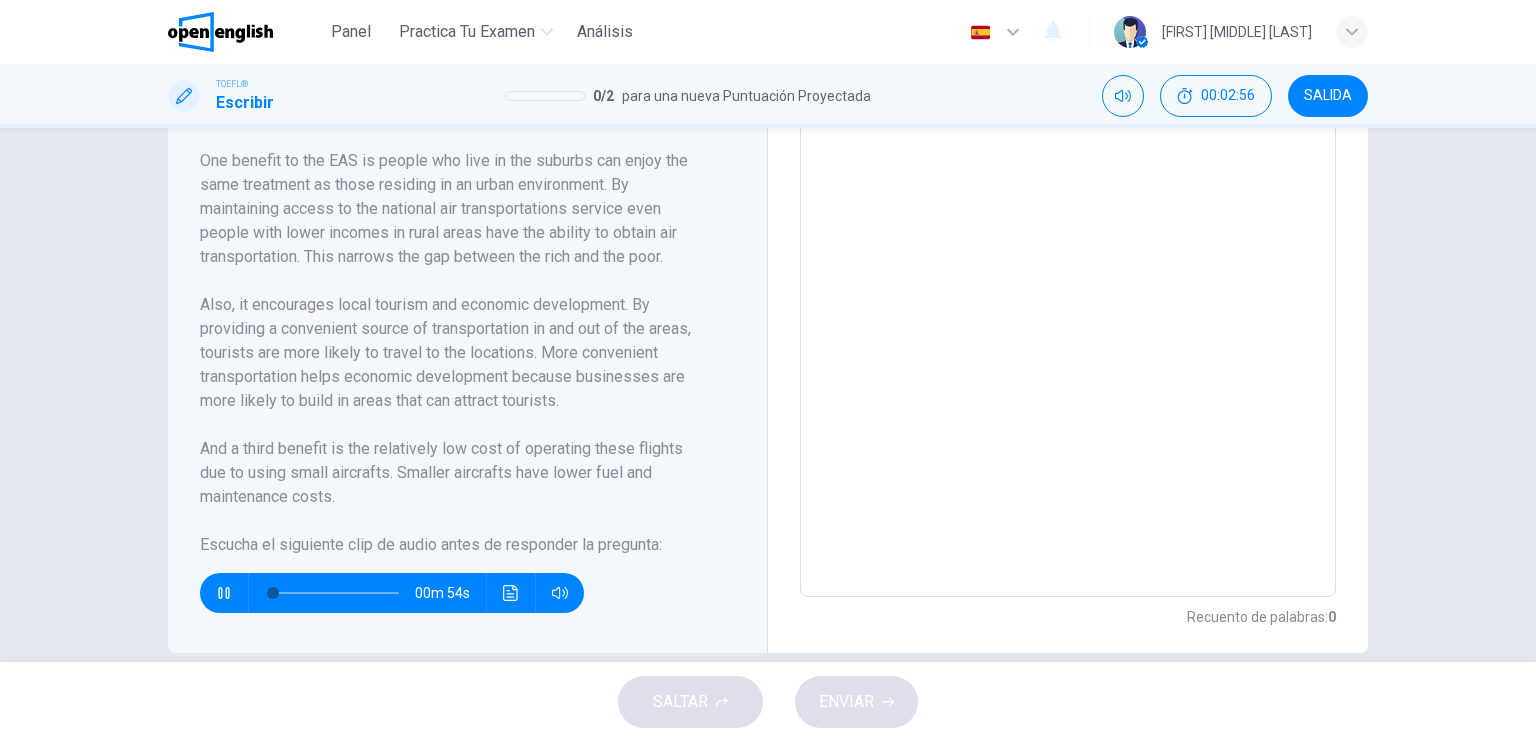 type 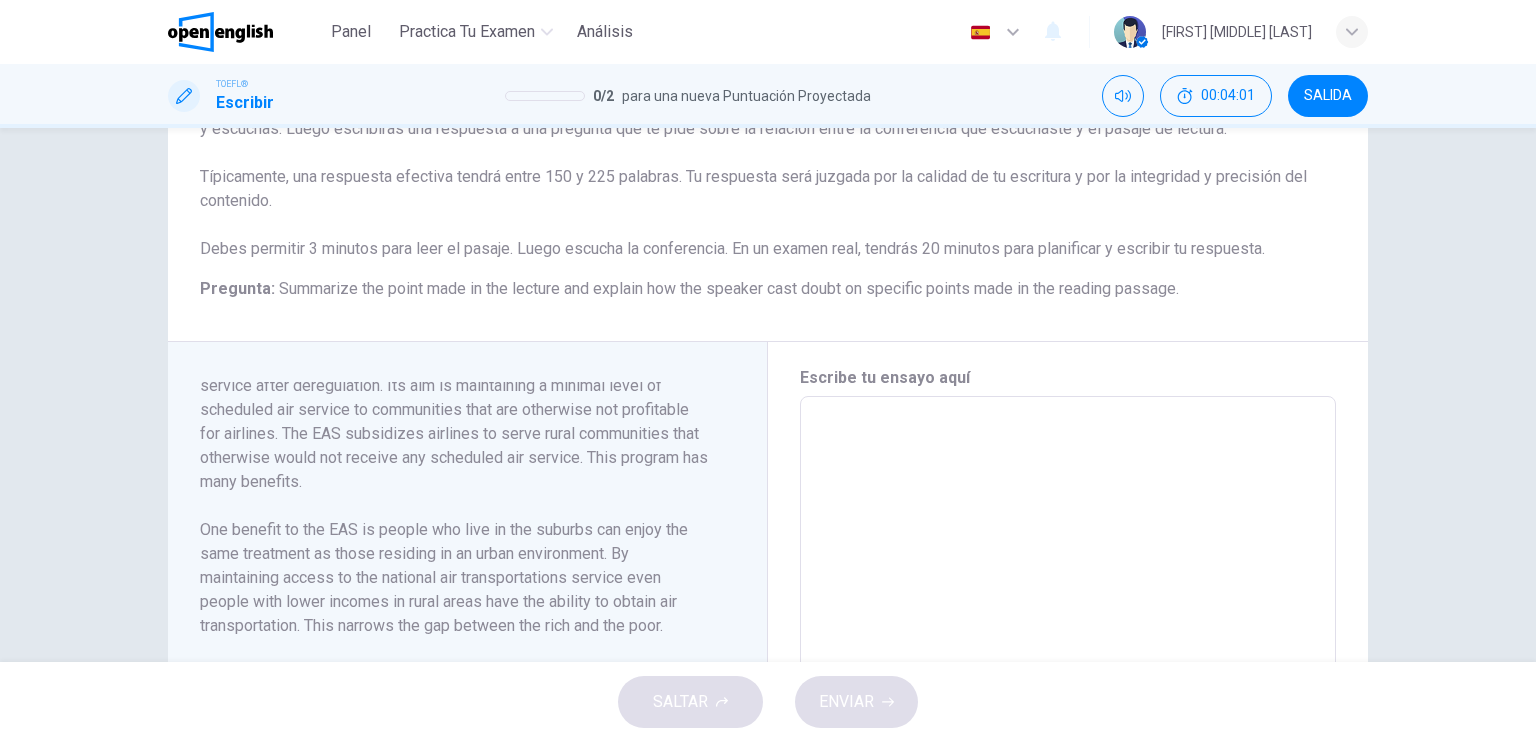 scroll, scrollTop: 206, scrollLeft: 0, axis: vertical 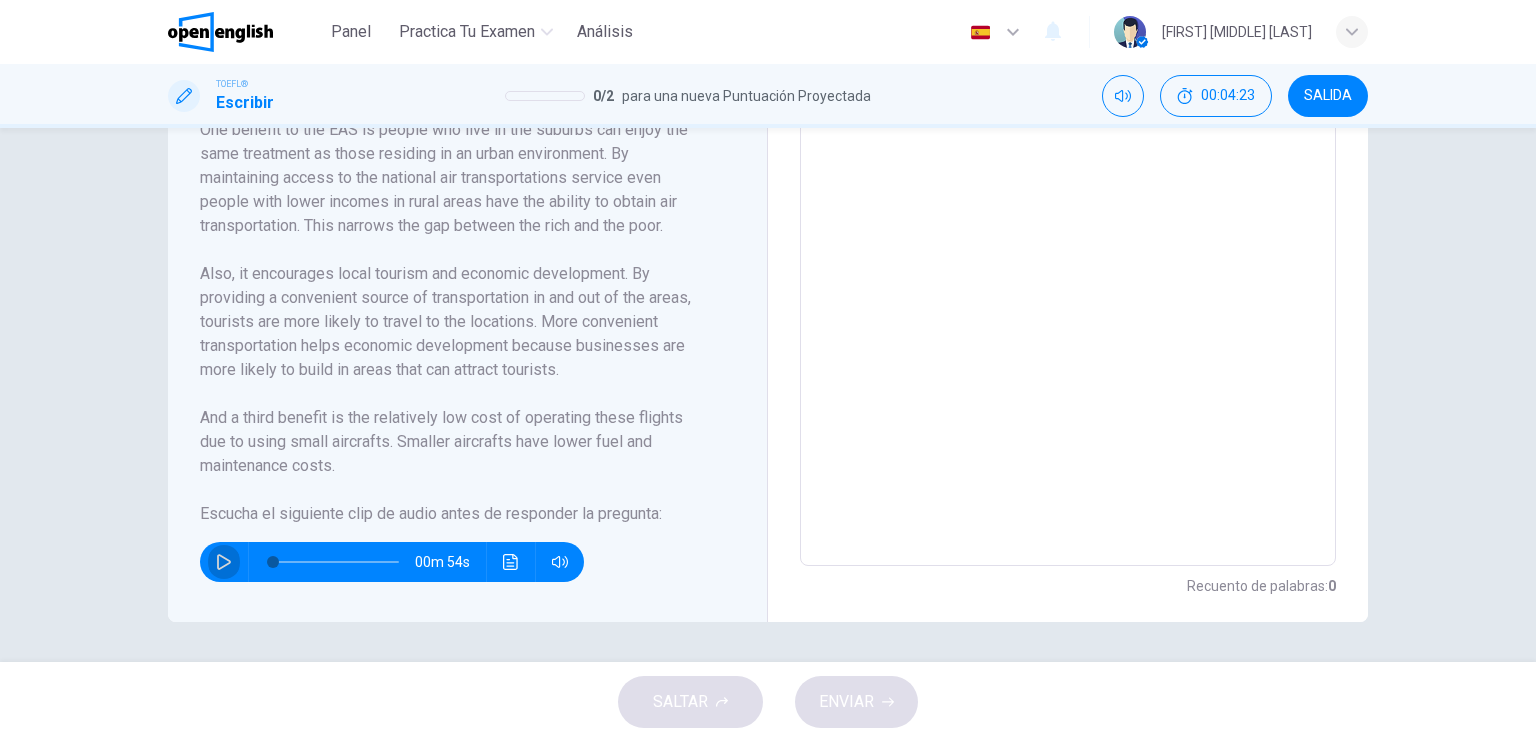 click at bounding box center (224, 562) 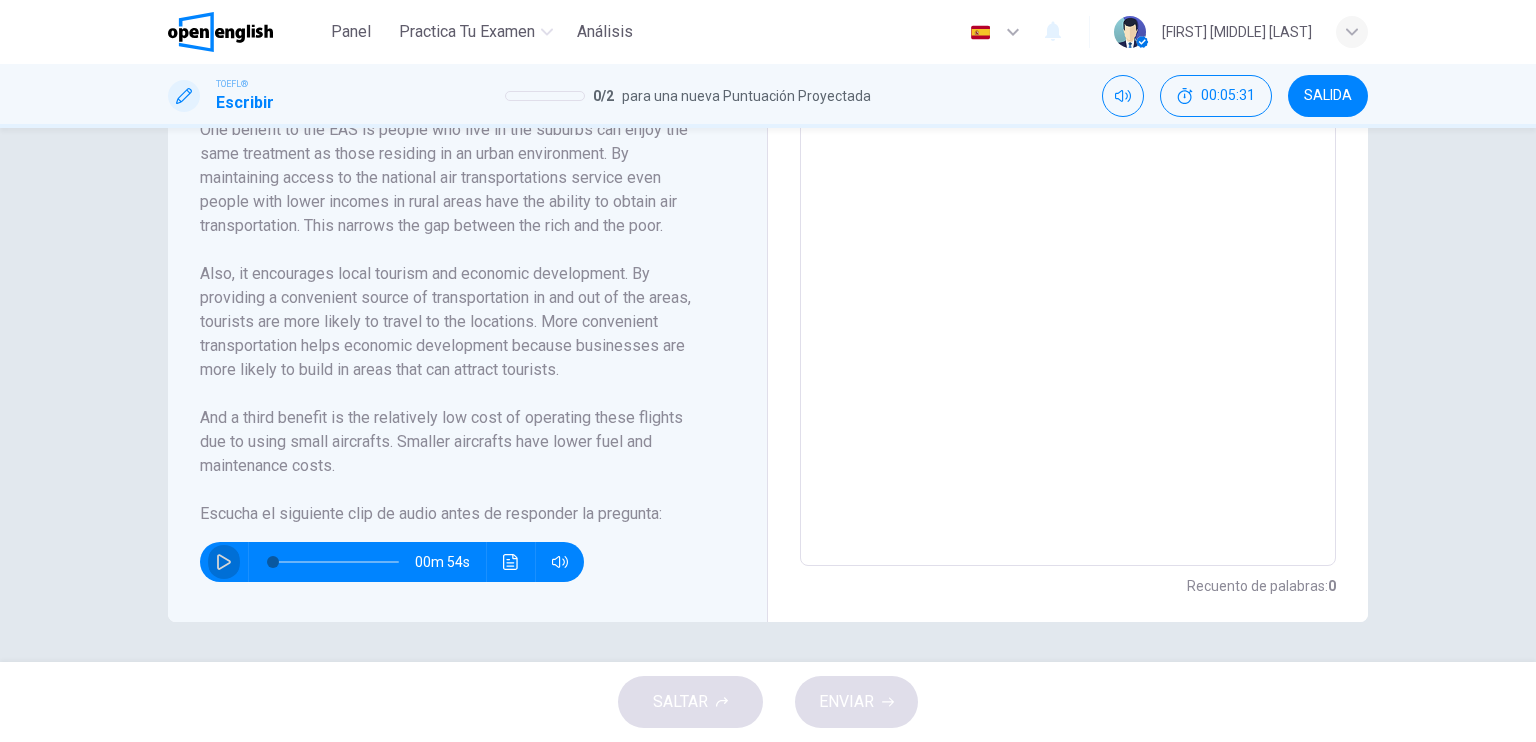 click at bounding box center (224, 562) 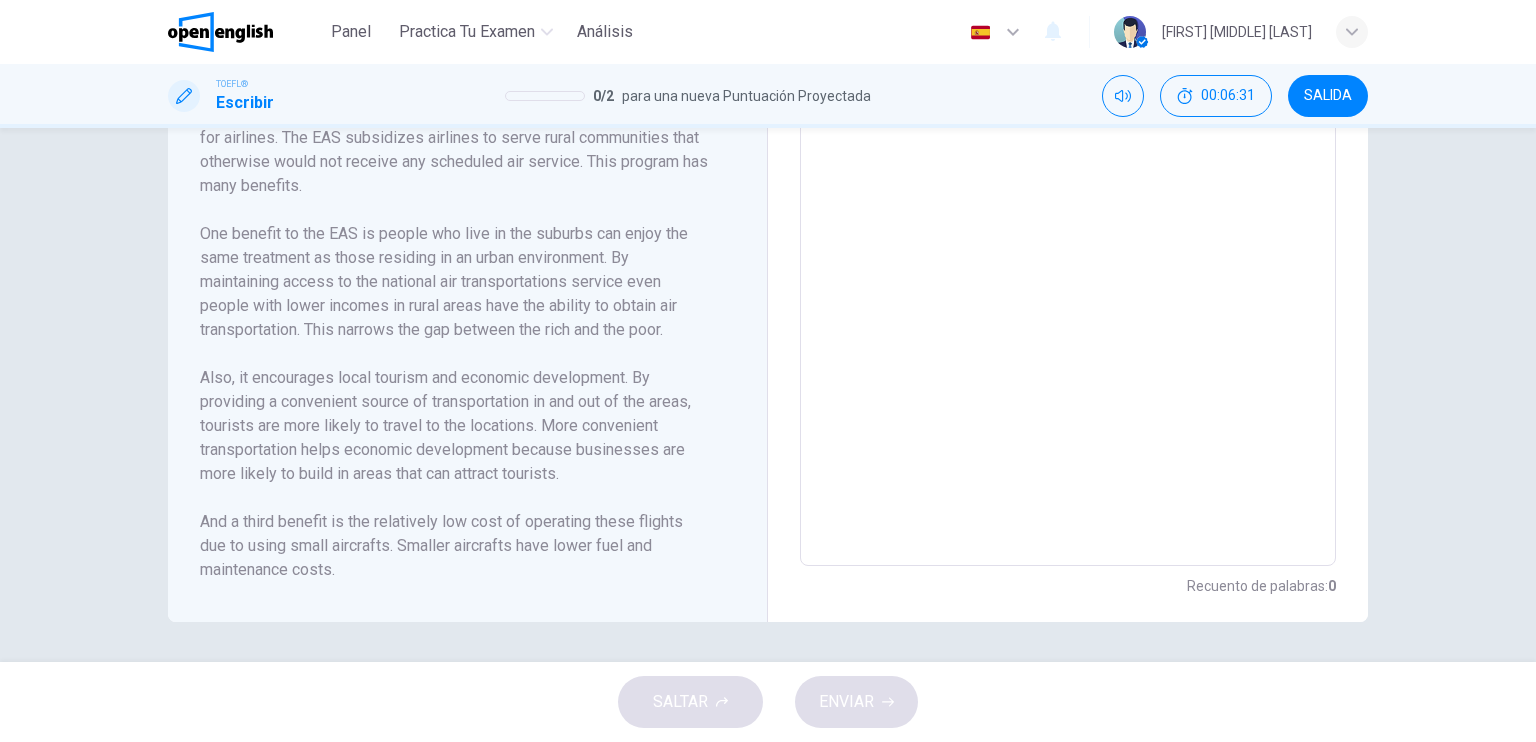 scroll, scrollTop: 0, scrollLeft: 0, axis: both 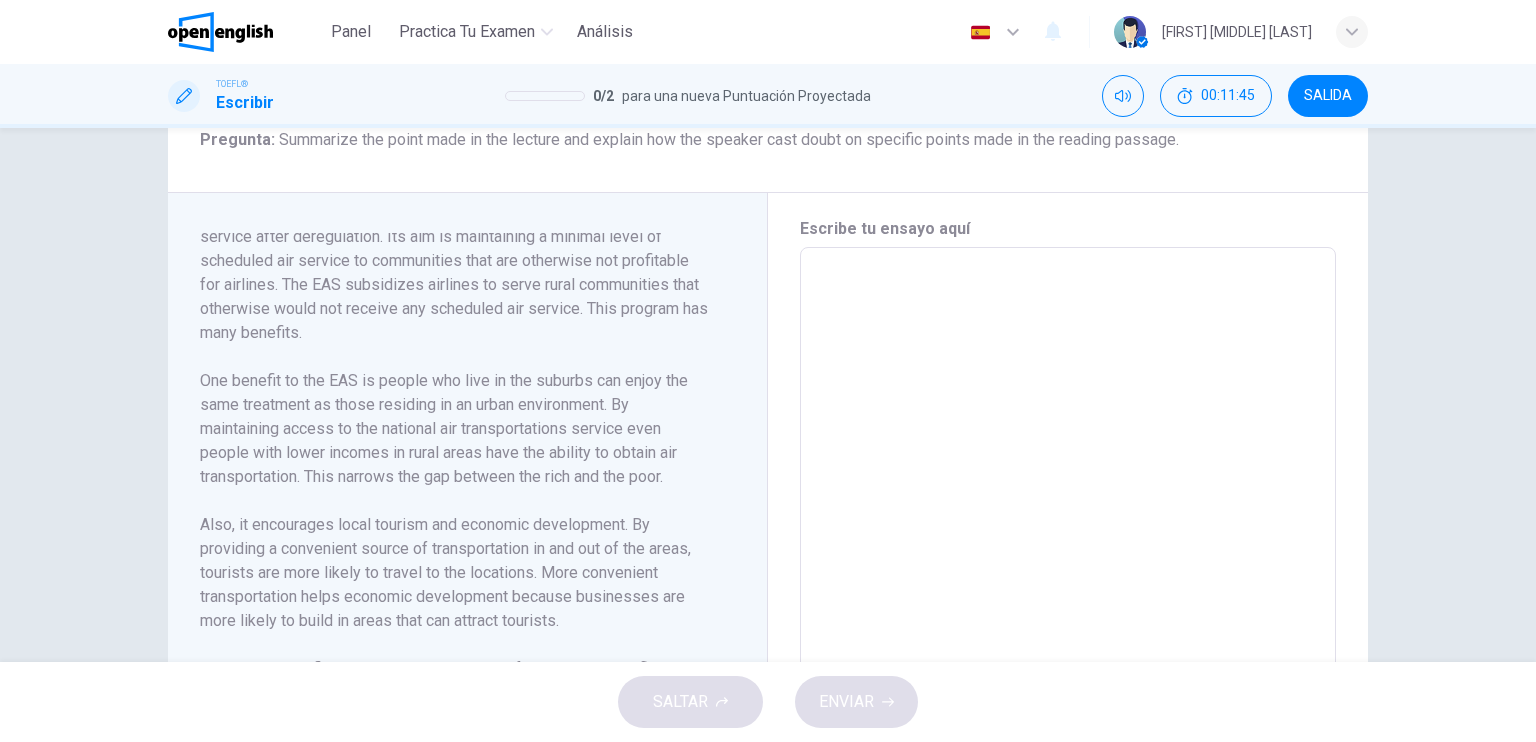 click at bounding box center (1068, 532) 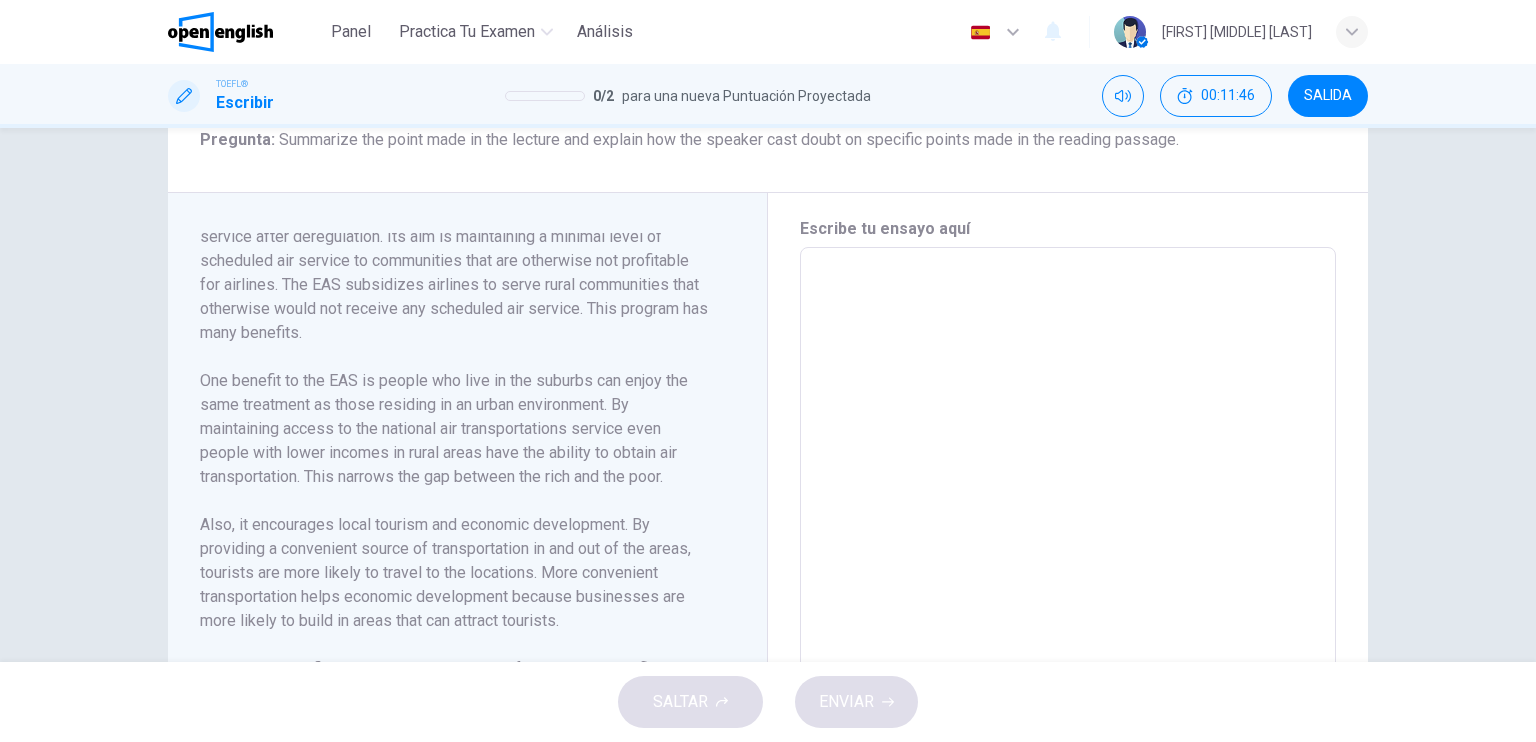 scroll, scrollTop: 0, scrollLeft: 0, axis: both 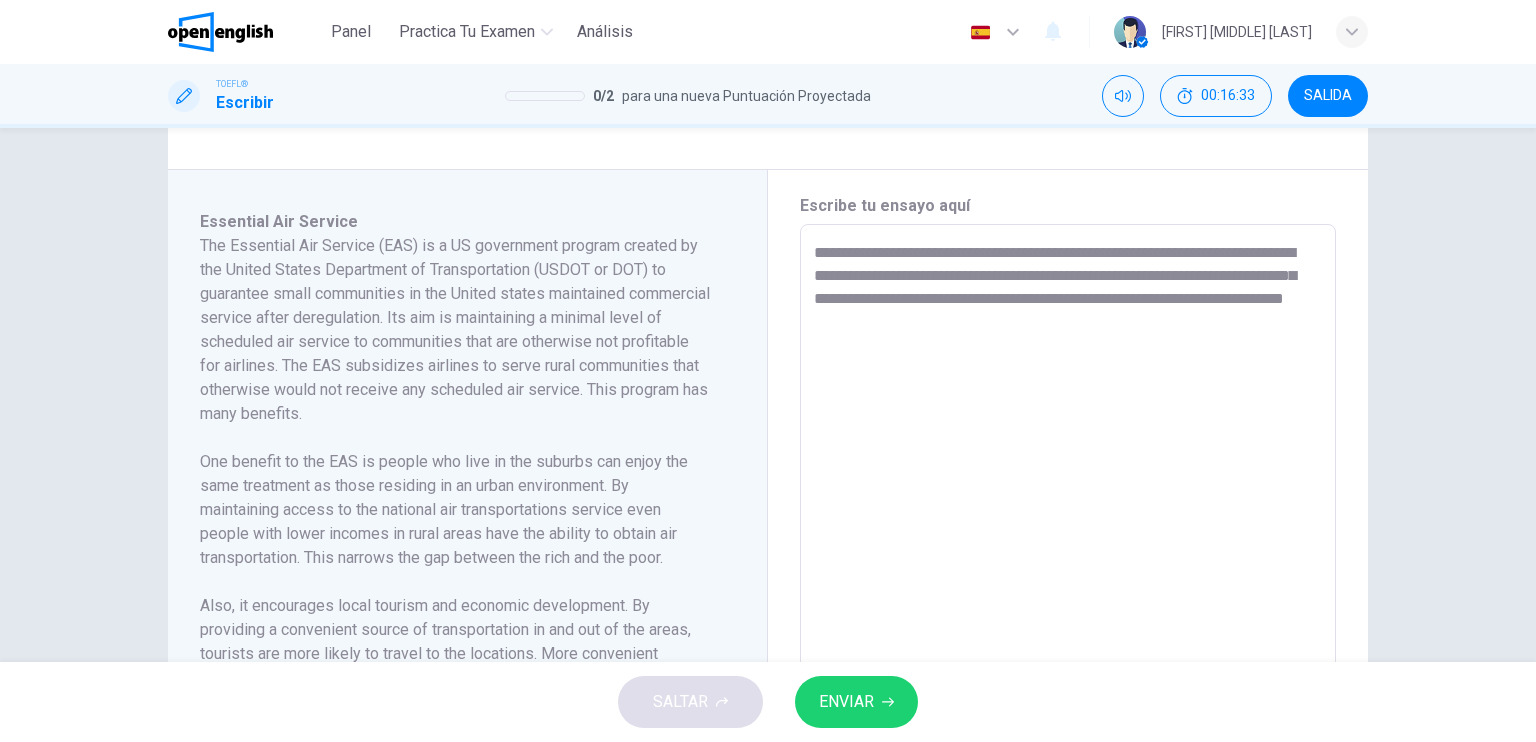 click on "**********" at bounding box center (1068, 509) 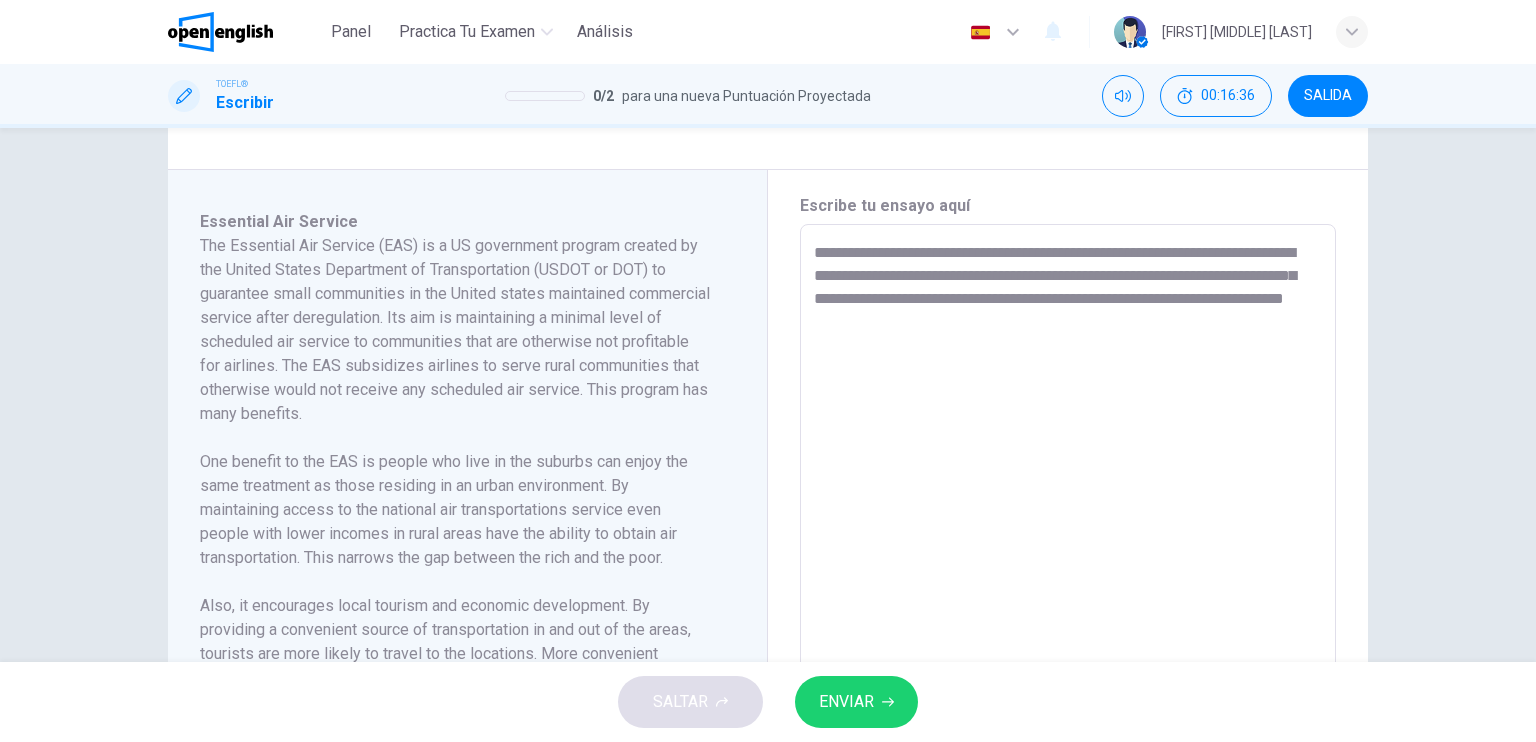 click on "**********" at bounding box center [1068, 509] 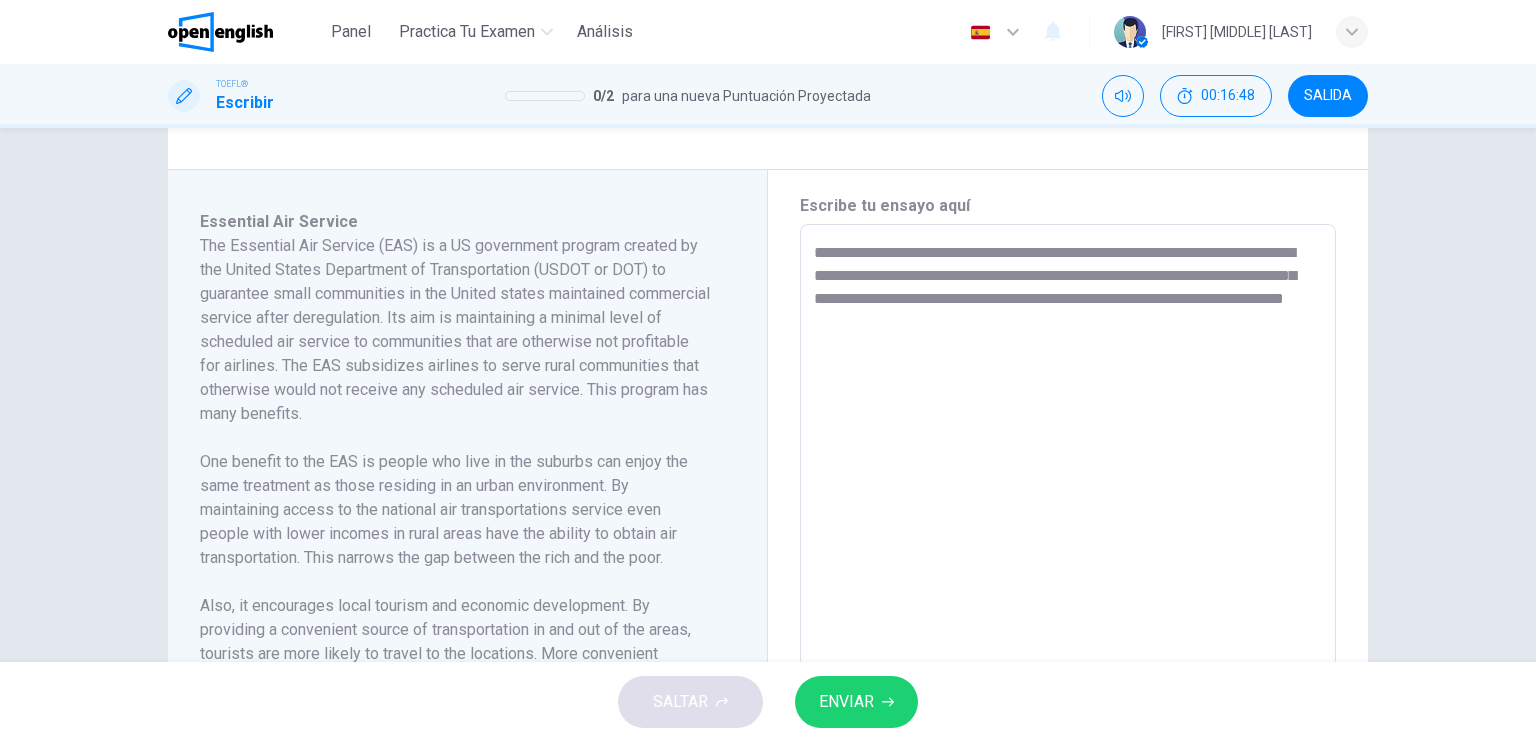 click on "**********" at bounding box center [1068, 509] 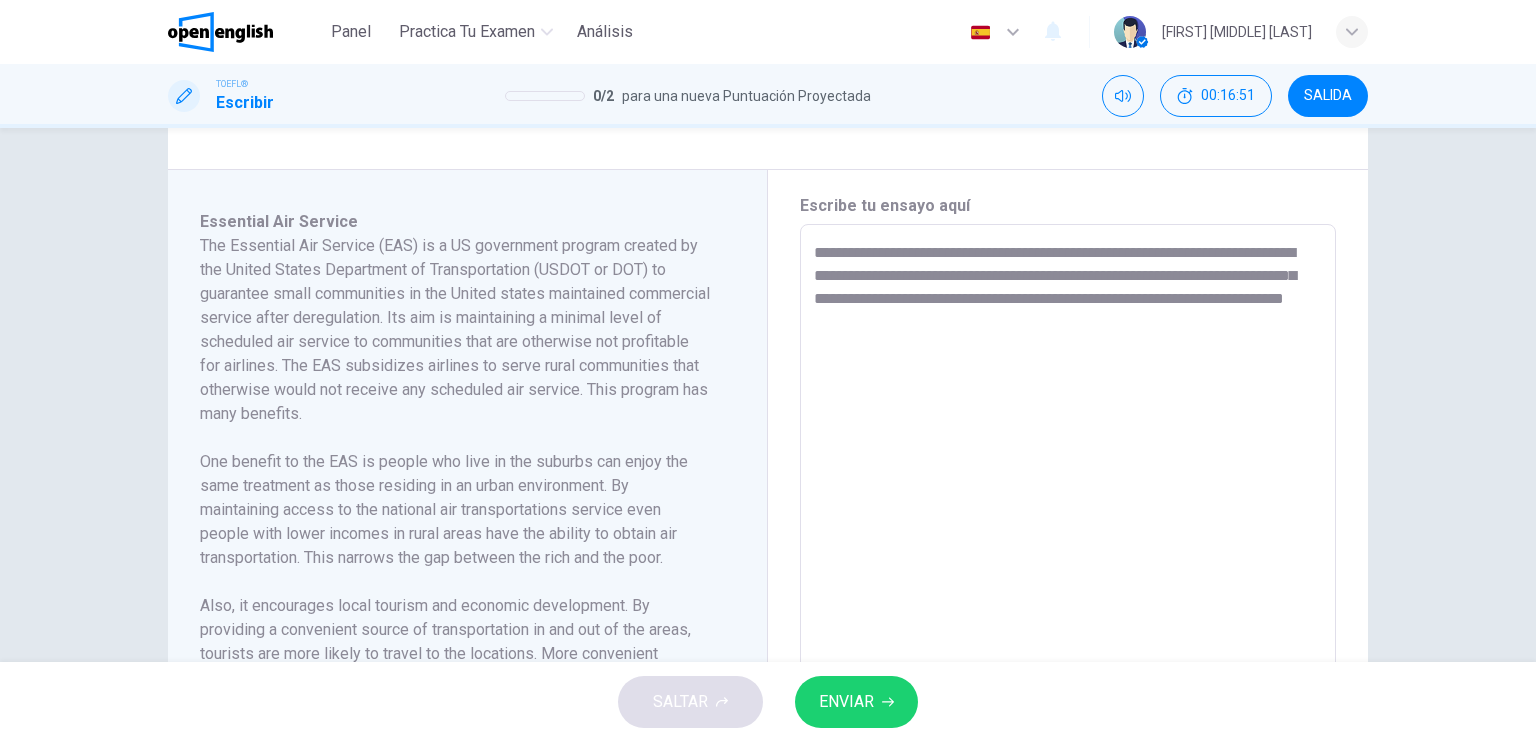 click on "**********" at bounding box center [1068, 509] 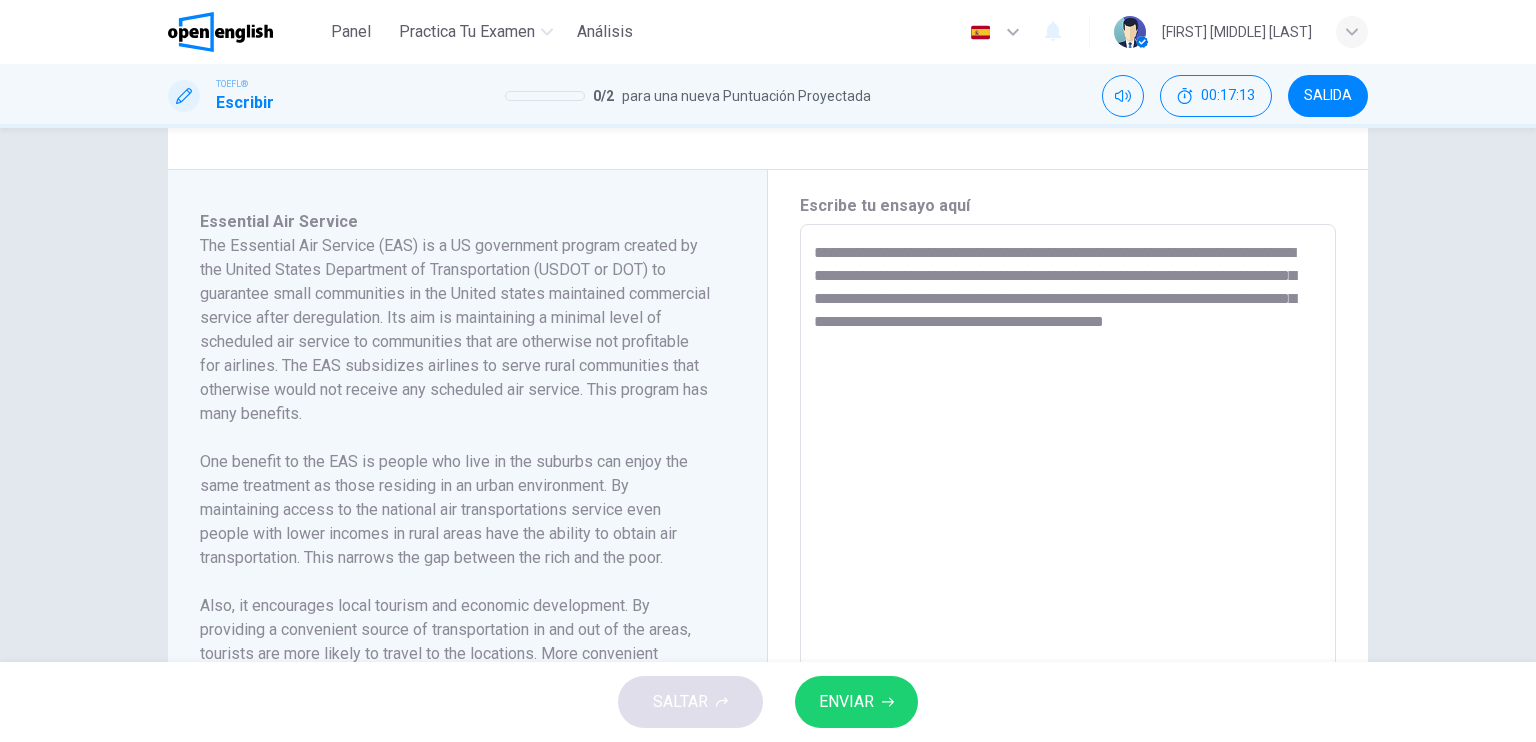 click on "**********" at bounding box center (1068, 509) 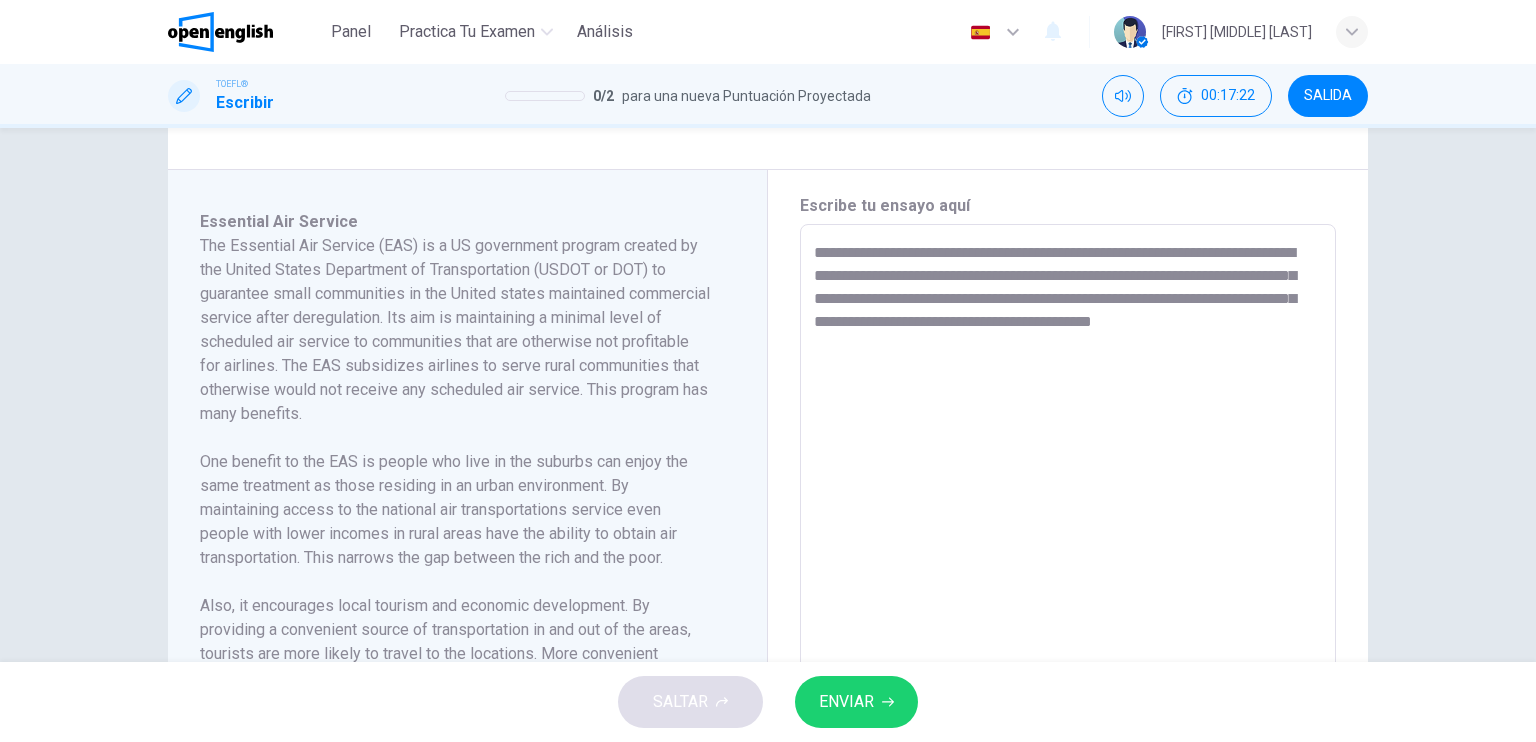 click on "**********" at bounding box center (1068, 509) 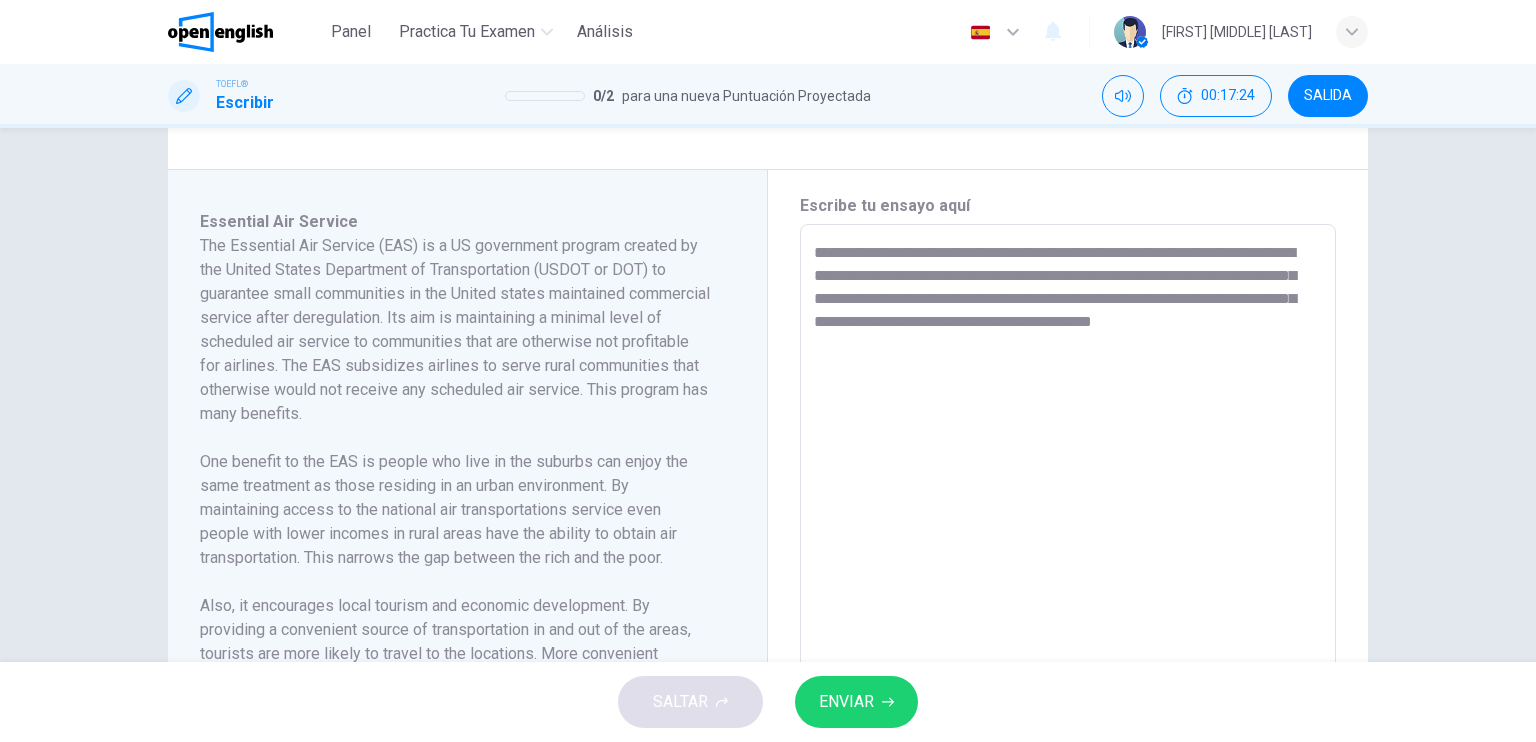 click on "**********" at bounding box center [1068, 509] 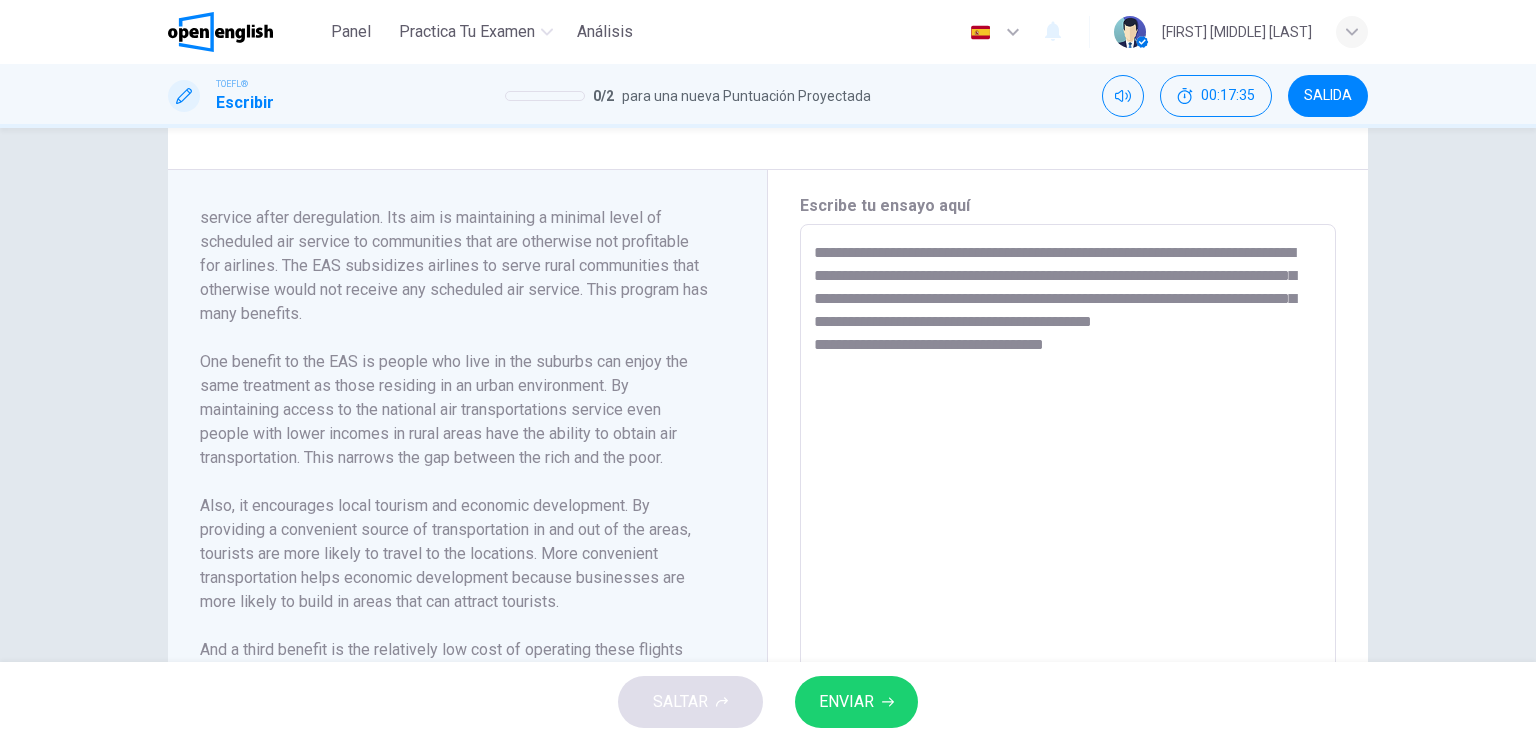 scroll, scrollTop: 104, scrollLeft: 0, axis: vertical 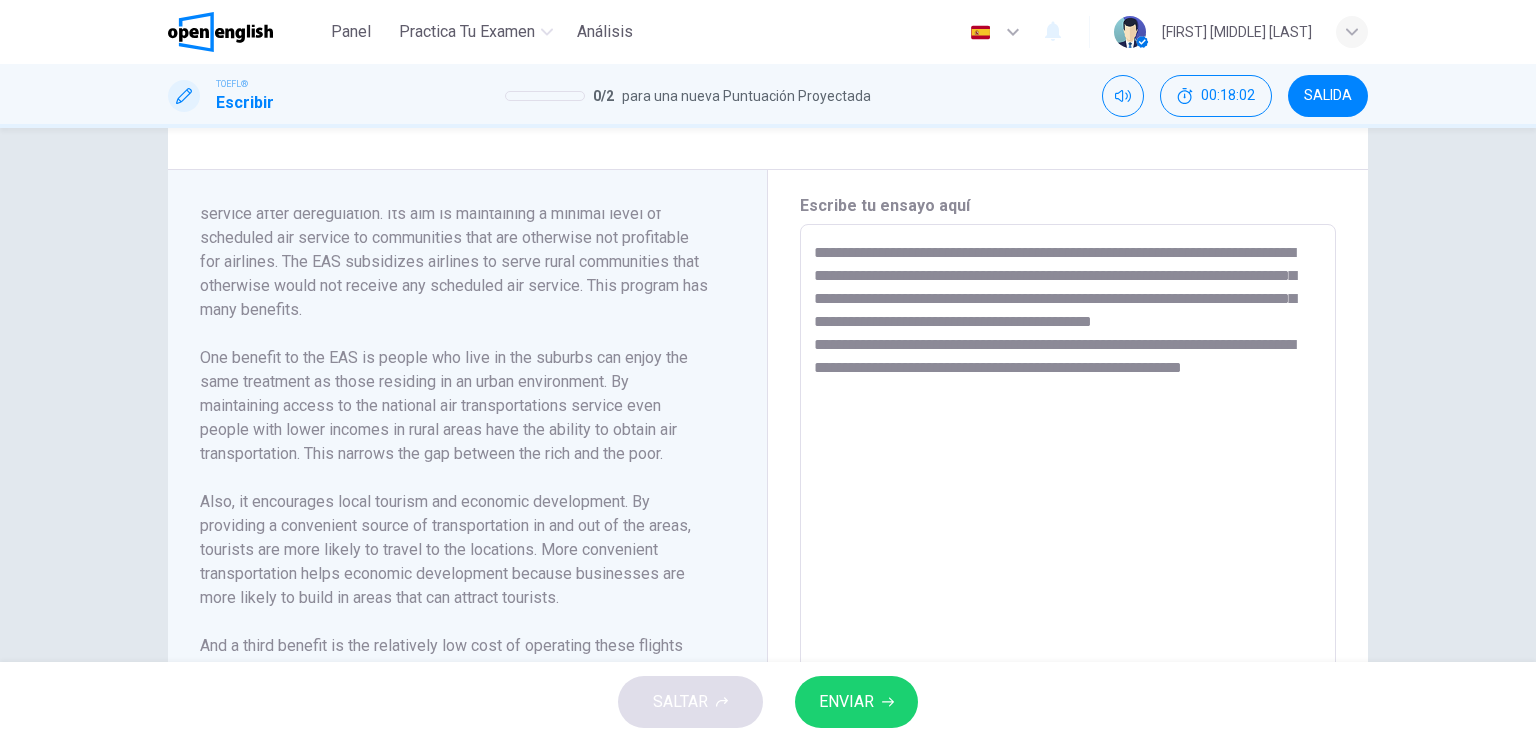 click on "**********" at bounding box center (1068, 509) 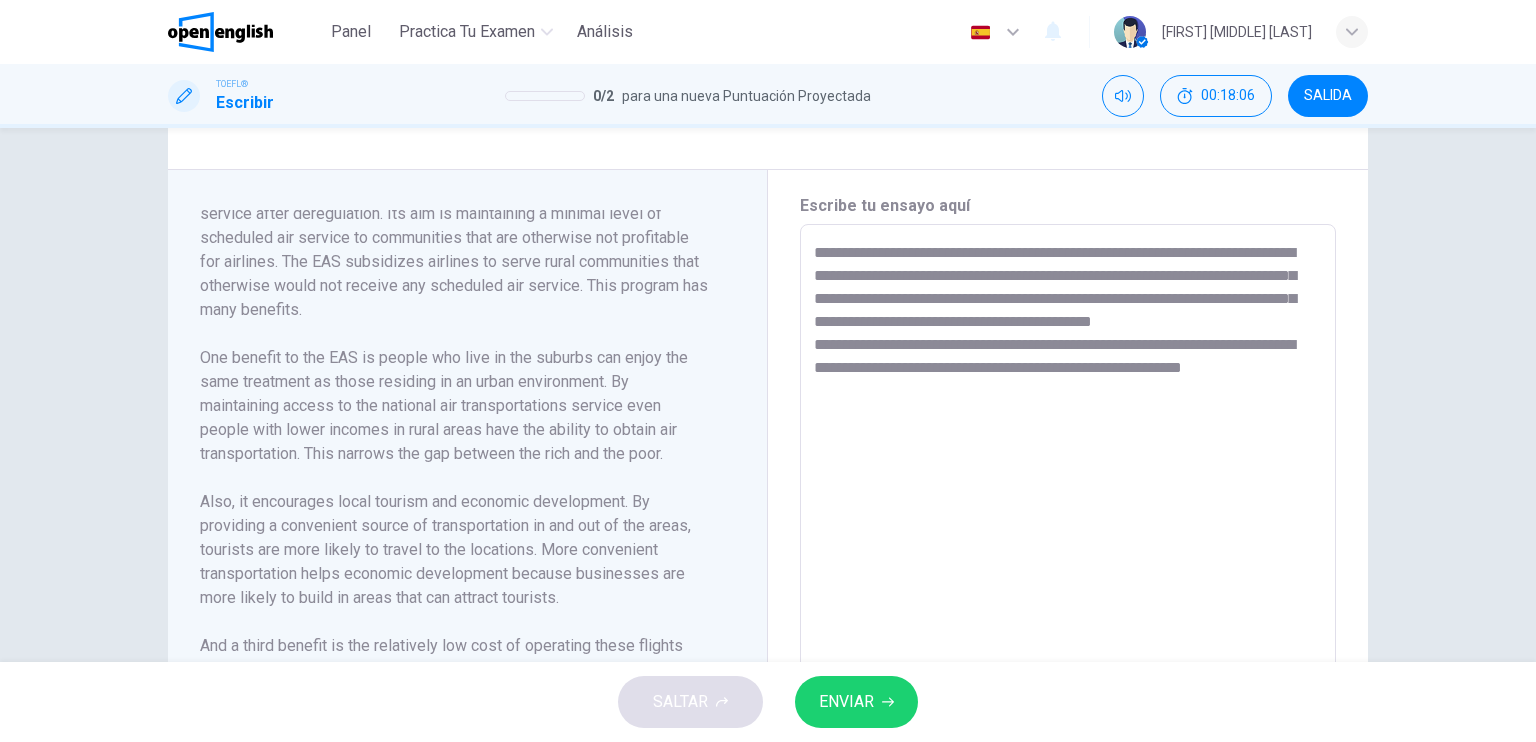 click on "**********" at bounding box center [1068, 509] 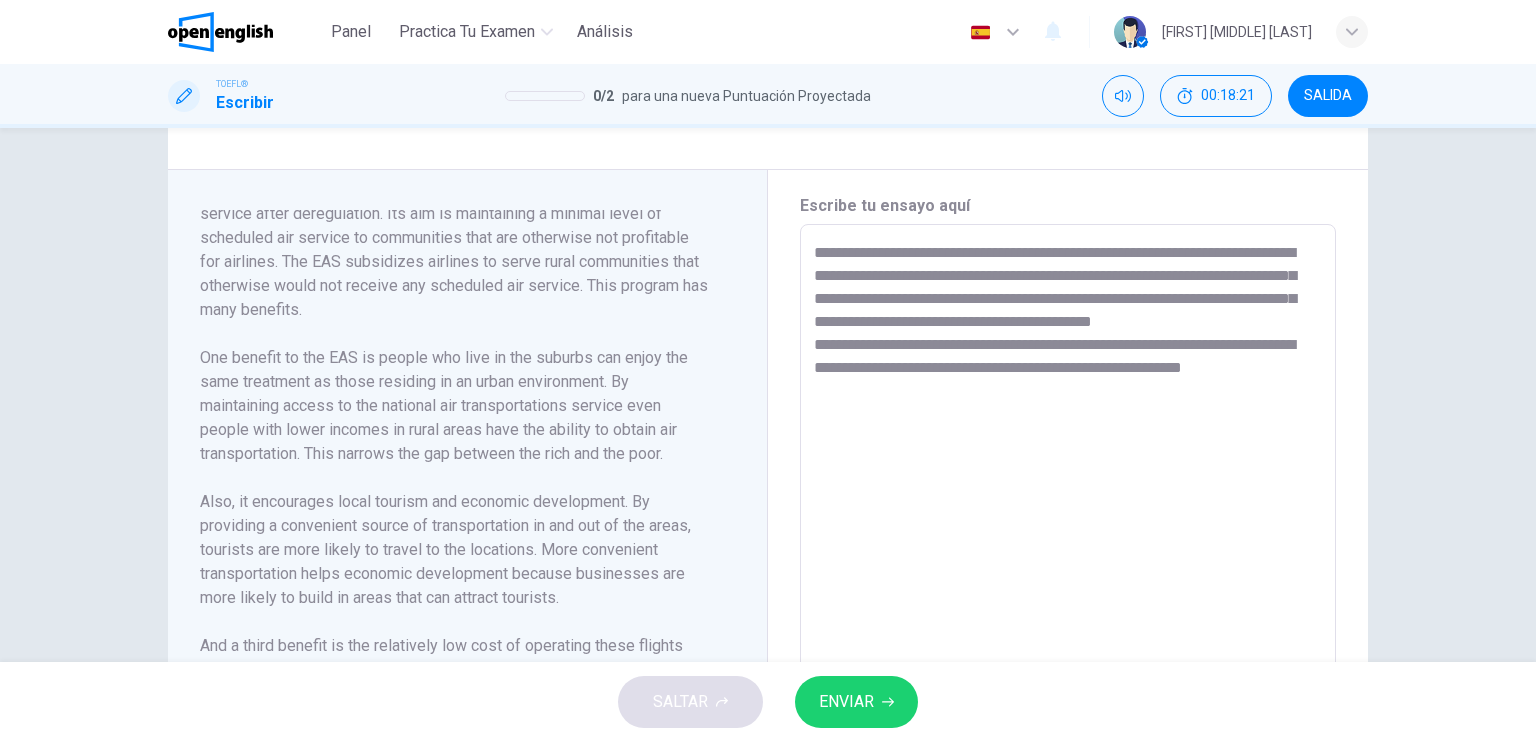 click on "**********" at bounding box center (1068, 509) 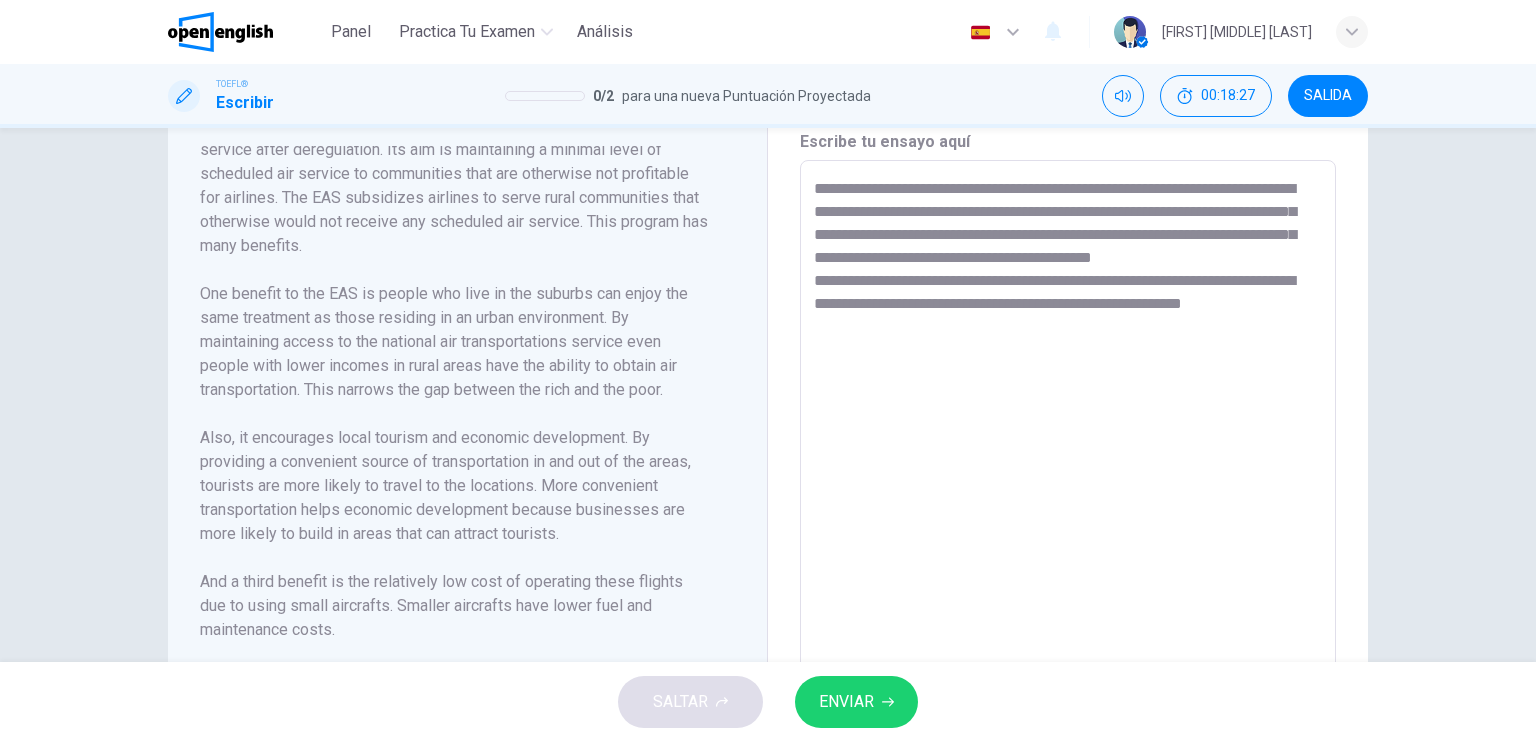 scroll, scrollTop: 448, scrollLeft: 0, axis: vertical 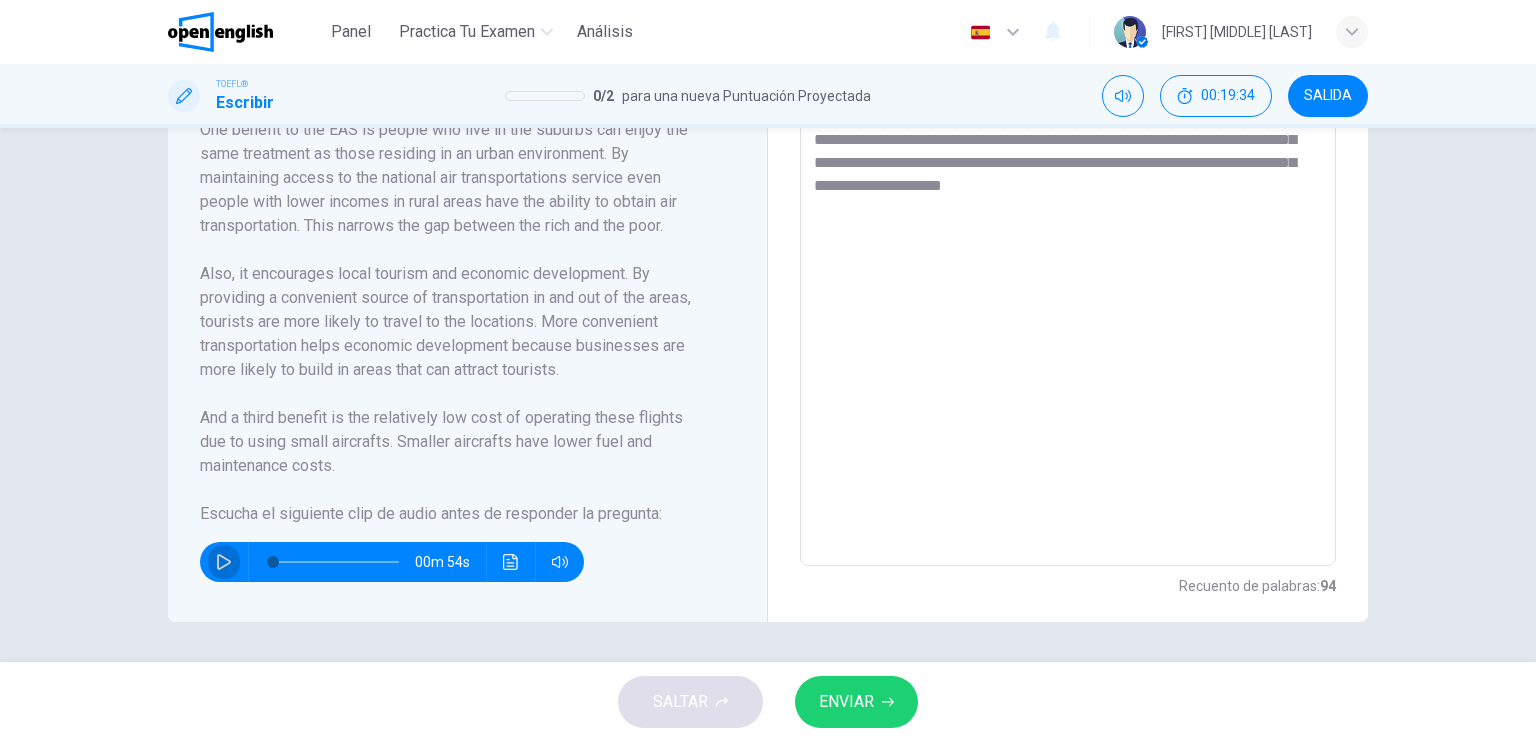 click at bounding box center [224, 562] 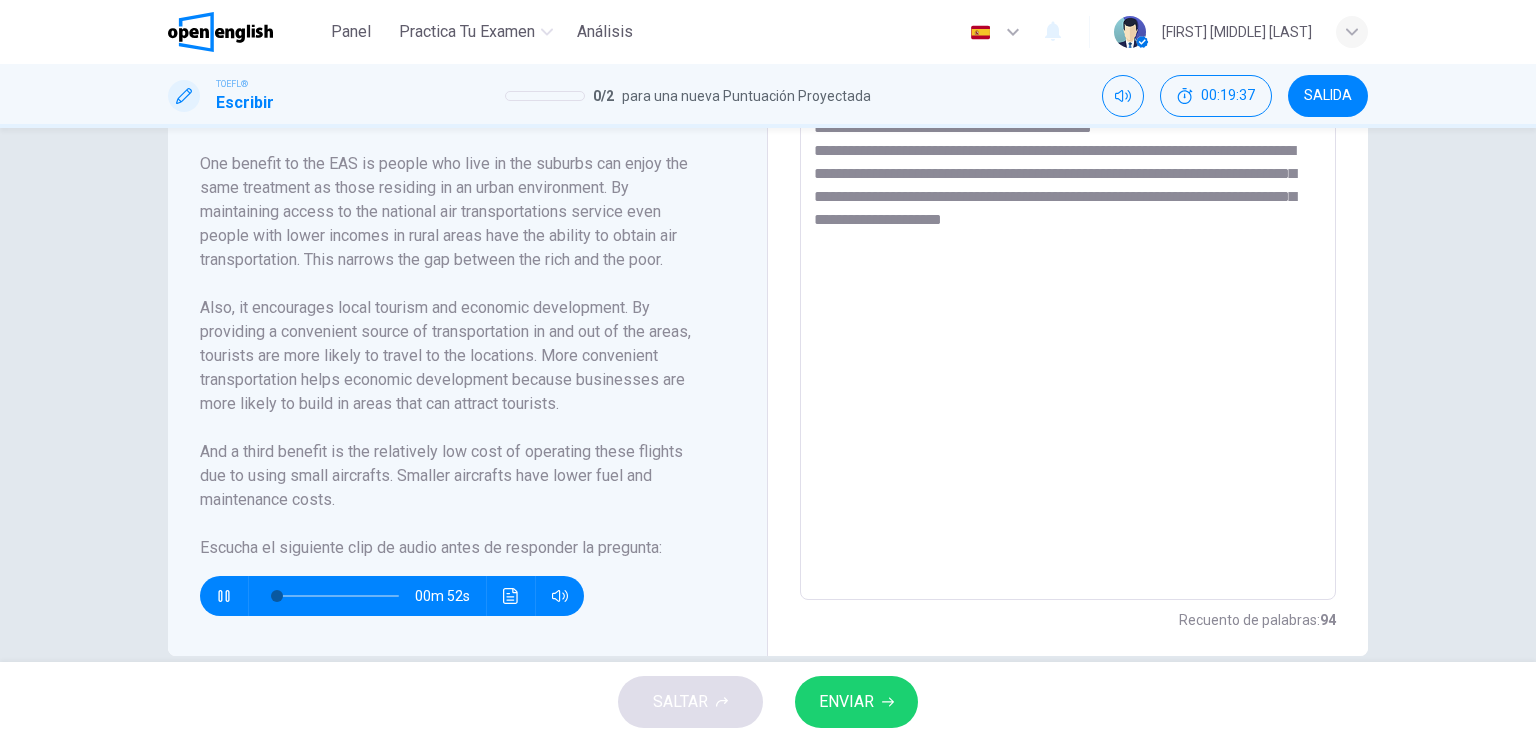 scroll, scrollTop: 504, scrollLeft: 0, axis: vertical 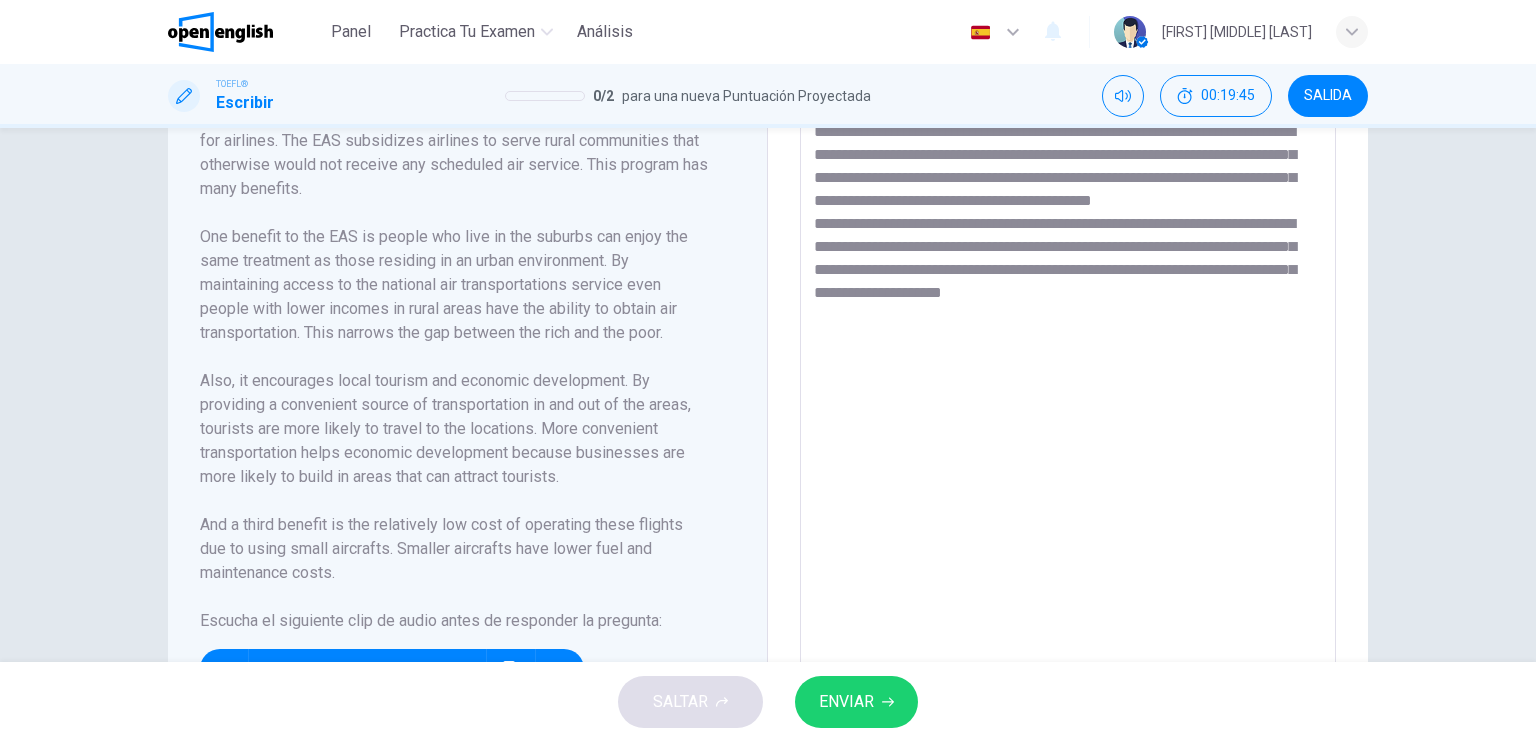 click on "**********" at bounding box center (1068, 388) 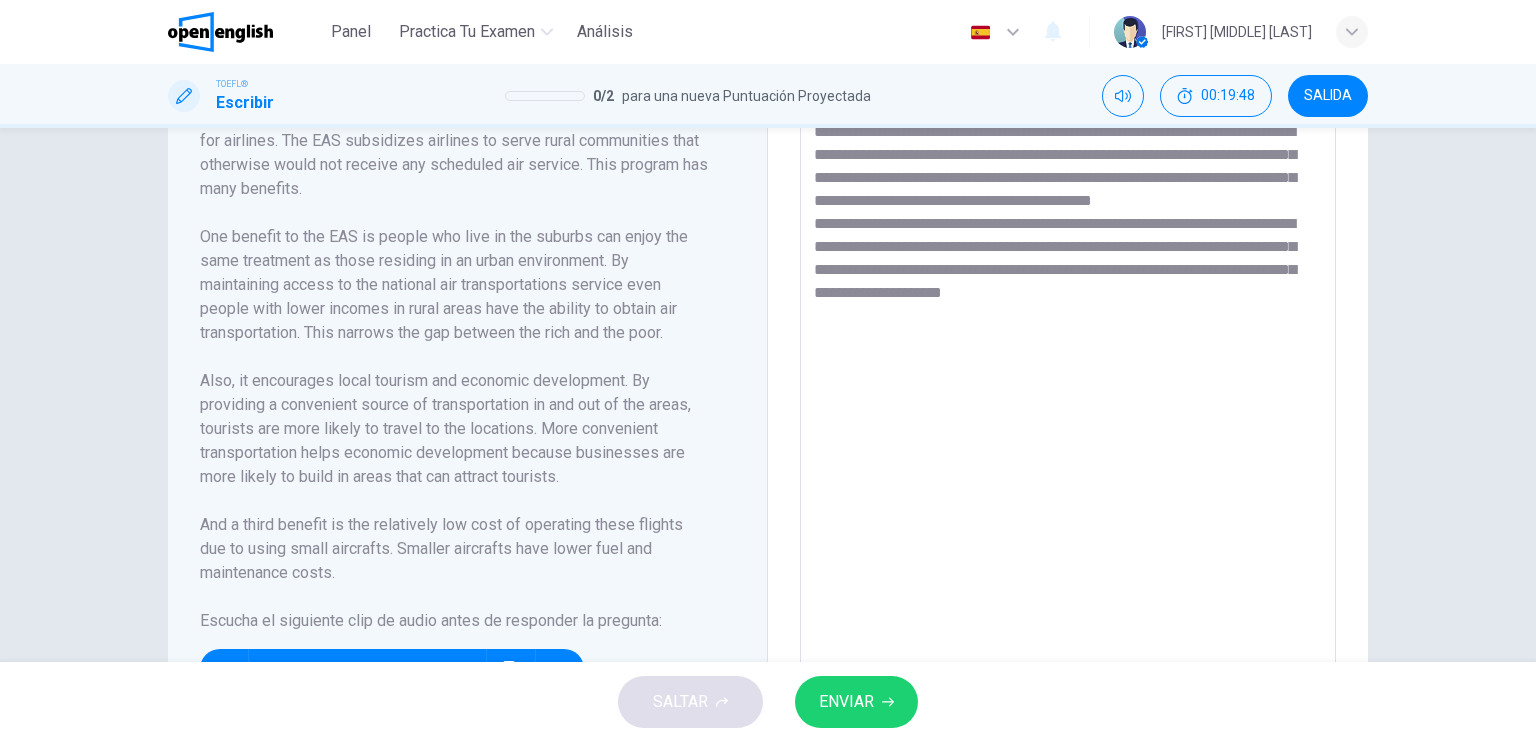 click on "**********" at bounding box center (1068, 388) 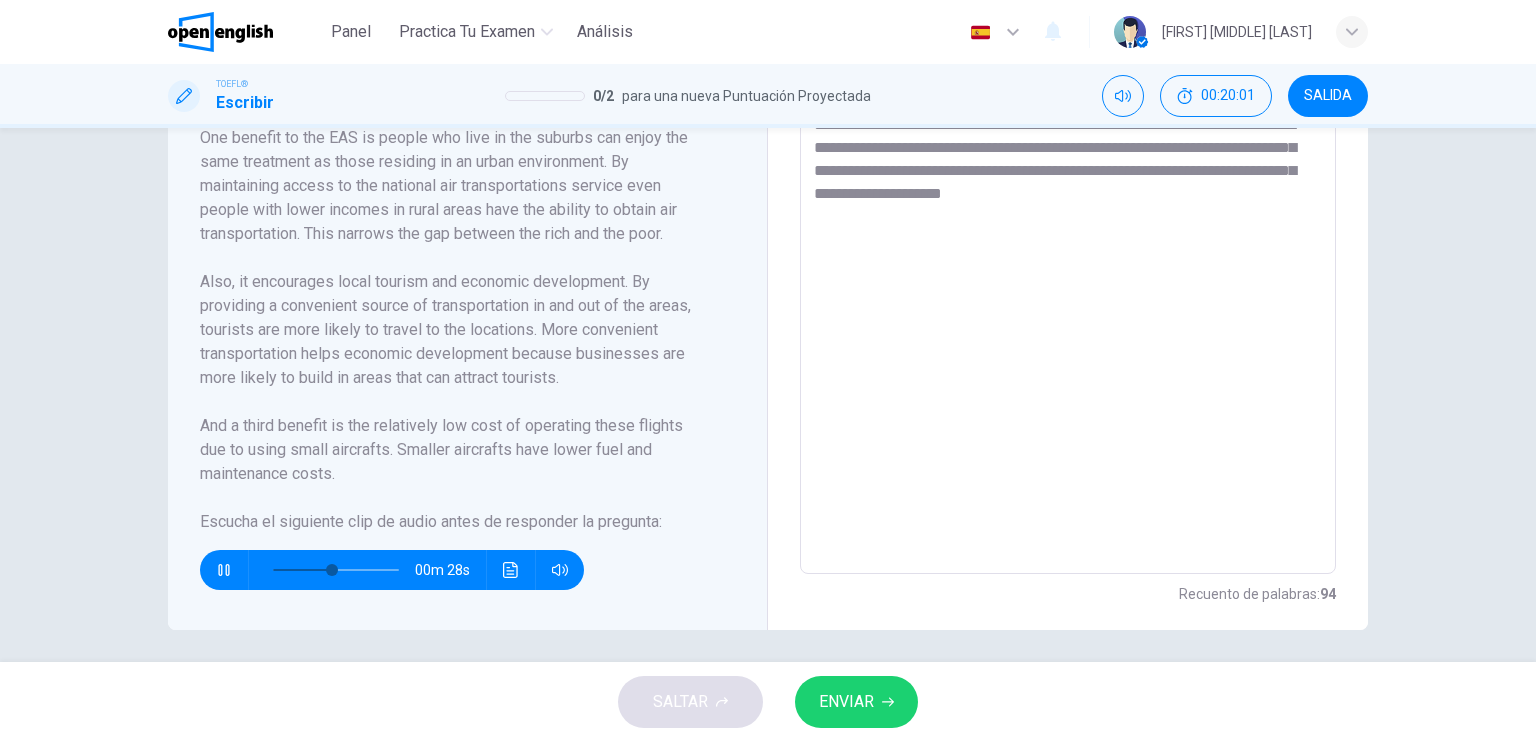 scroll, scrollTop: 604, scrollLeft: 0, axis: vertical 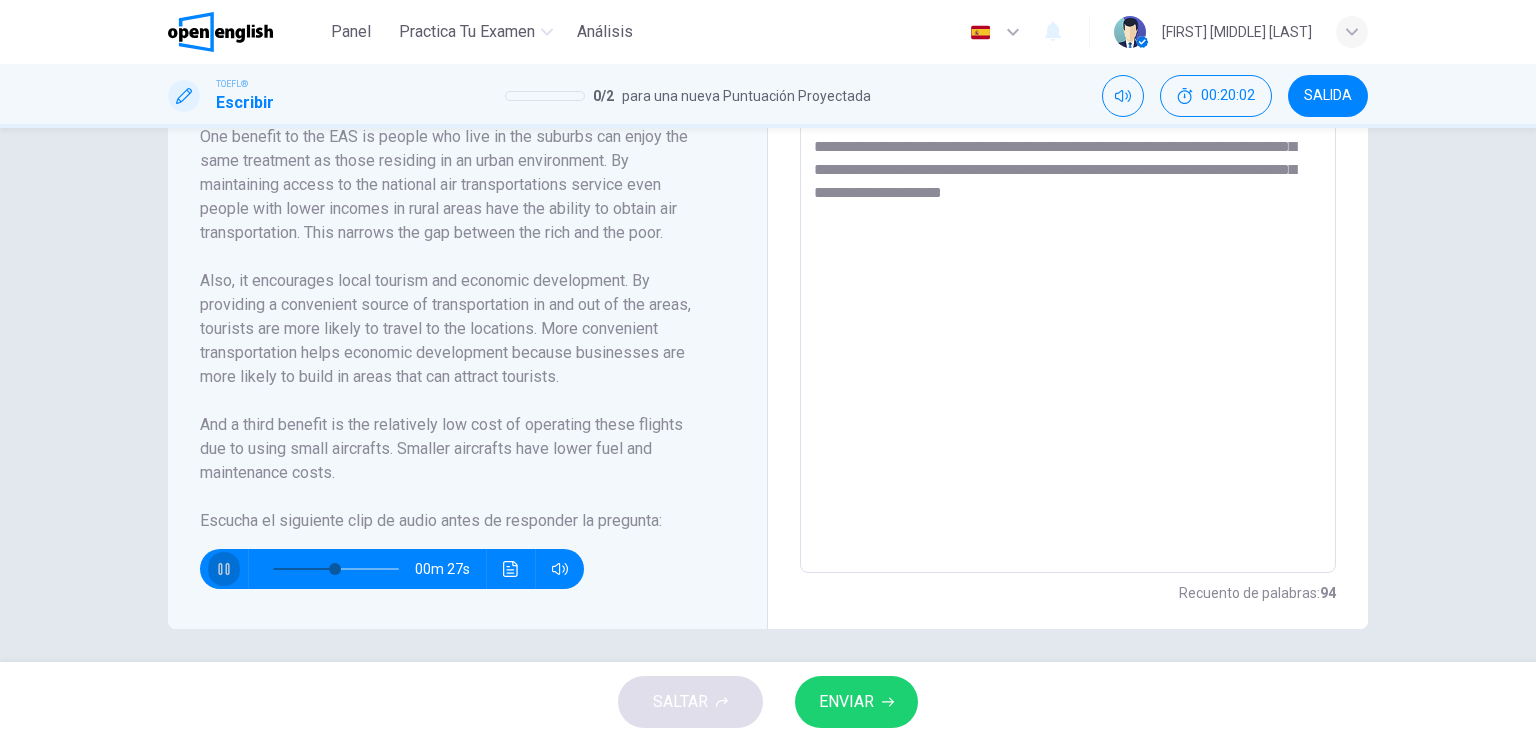 click at bounding box center [224, 569] 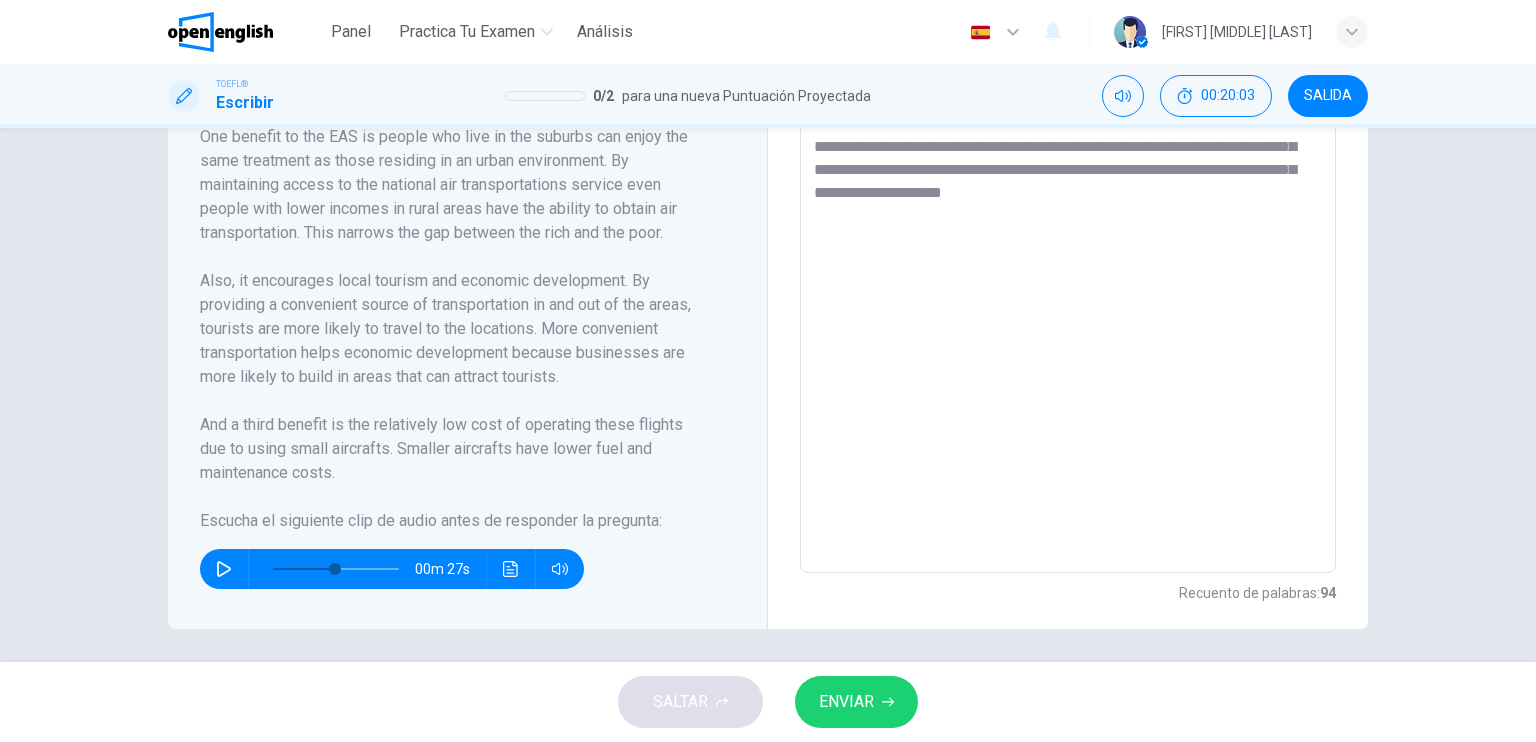 scroll, scrollTop: 557, scrollLeft: 0, axis: vertical 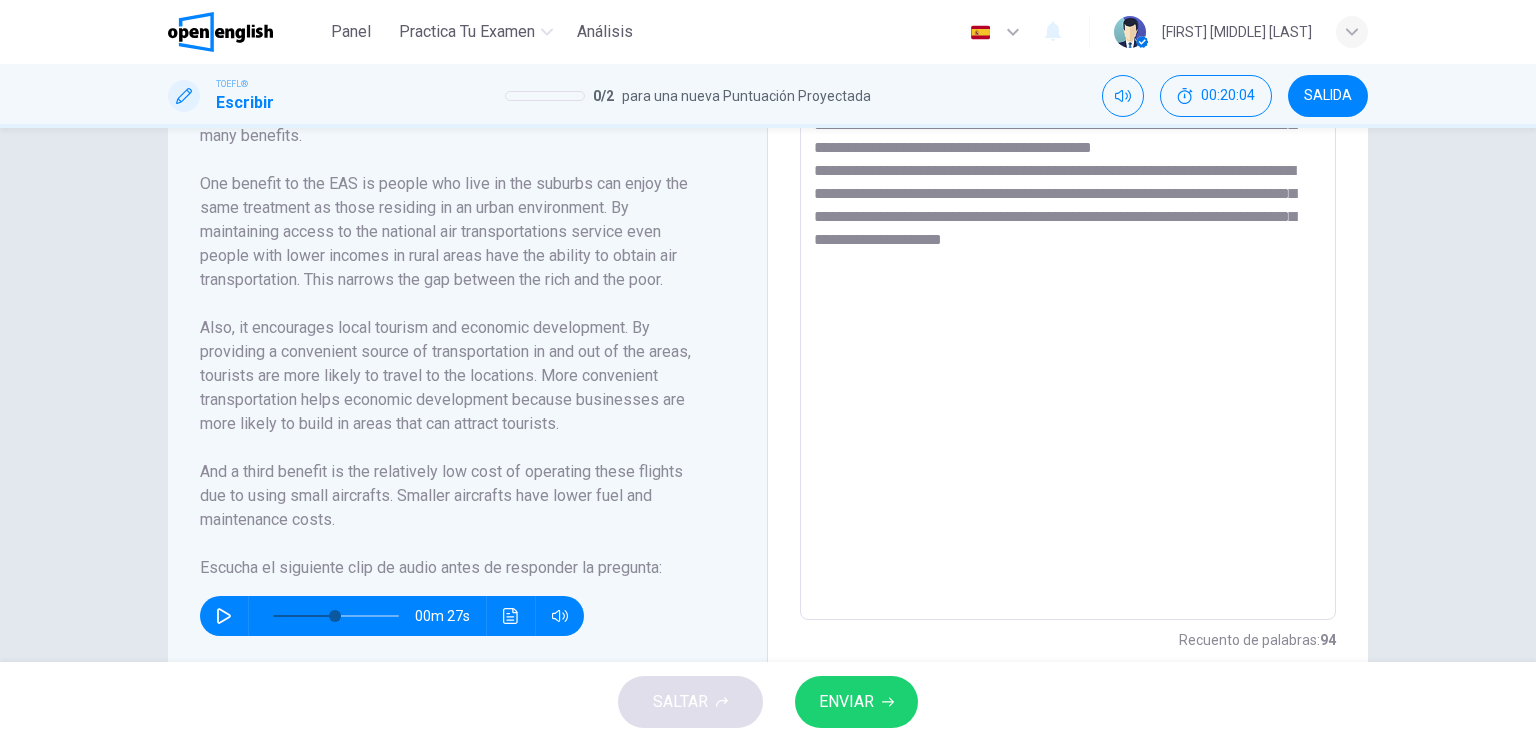 click on "**********" at bounding box center [1068, 335] 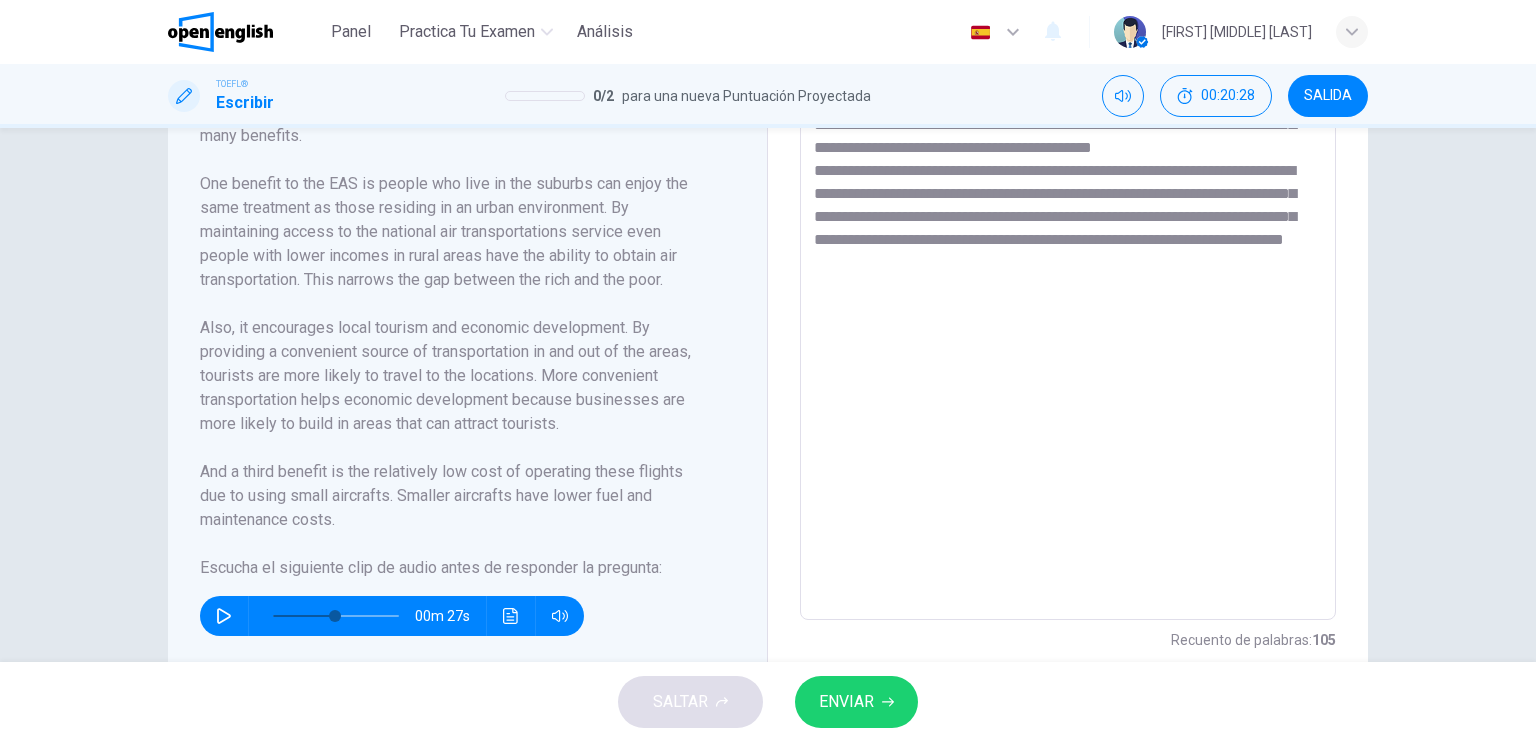 click on "**********" at bounding box center (1068, 335) 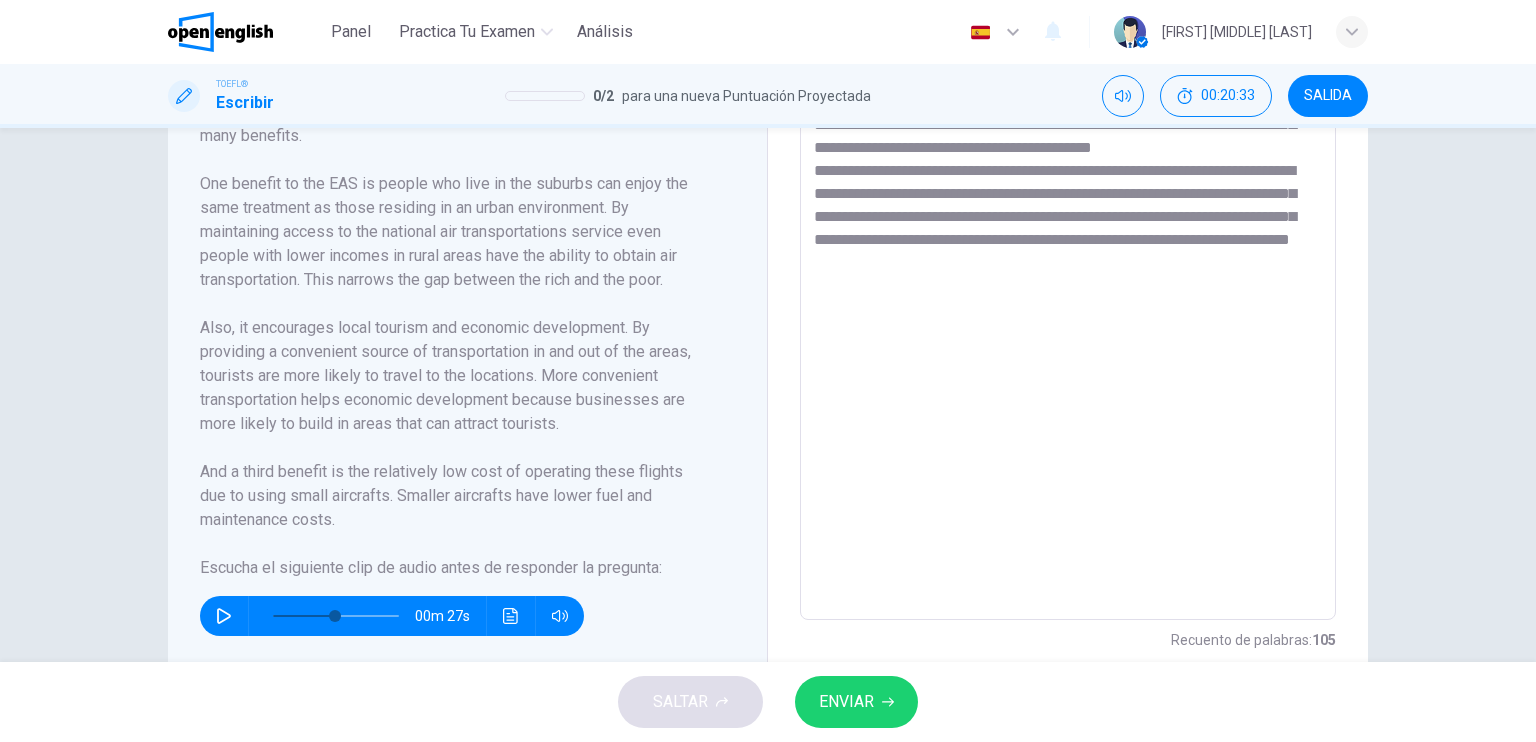 click on "**********" at bounding box center [1068, 335] 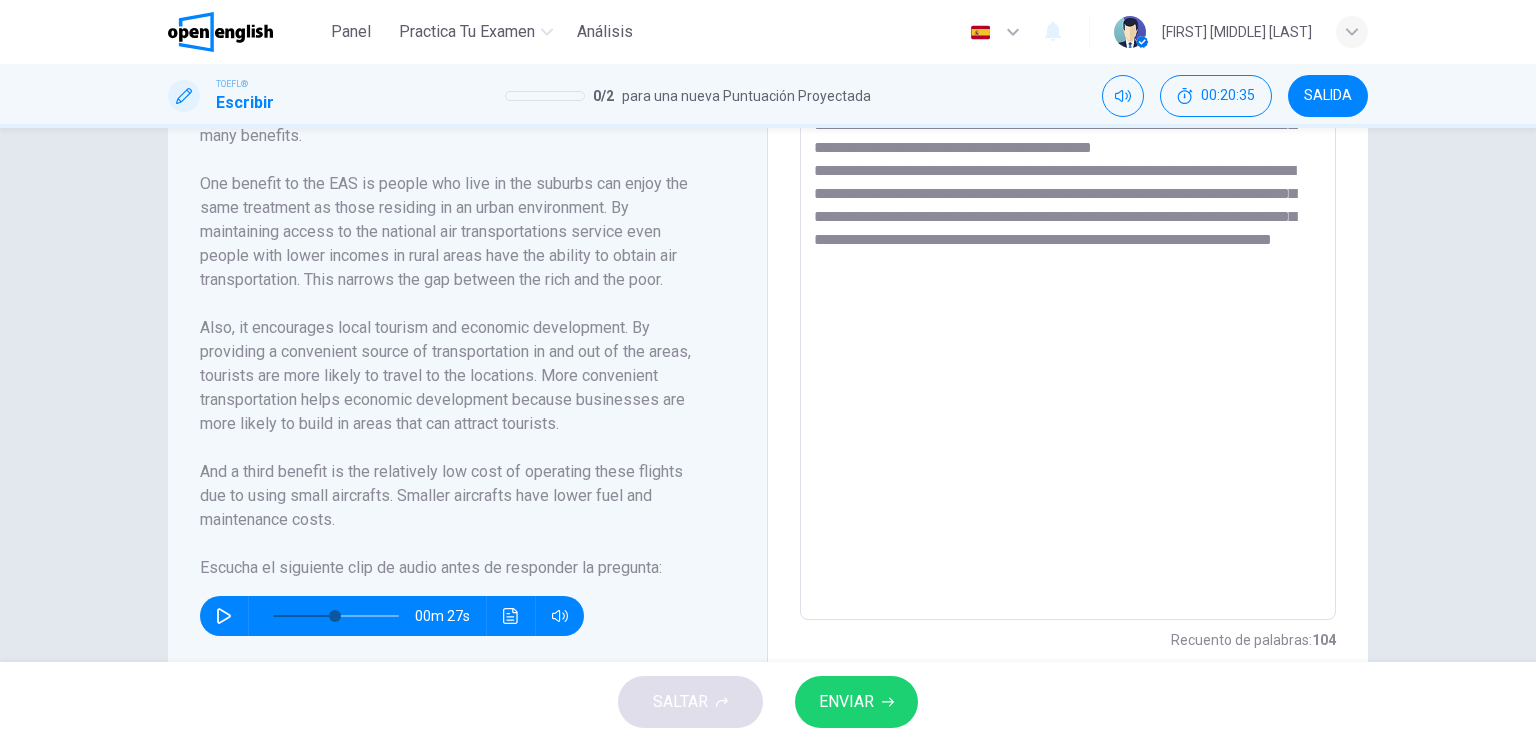 click on "**********" at bounding box center [1068, 335] 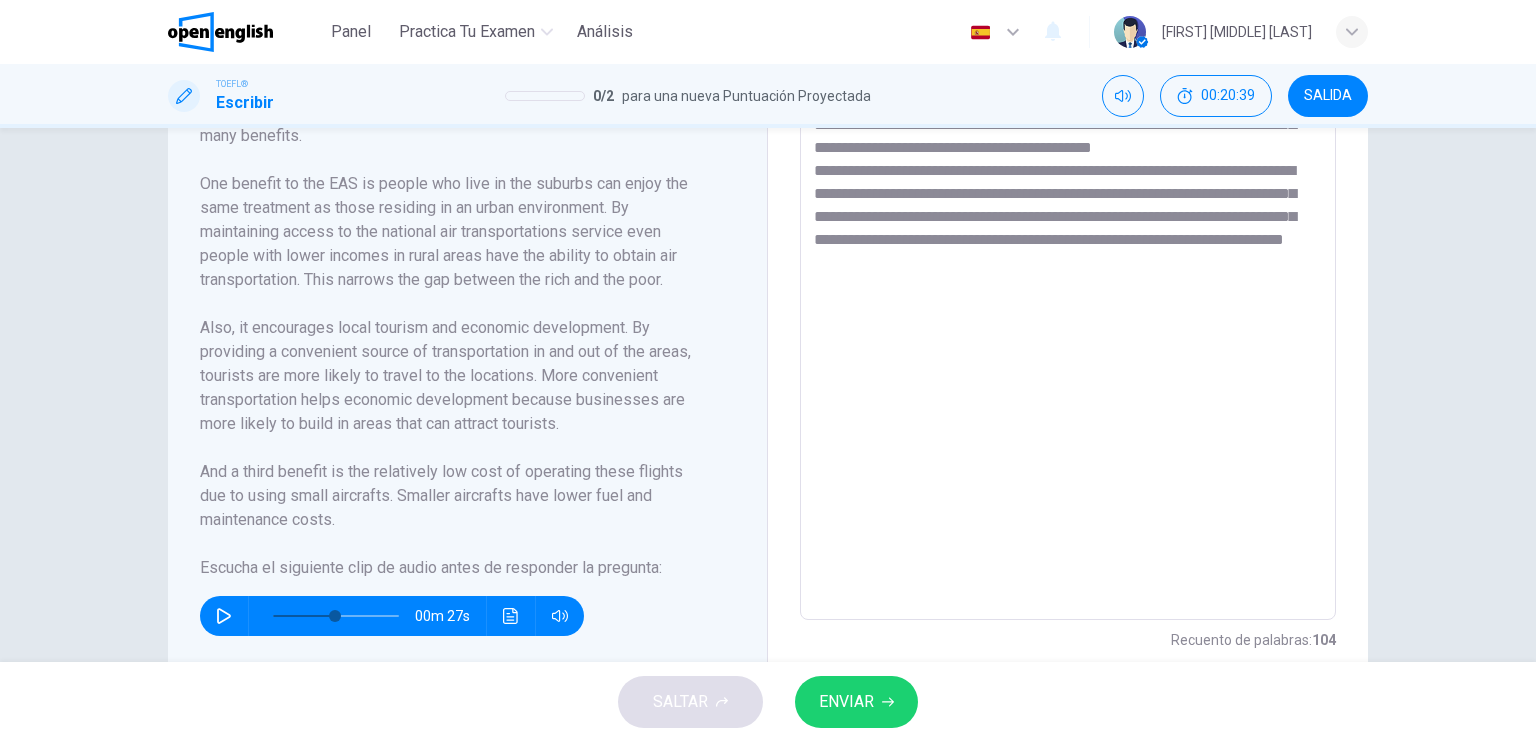 click on "**********" at bounding box center (1068, 335) 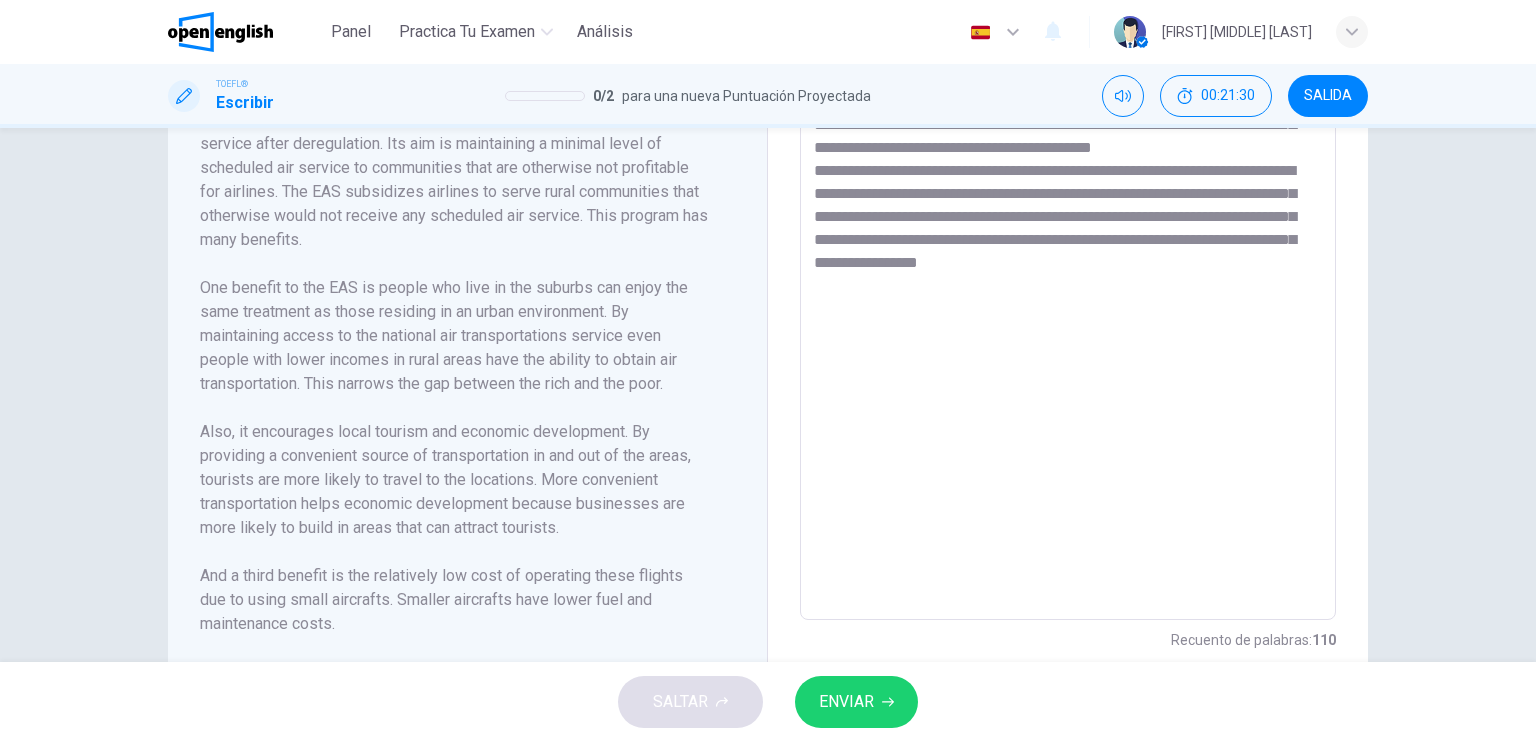 scroll, scrollTop: 0, scrollLeft: 0, axis: both 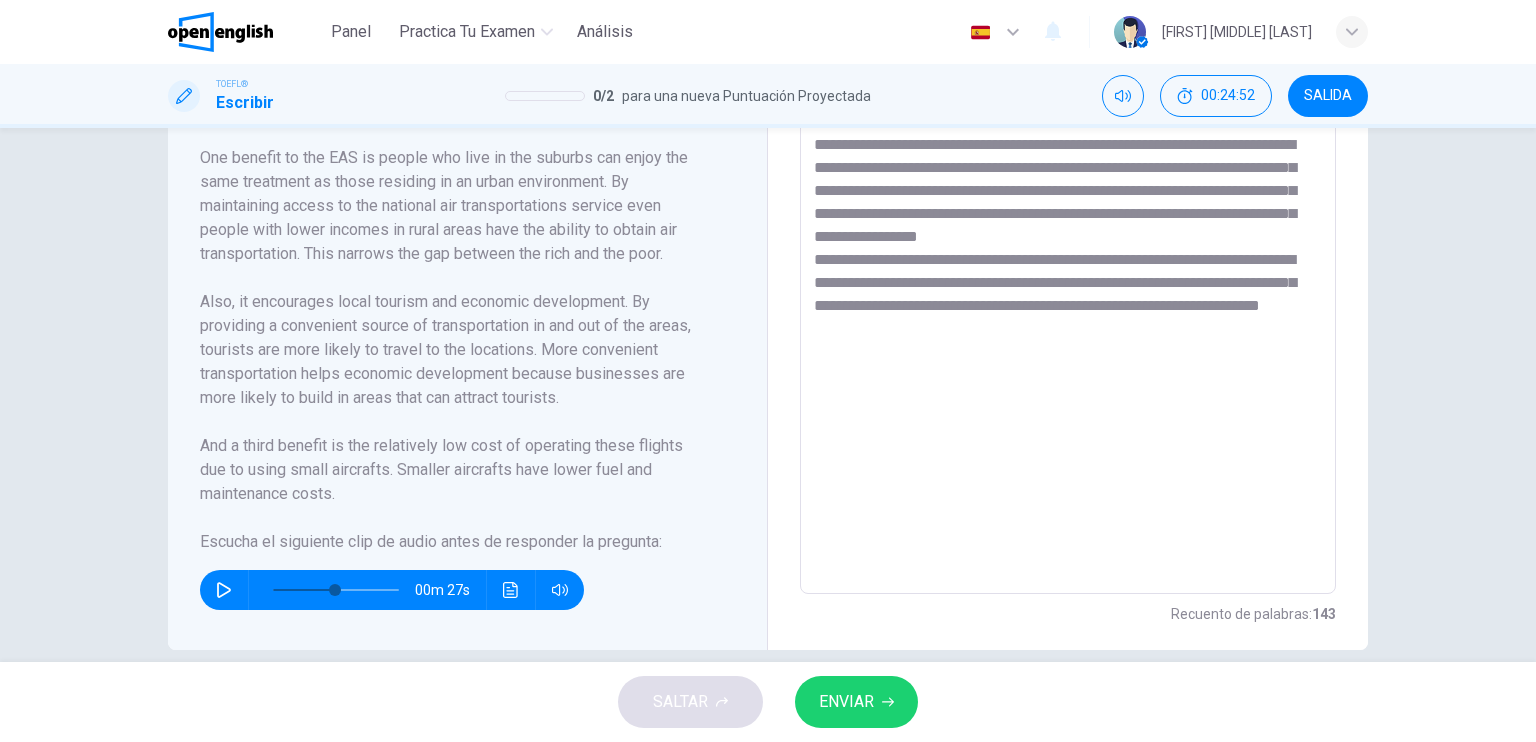 click on "**********" at bounding box center [1068, 309] 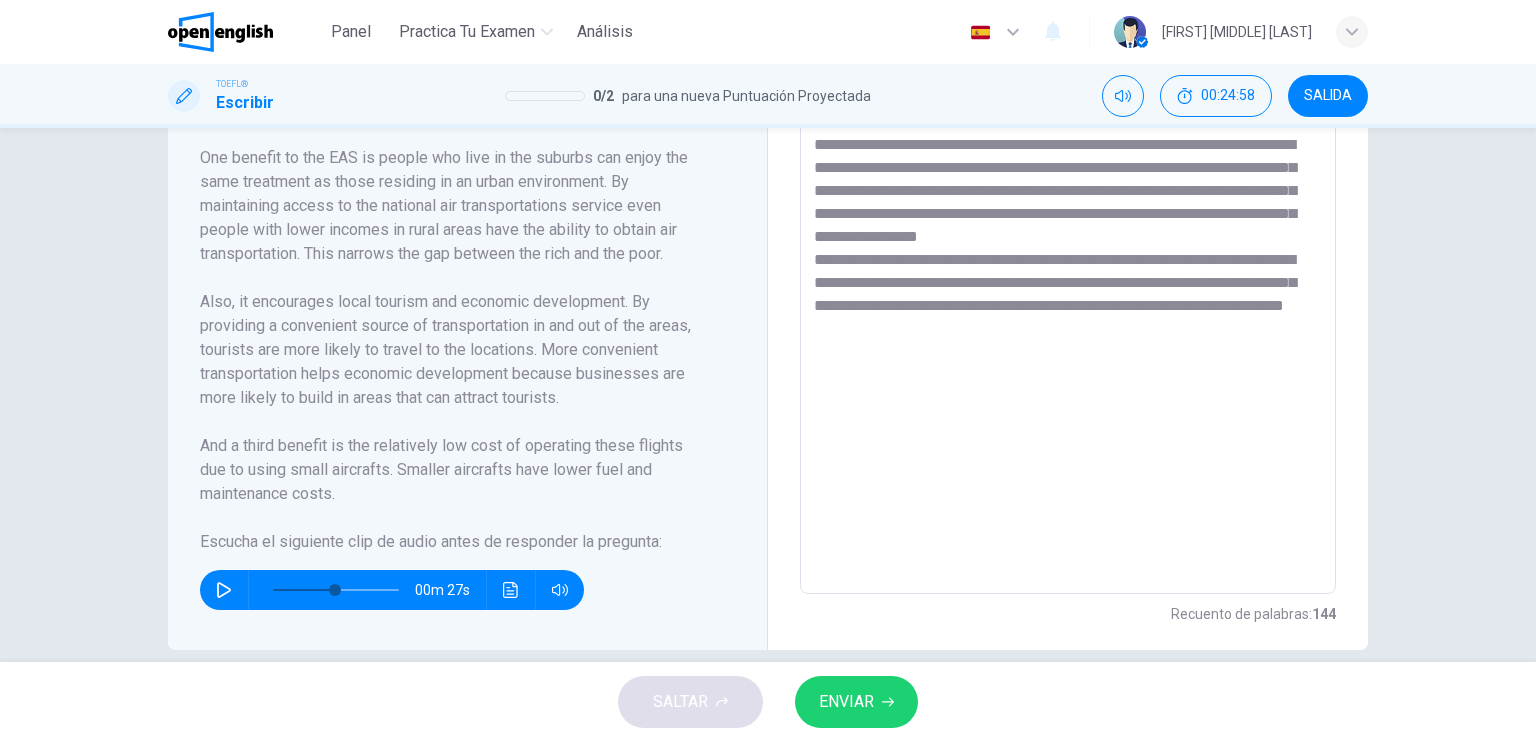 click on "**********" at bounding box center [1068, 309] 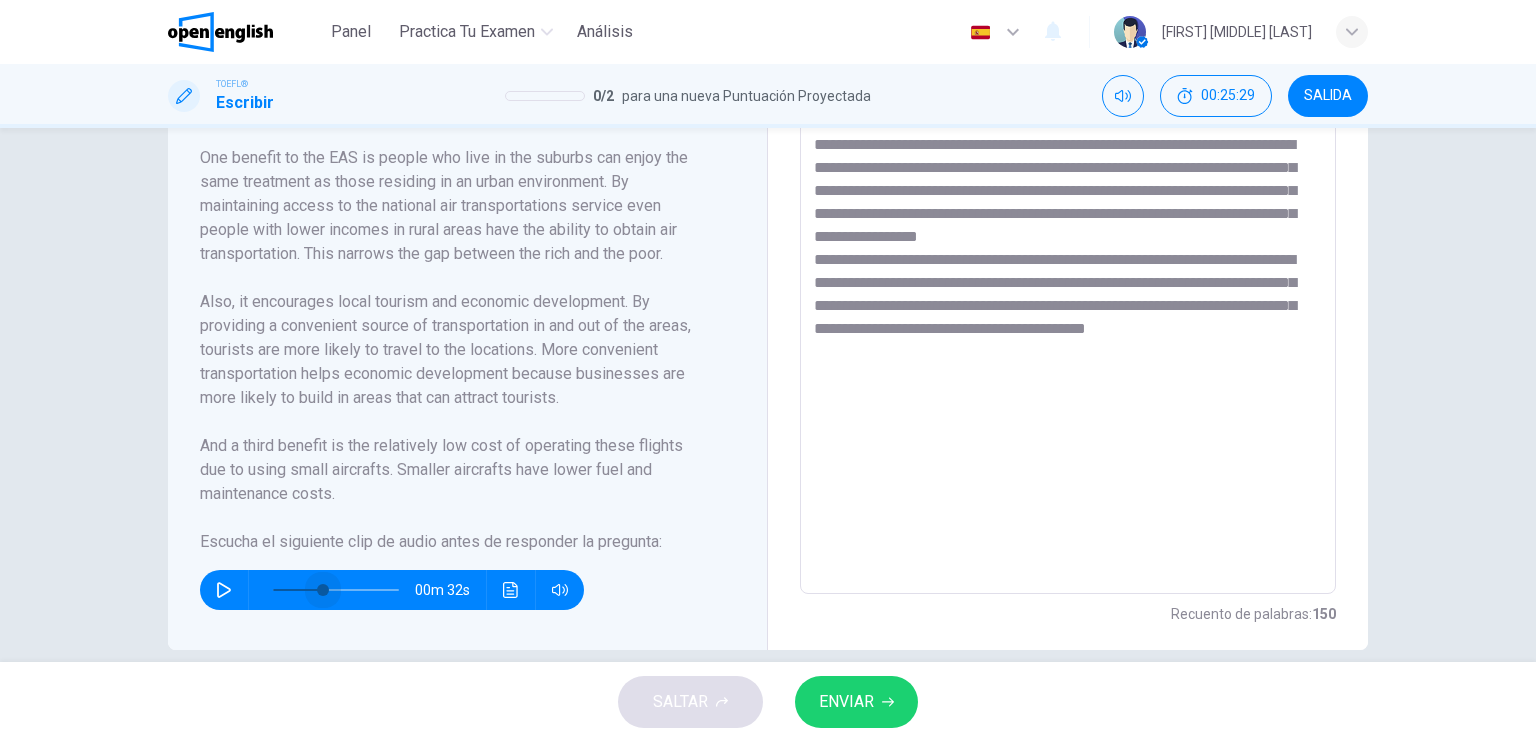 click at bounding box center (323, 590) 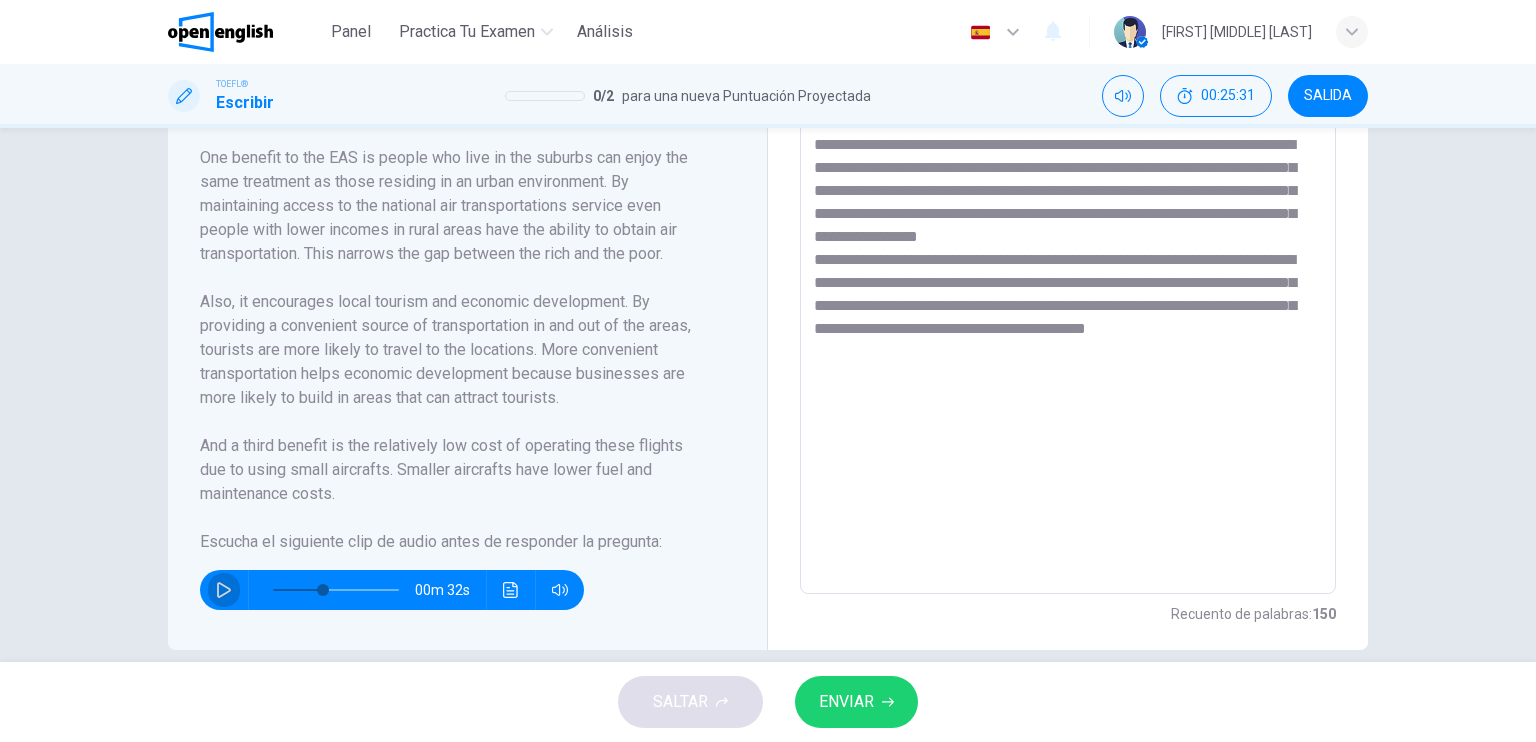 click at bounding box center [224, 590] 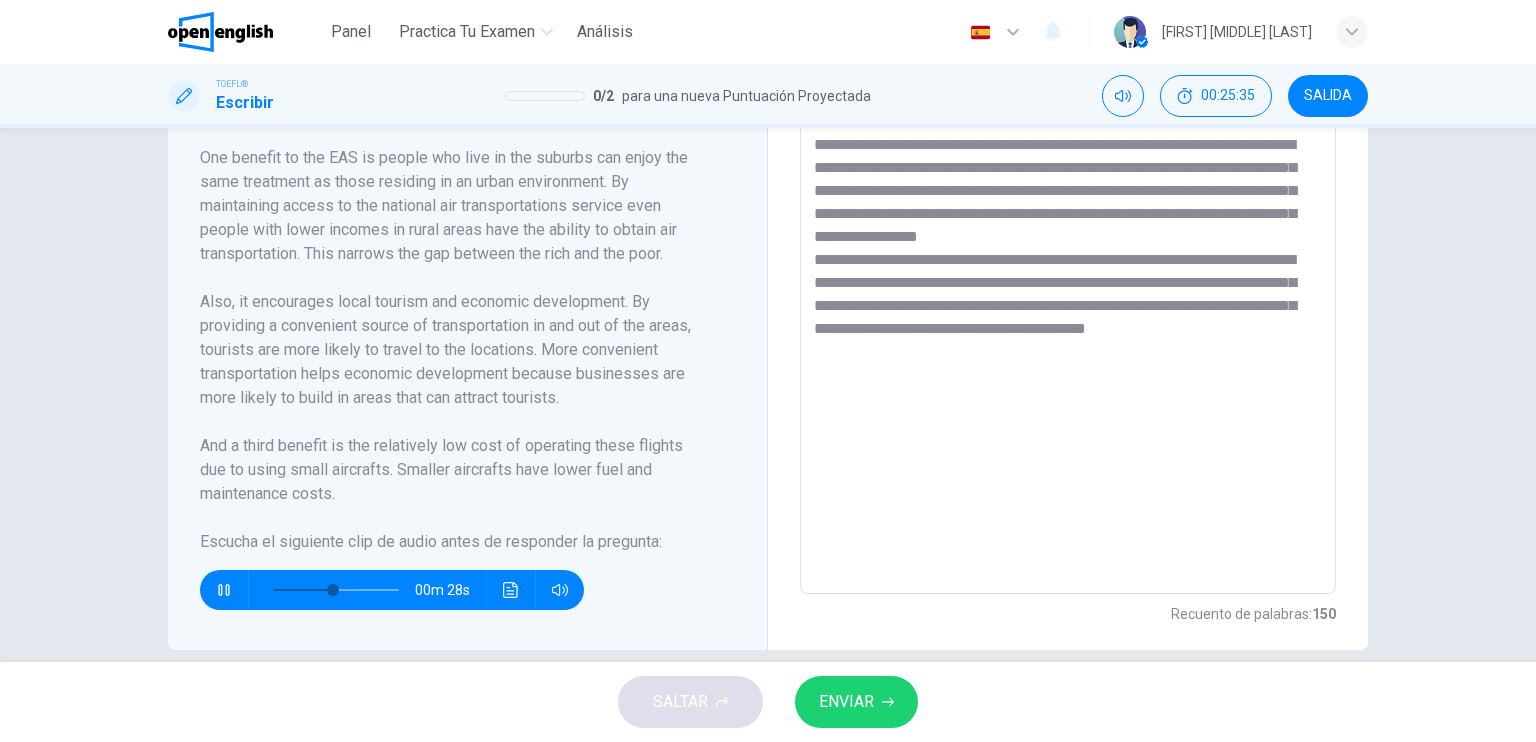 click on "**********" at bounding box center (1068, 309) 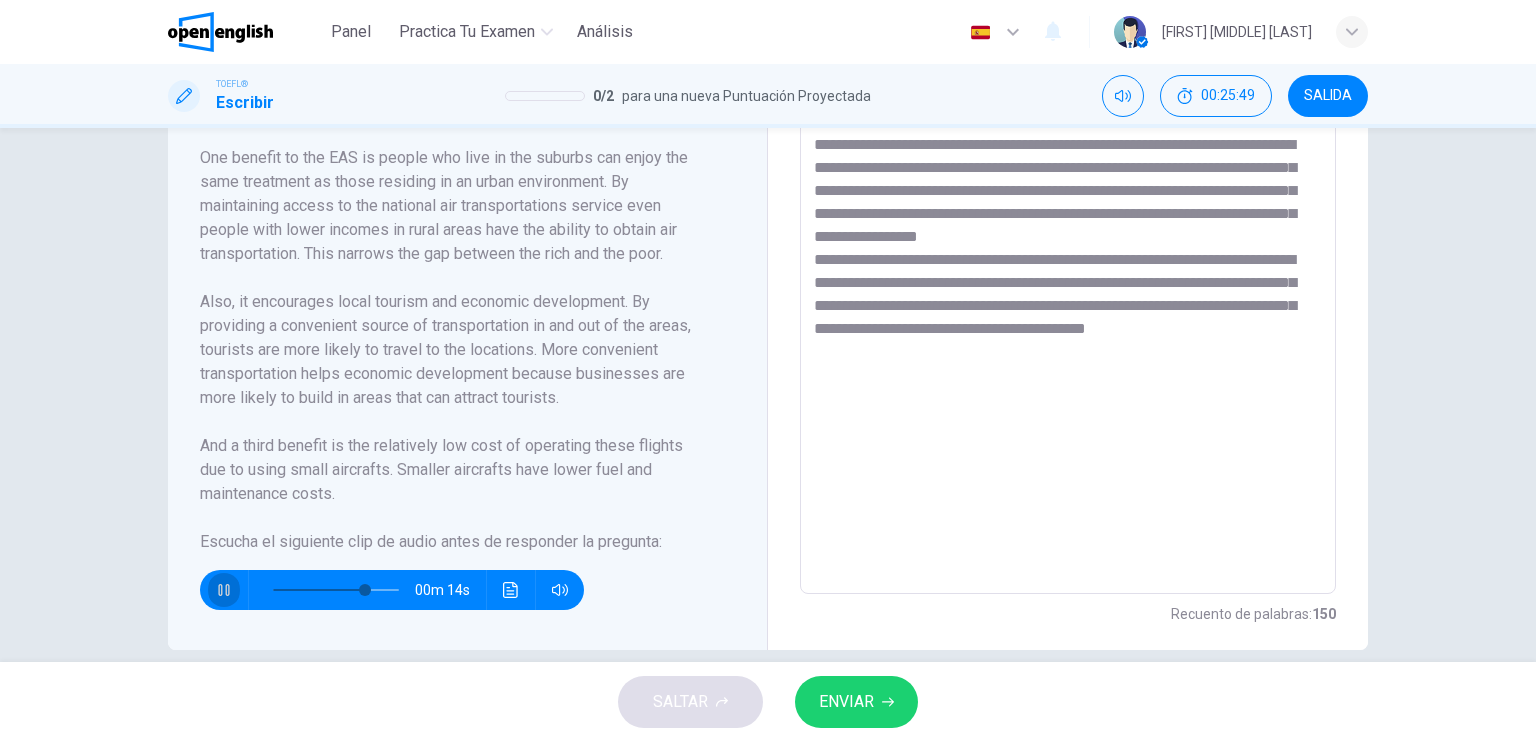 click at bounding box center (224, 590) 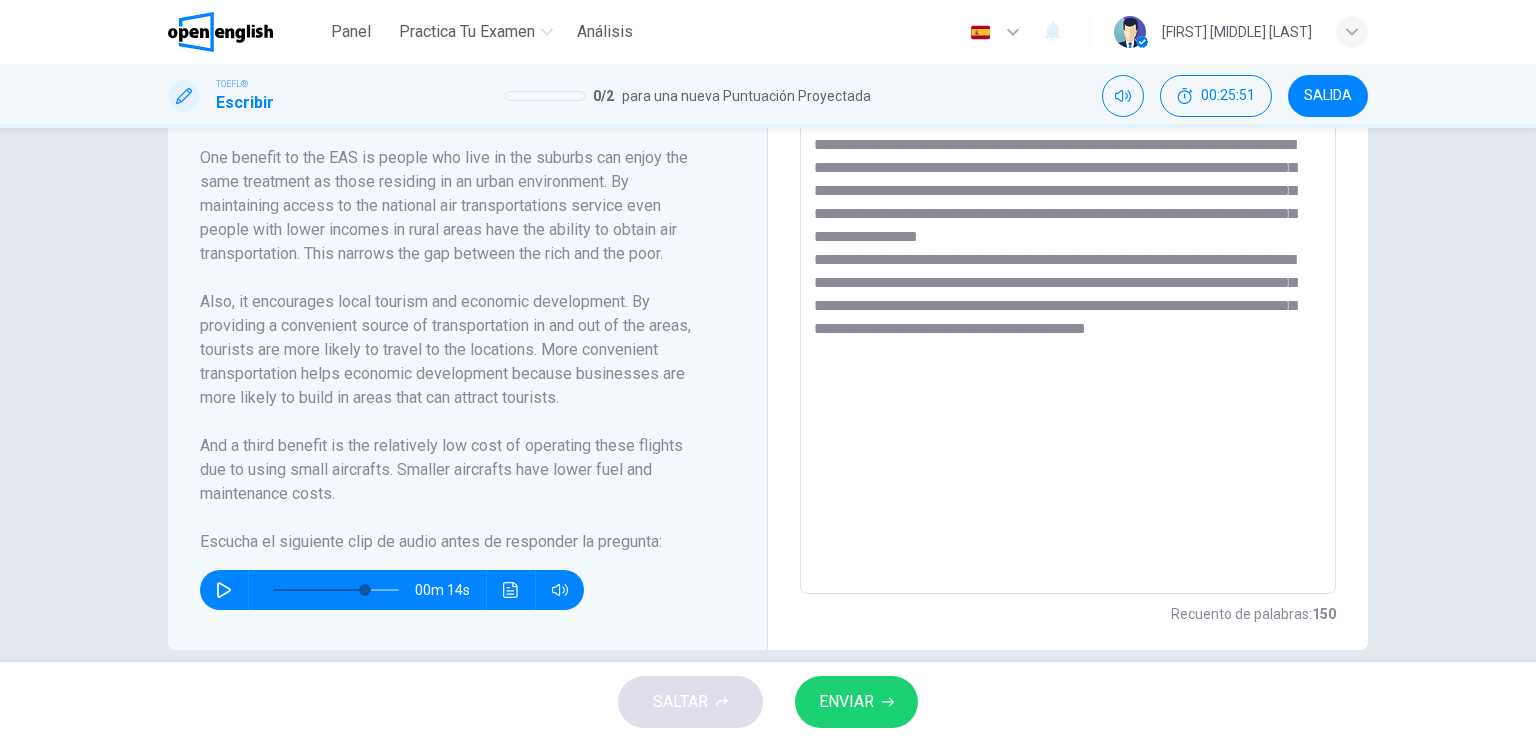 click on "**********" at bounding box center [1068, 309] 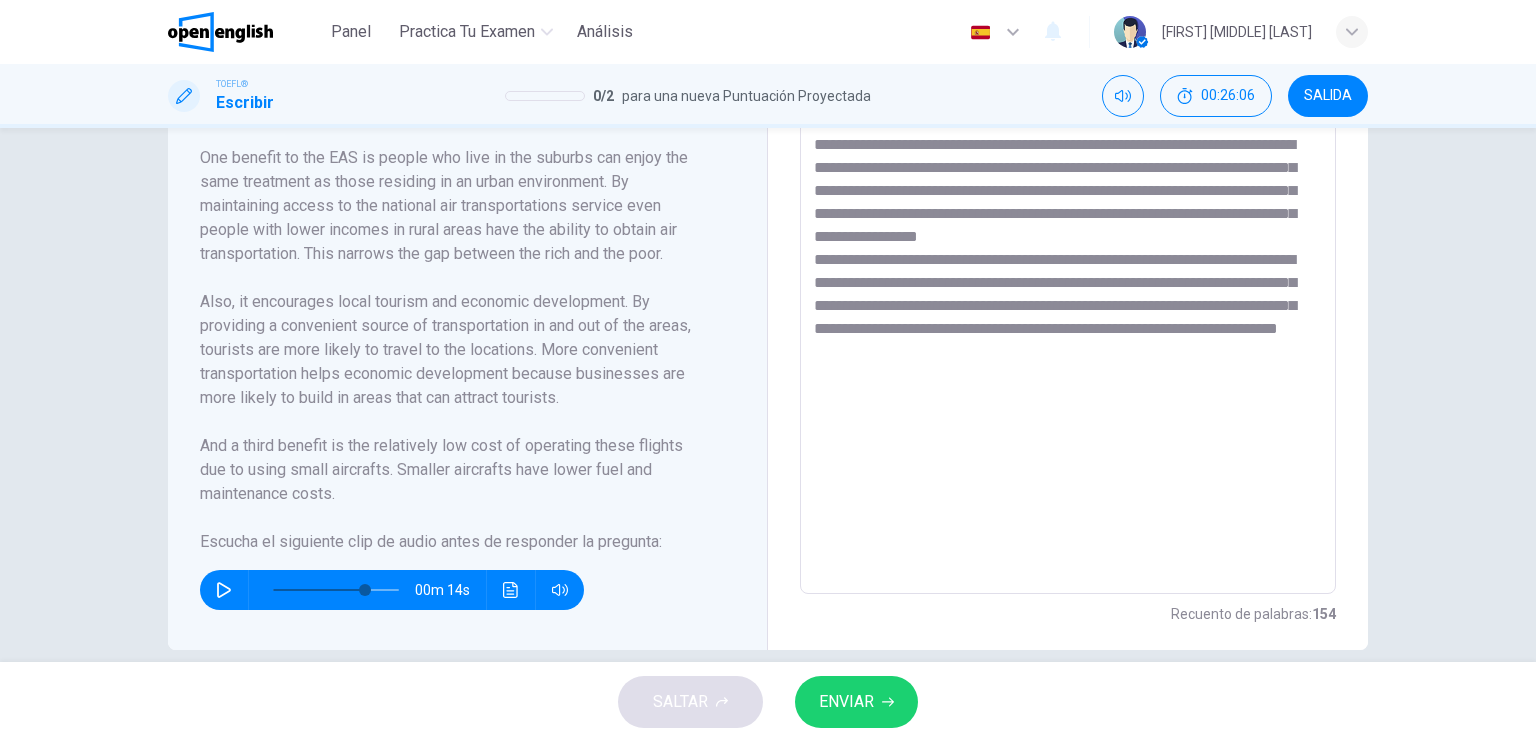 click on "**********" at bounding box center [1068, 309] 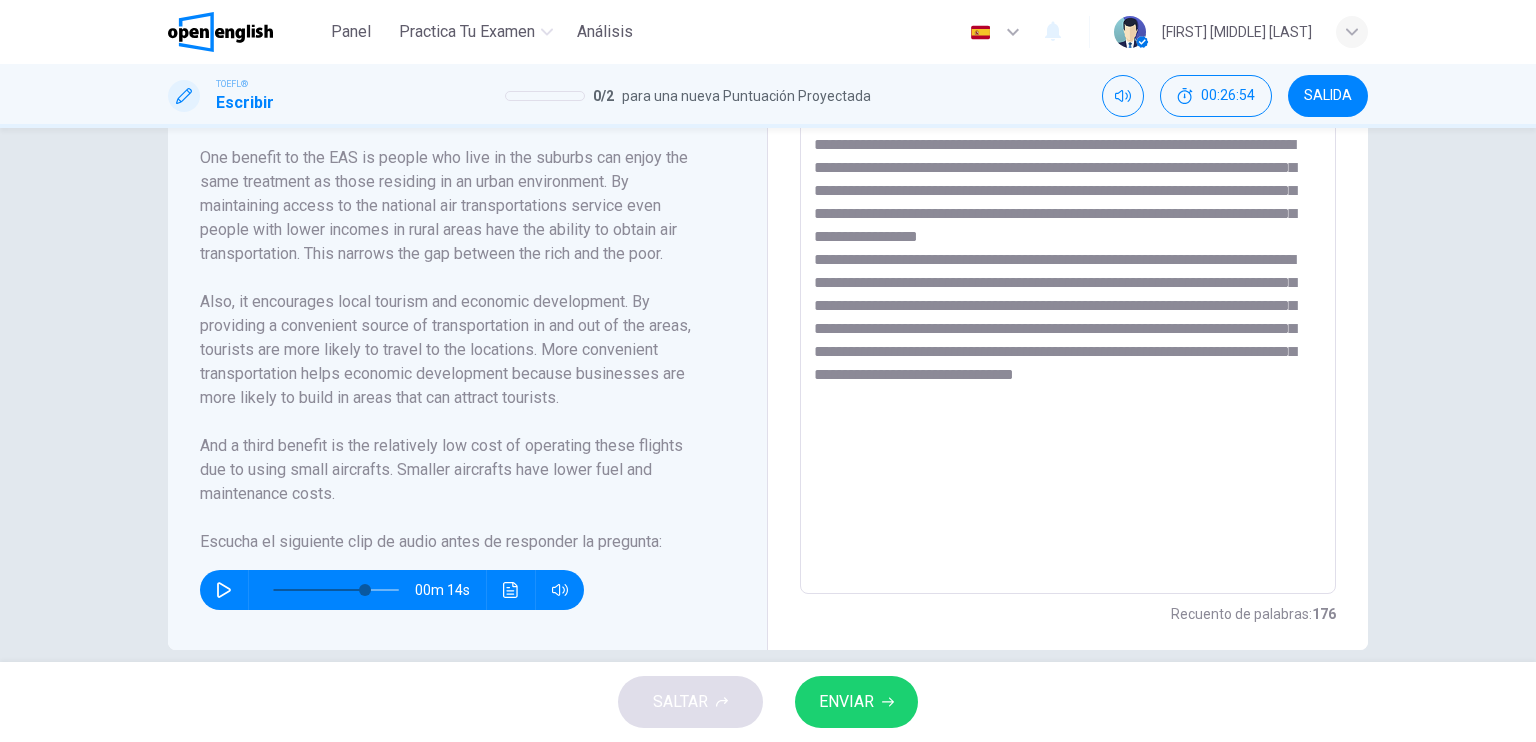 click at bounding box center [1068, 309] 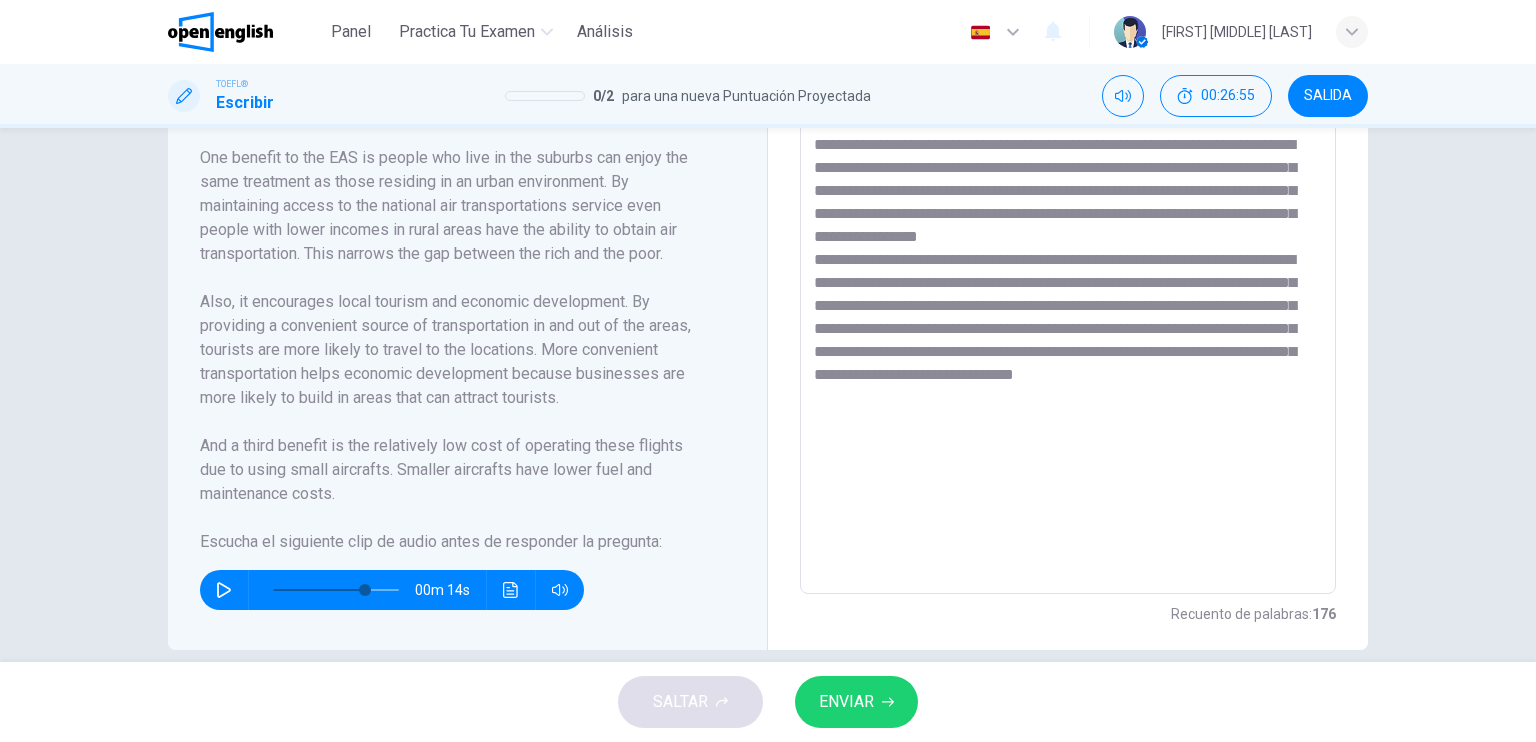 click at bounding box center [1068, 309] 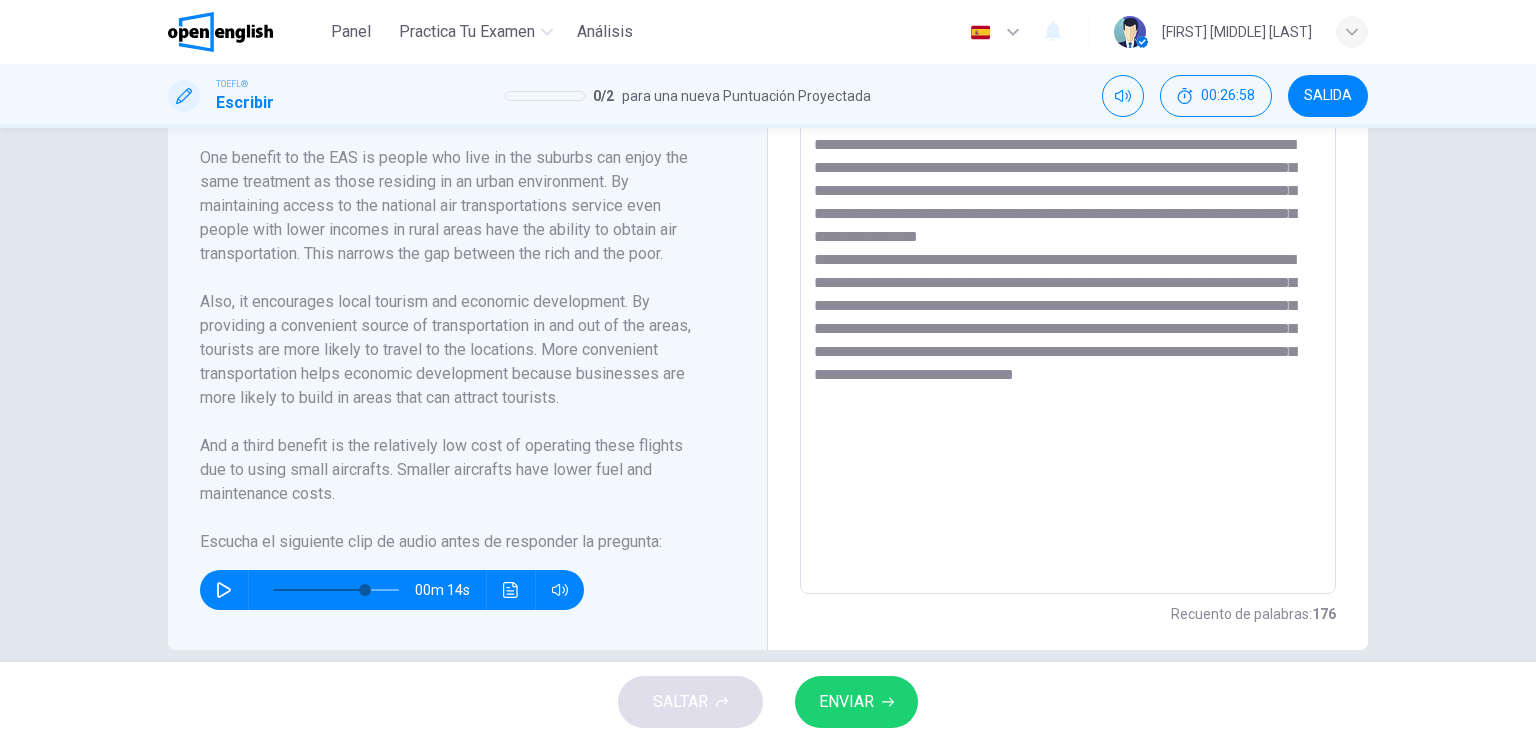 click at bounding box center (1068, 309) 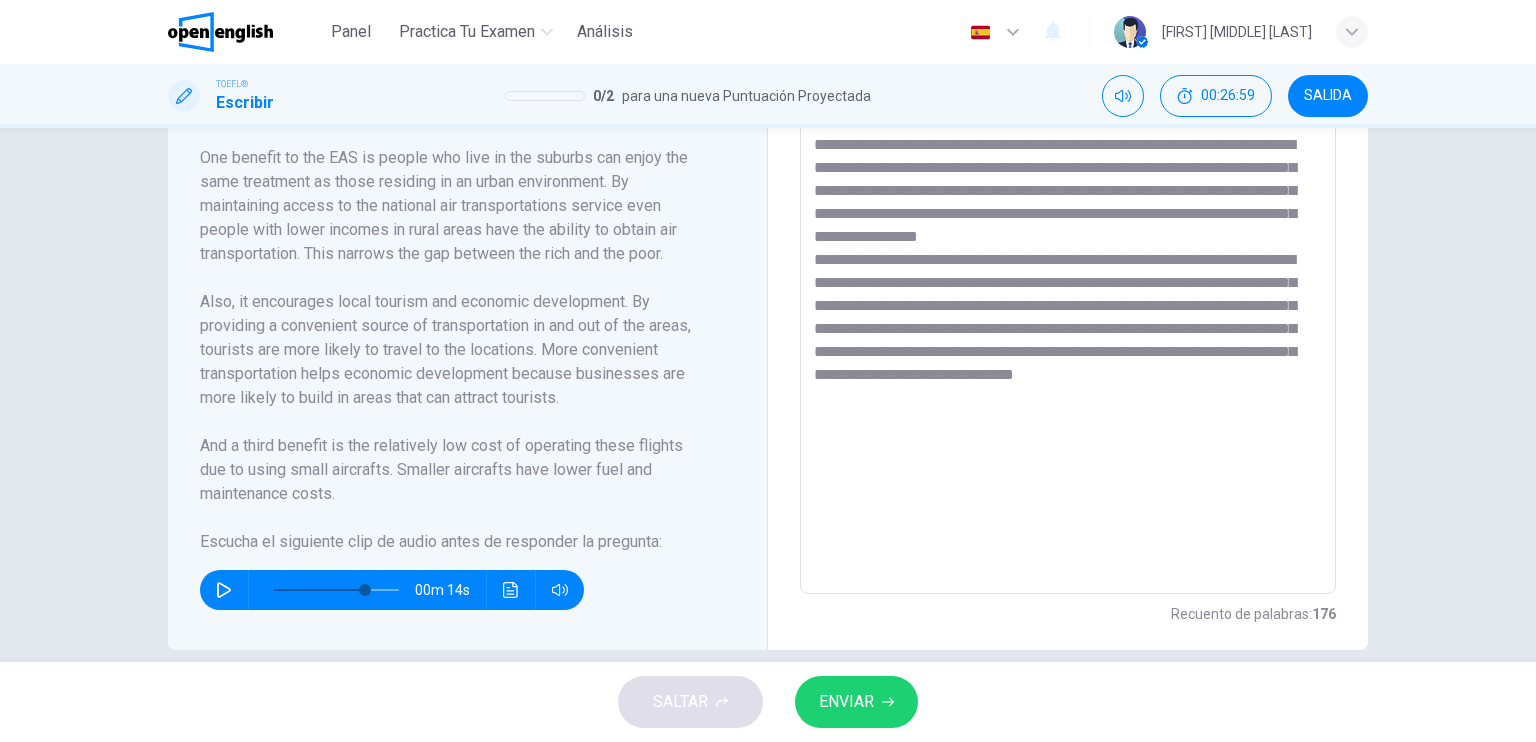 click at bounding box center [1068, 309] 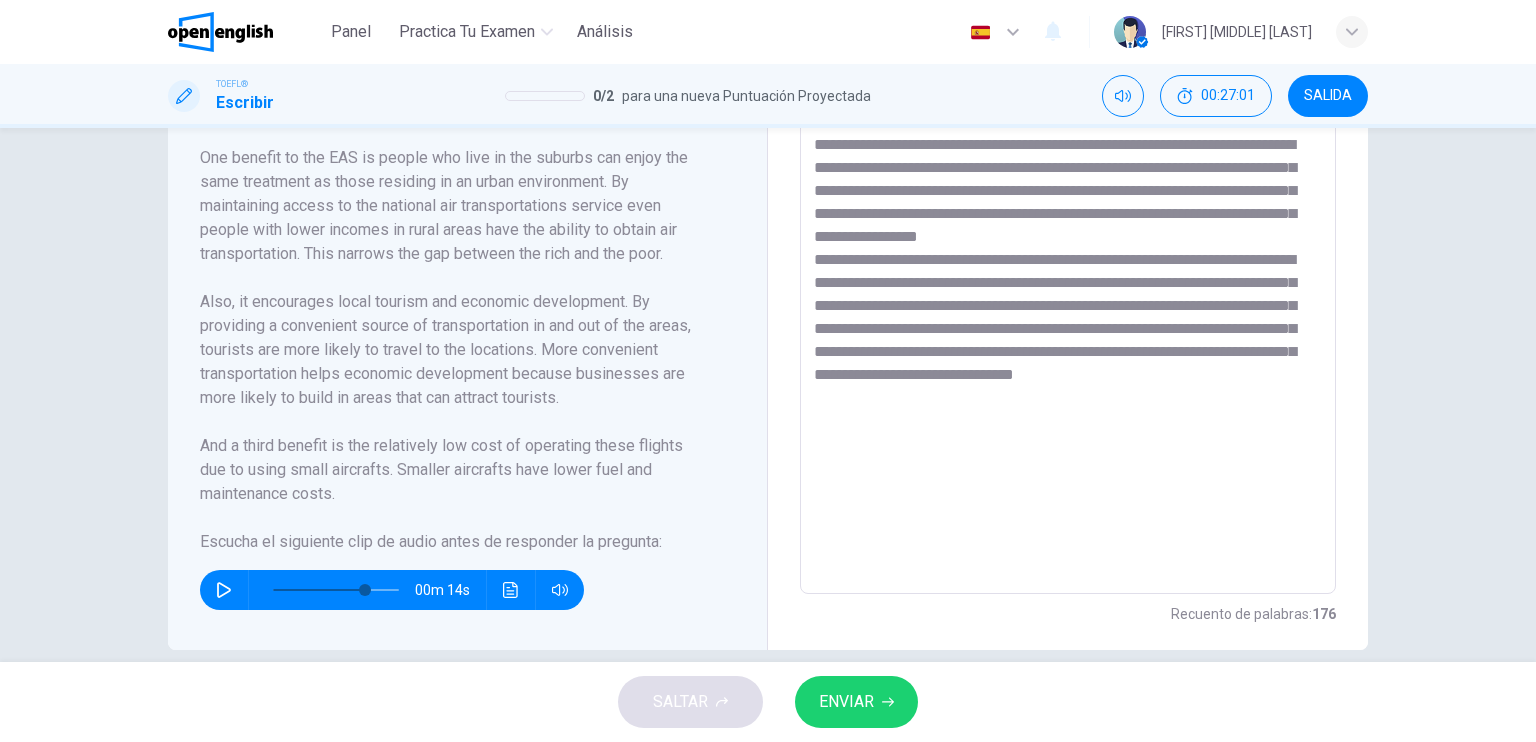 click at bounding box center (1068, 309) 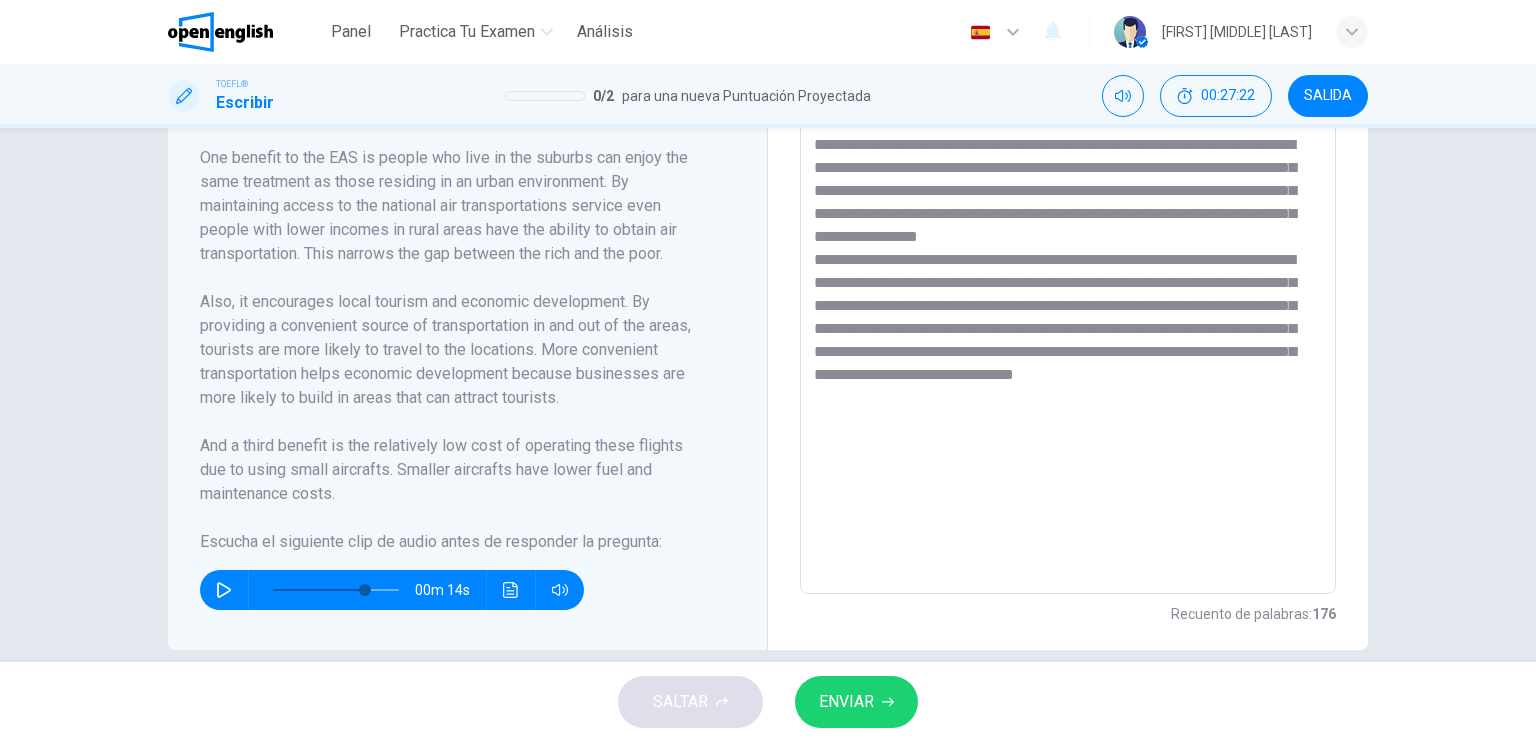 click at bounding box center [1068, 309] 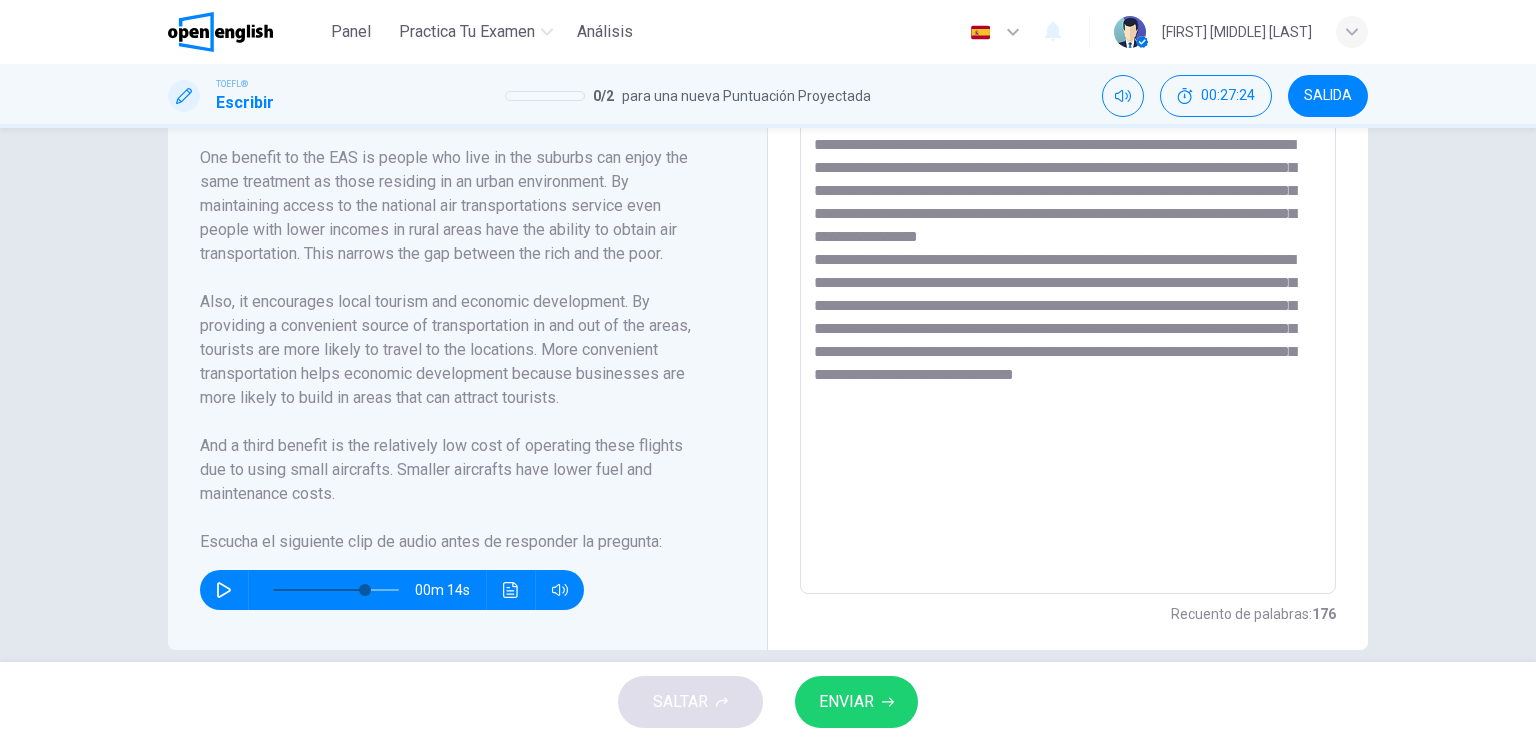 click at bounding box center [1068, 309] 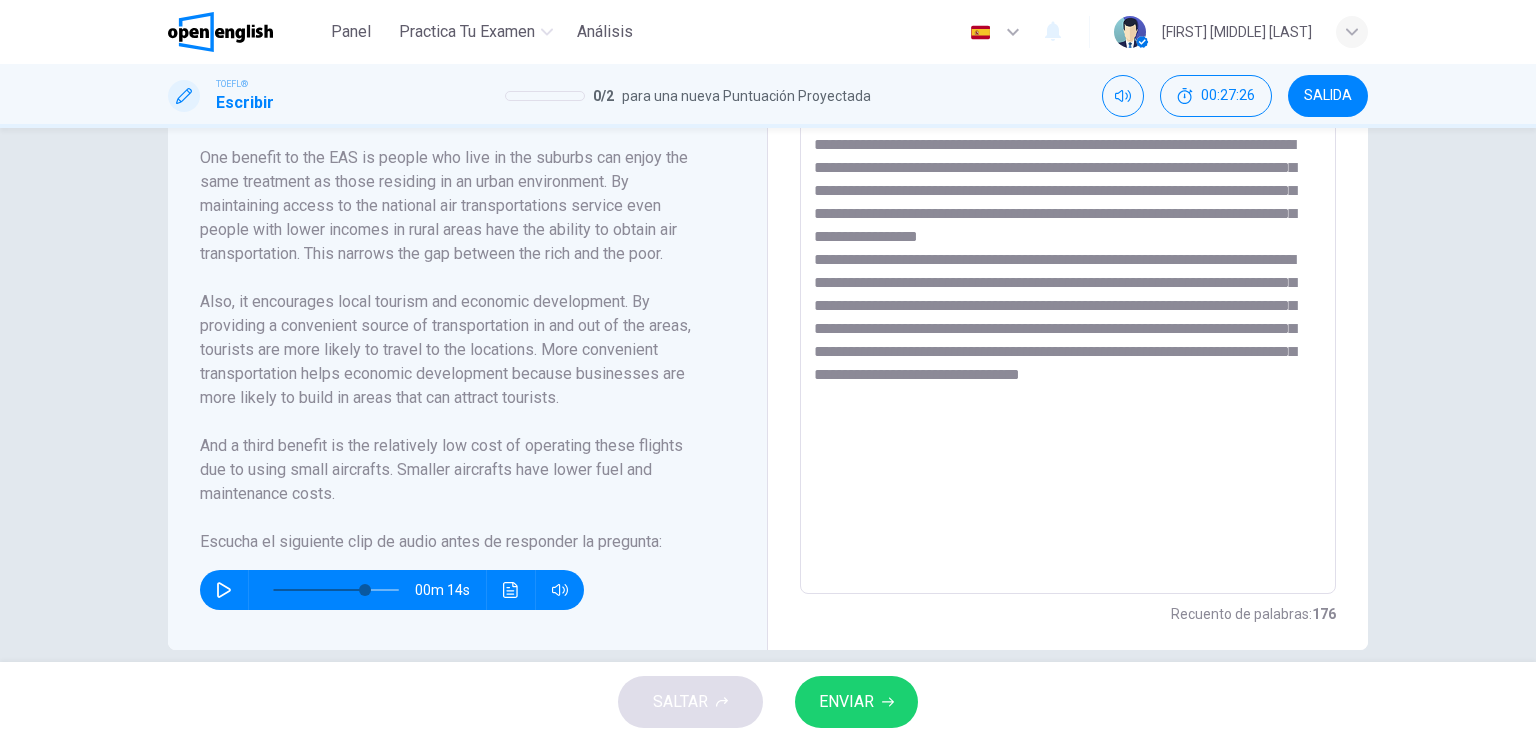 click at bounding box center [1068, 309] 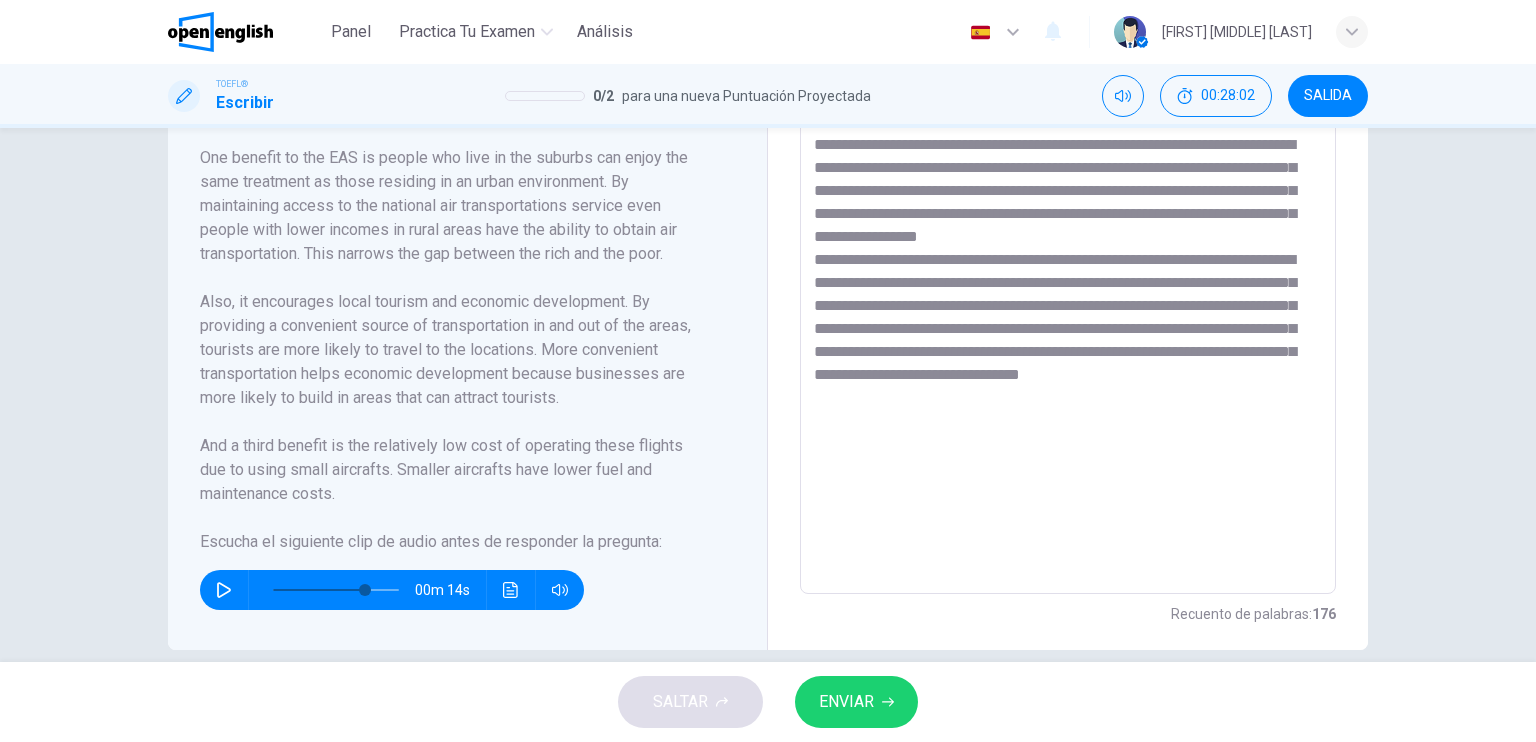 click at bounding box center (1068, 309) 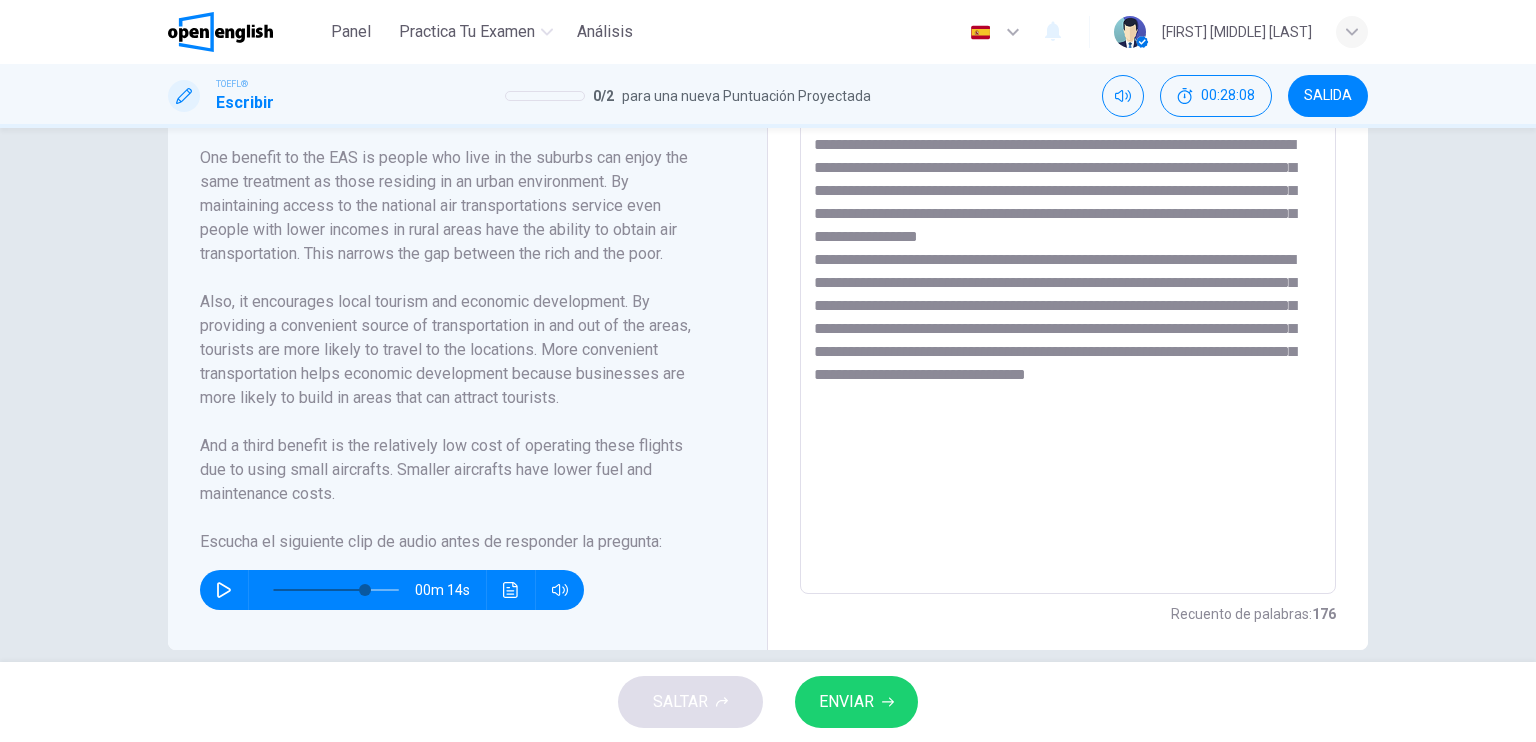 click at bounding box center (1068, 309) 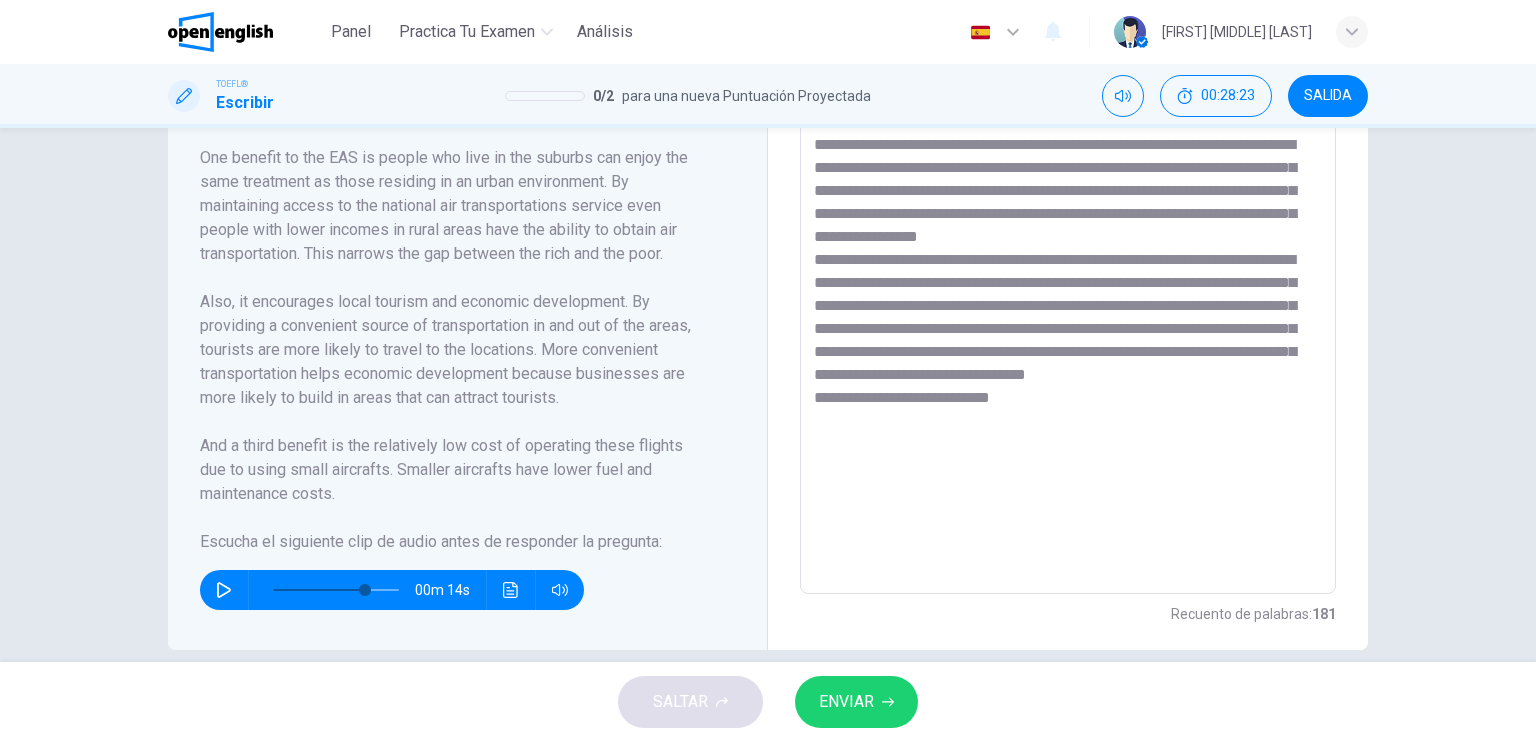 click at bounding box center [1068, 309] 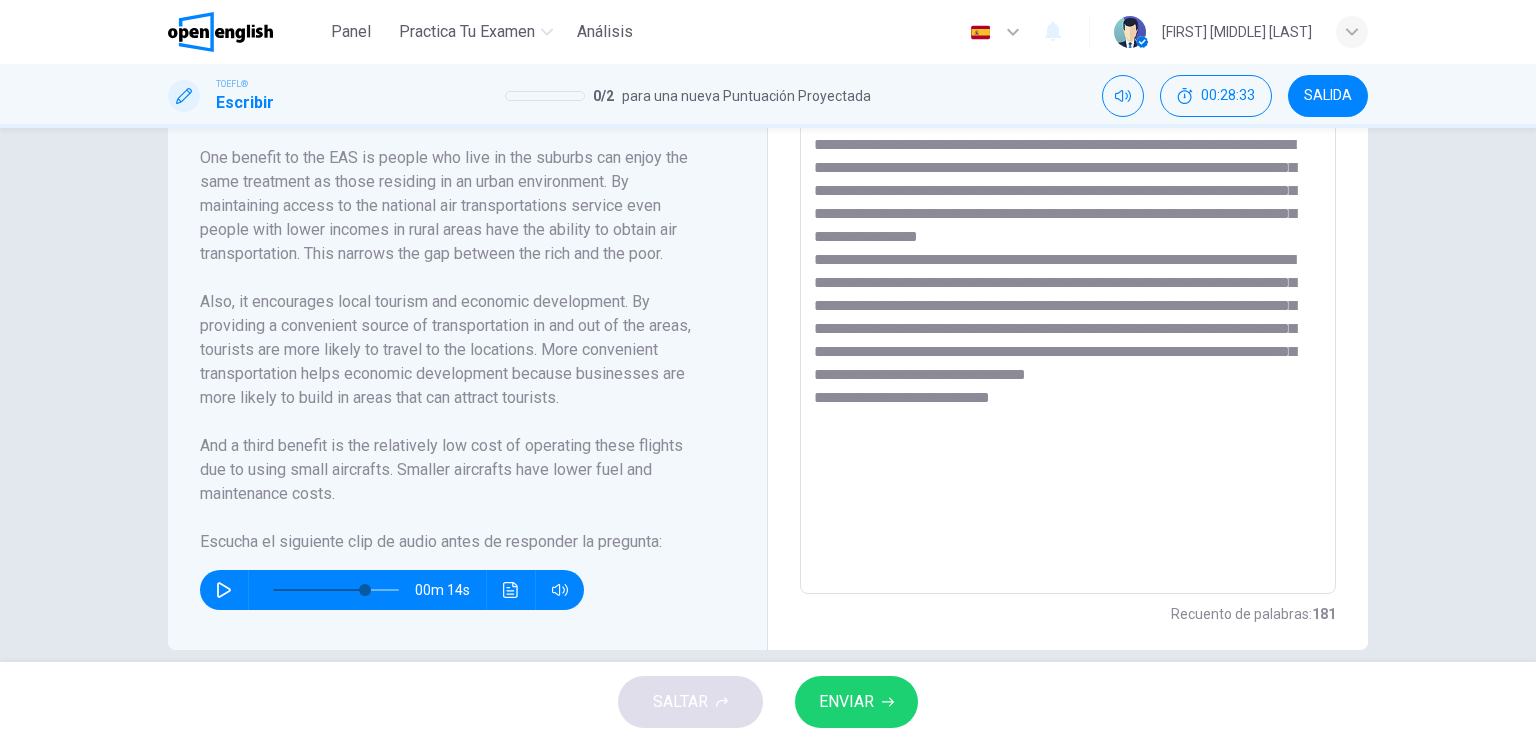 click at bounding box center [1068, 309] 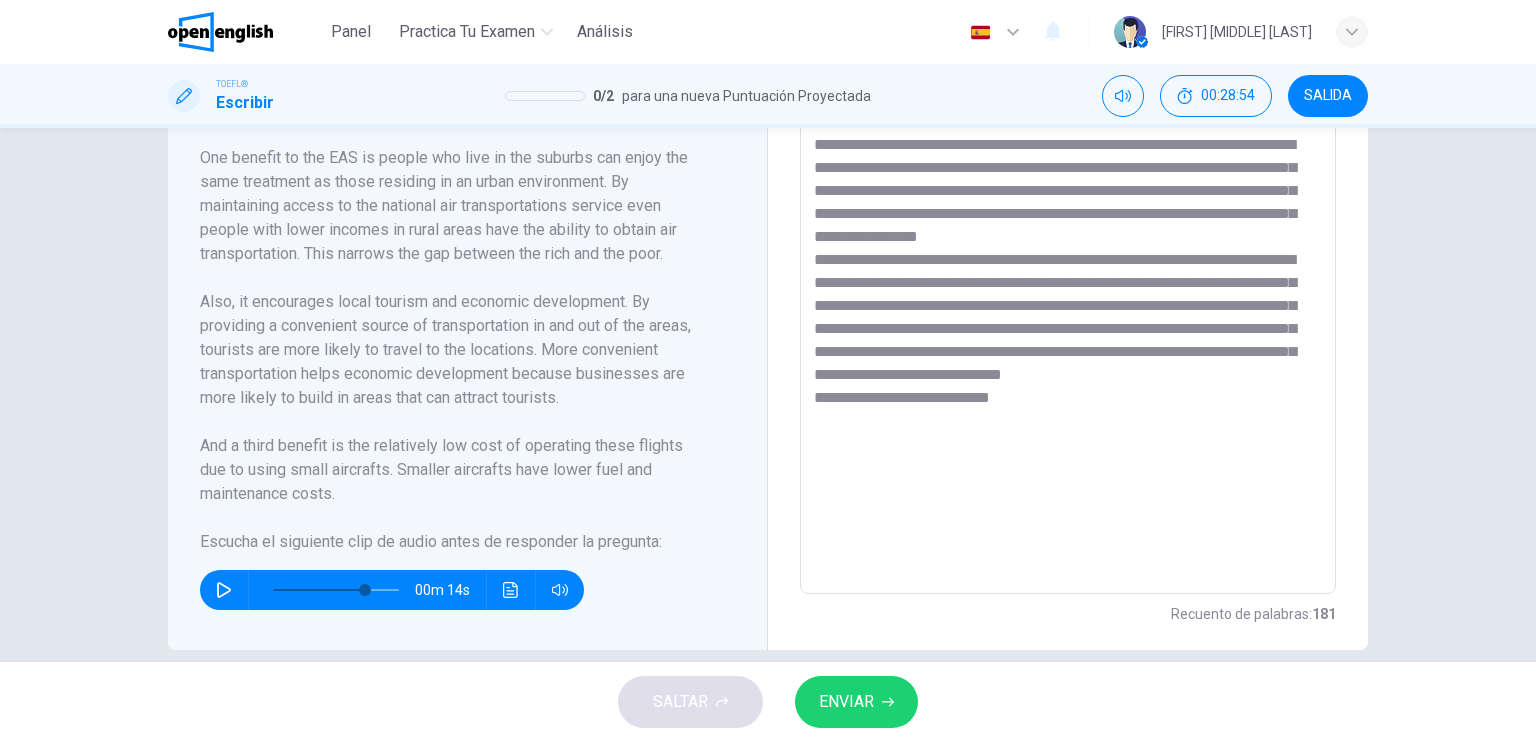 click at bounding box center (1068, 309) 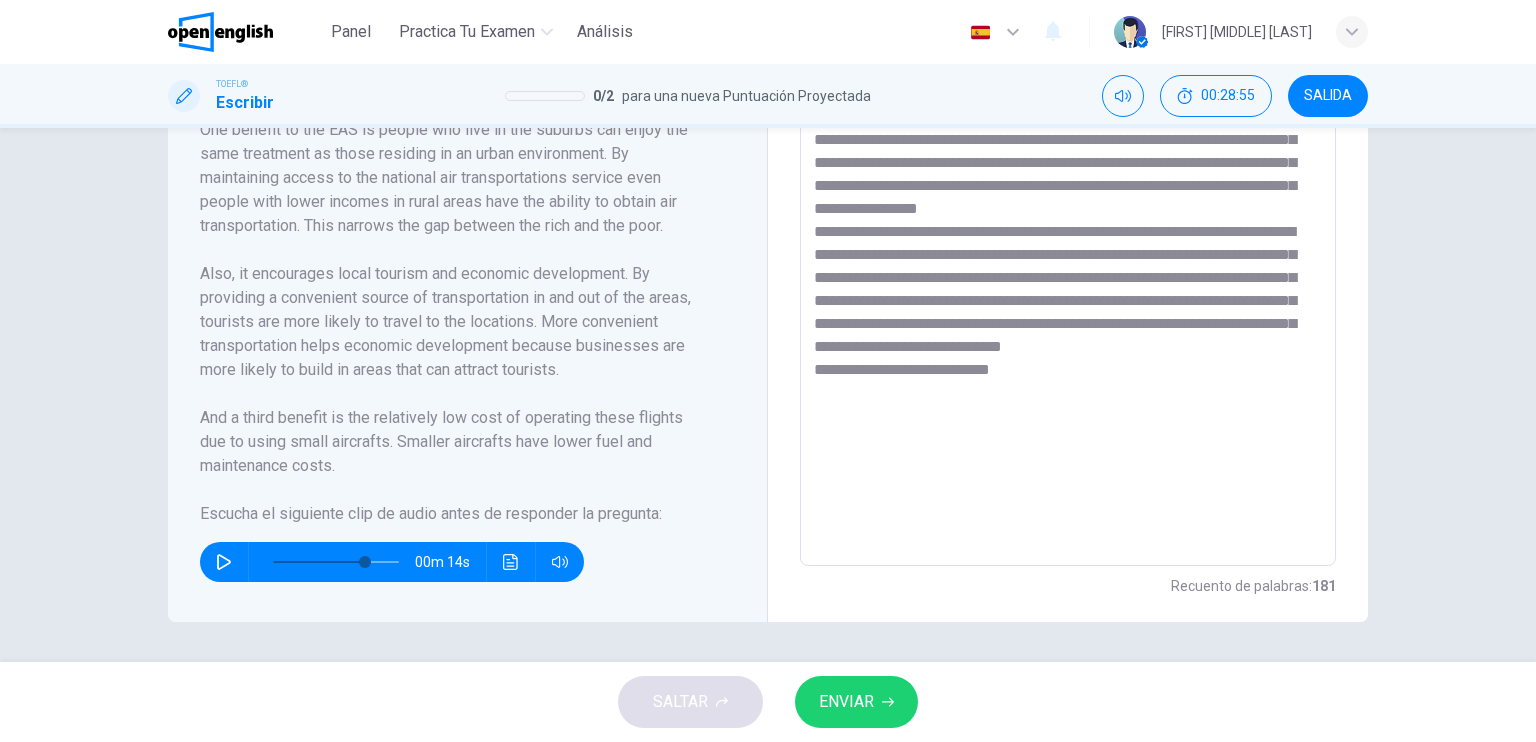 scroll, scrollTop: 610, scrollLeft: 0, axis: vertical 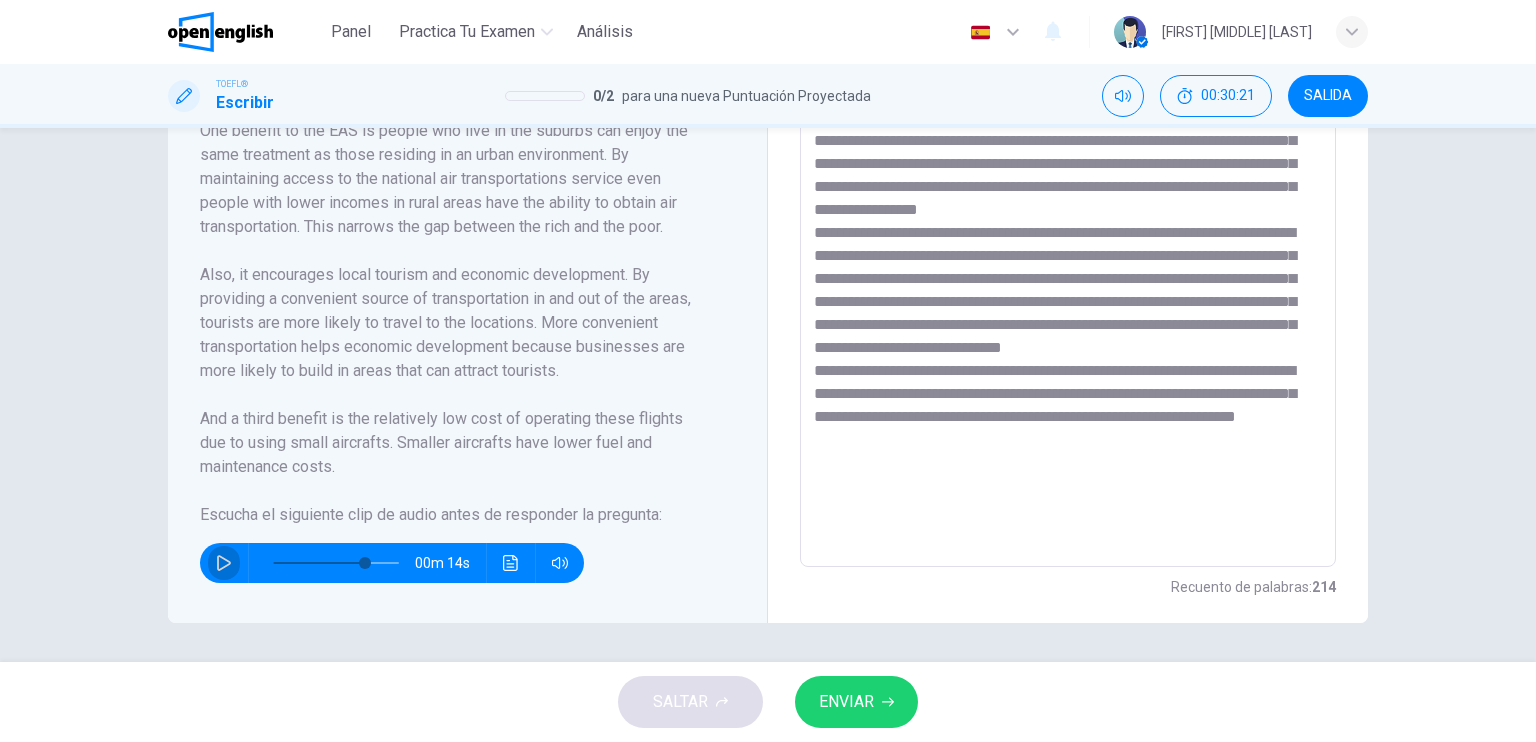 click at bounding box center [224, 563] 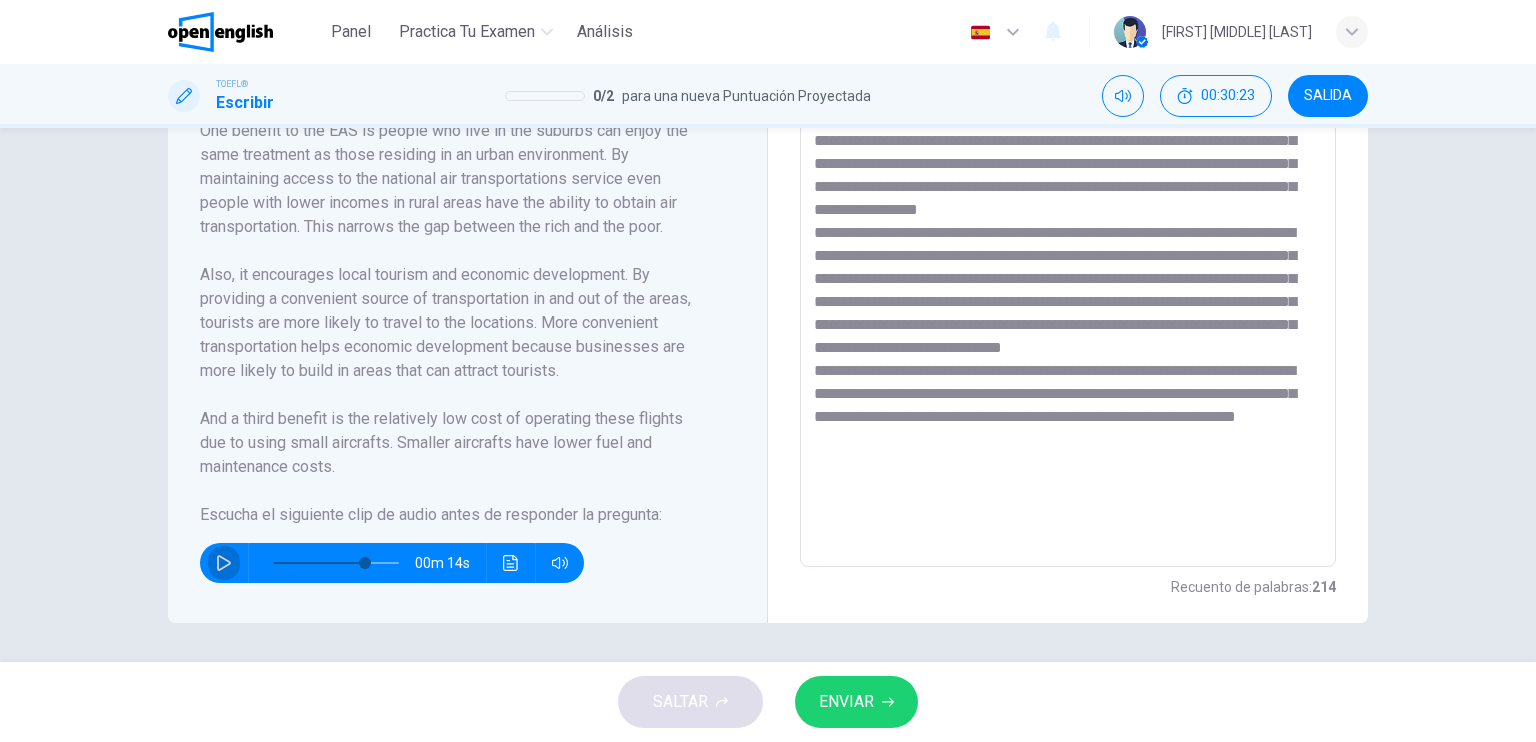 click at bounding box center (224, 563) 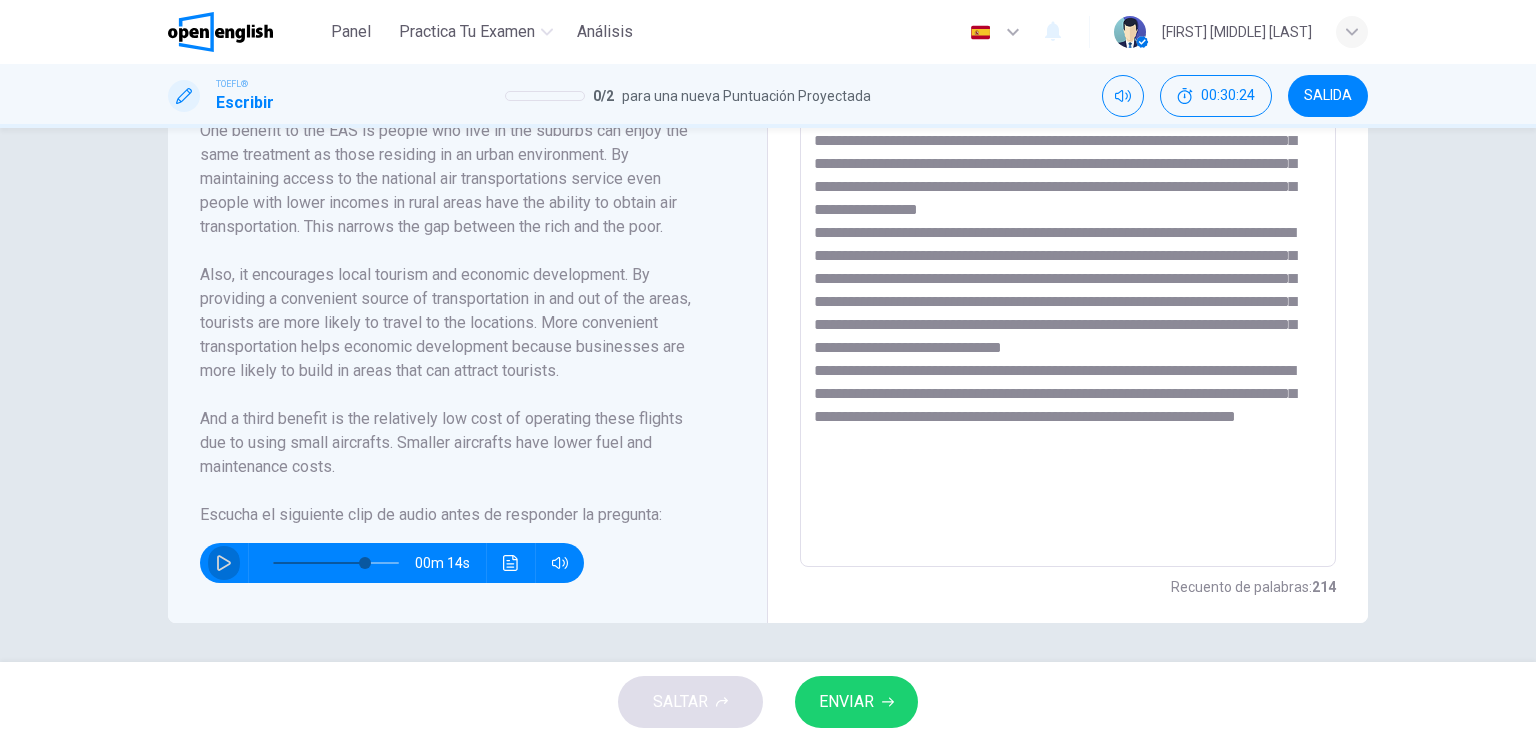 click at bounding box center [224, 563] 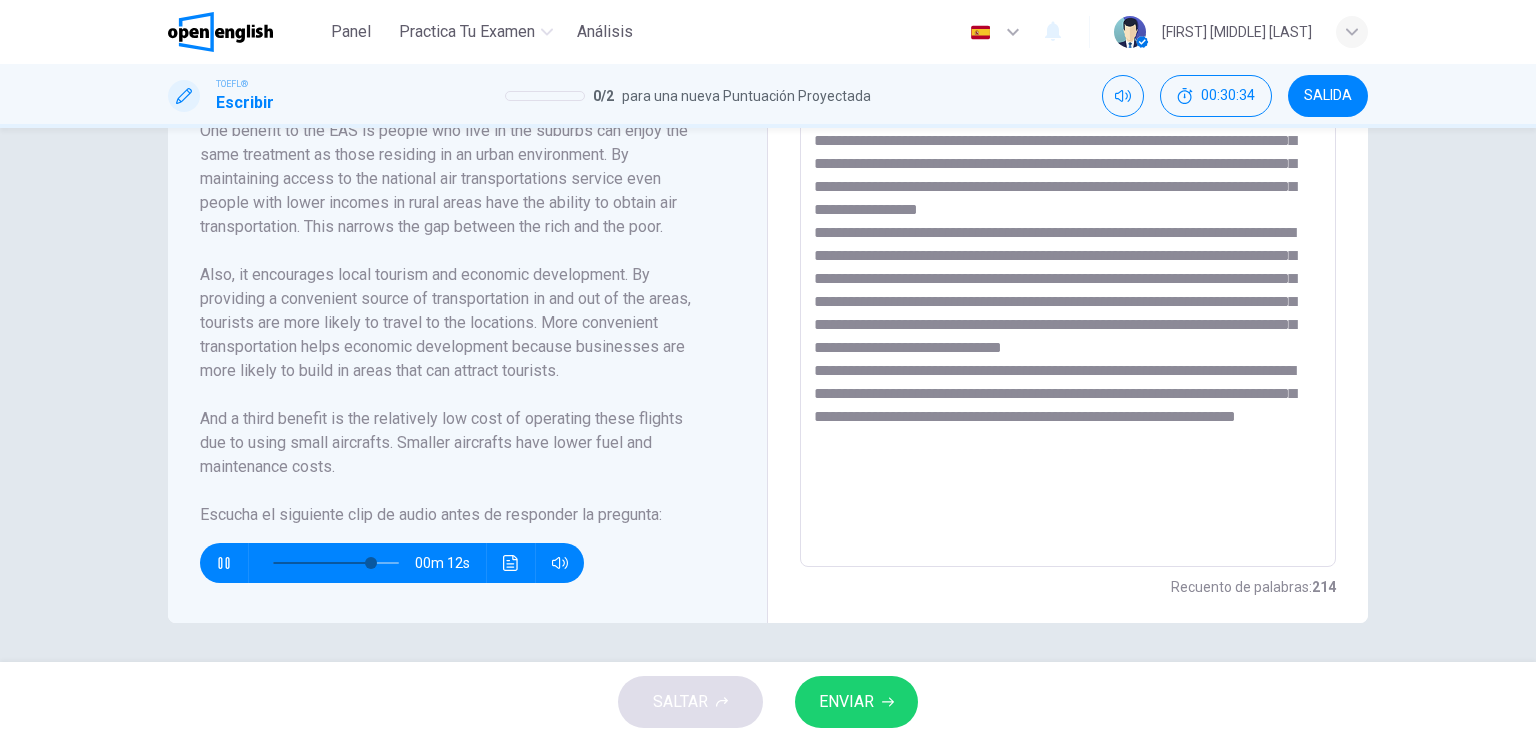 click at bounding box center [1068, 282] 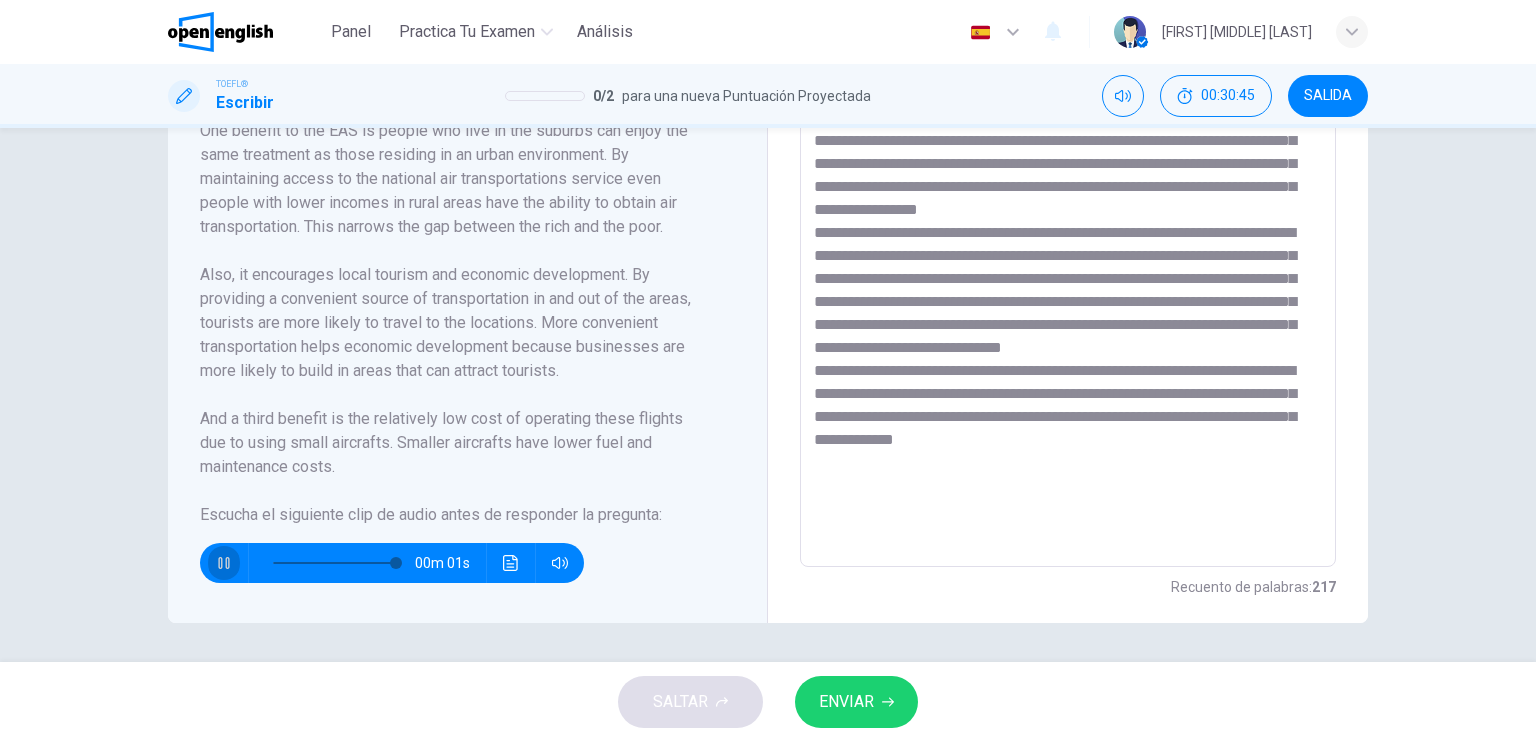 click at bounding box center (224, 563) 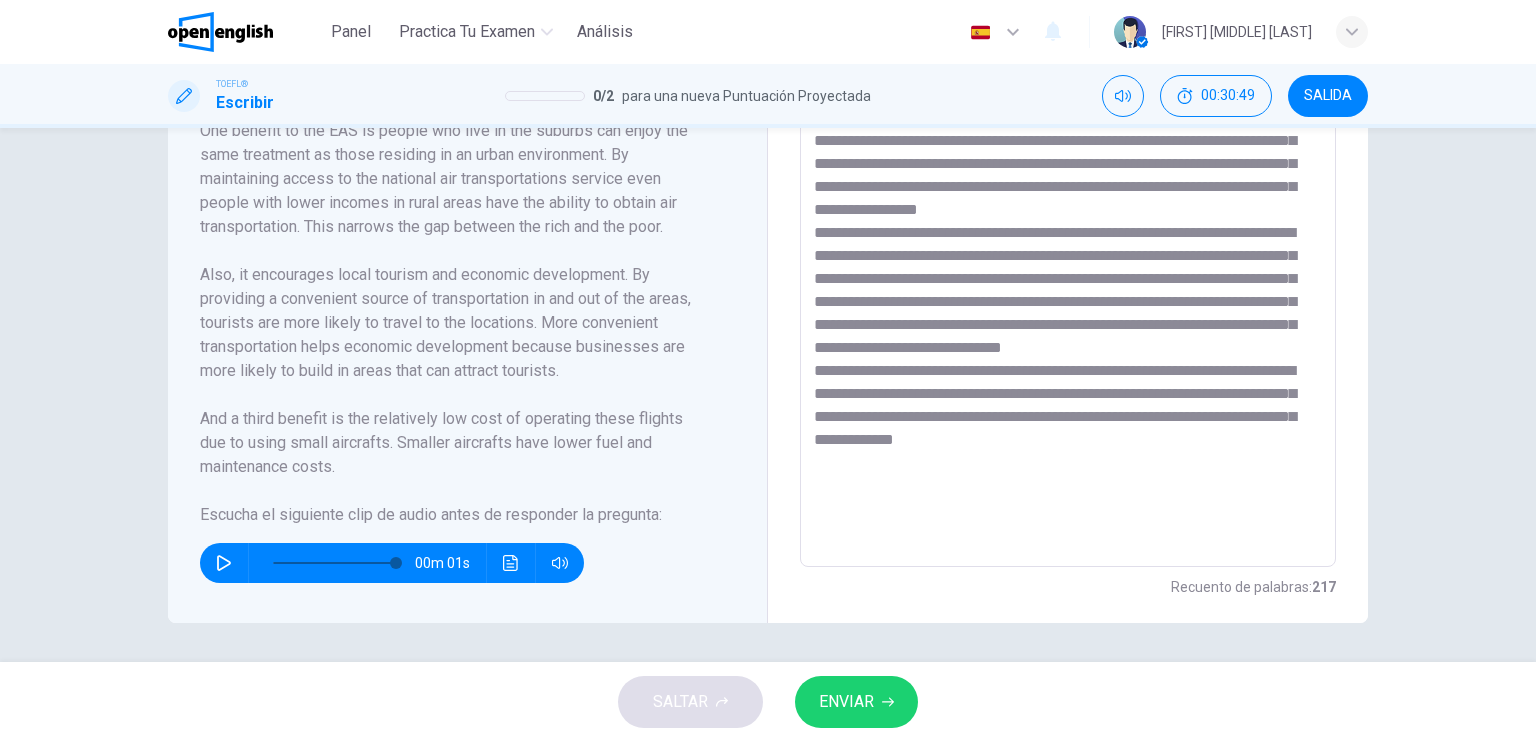 click at bounding box center [1068, 282] 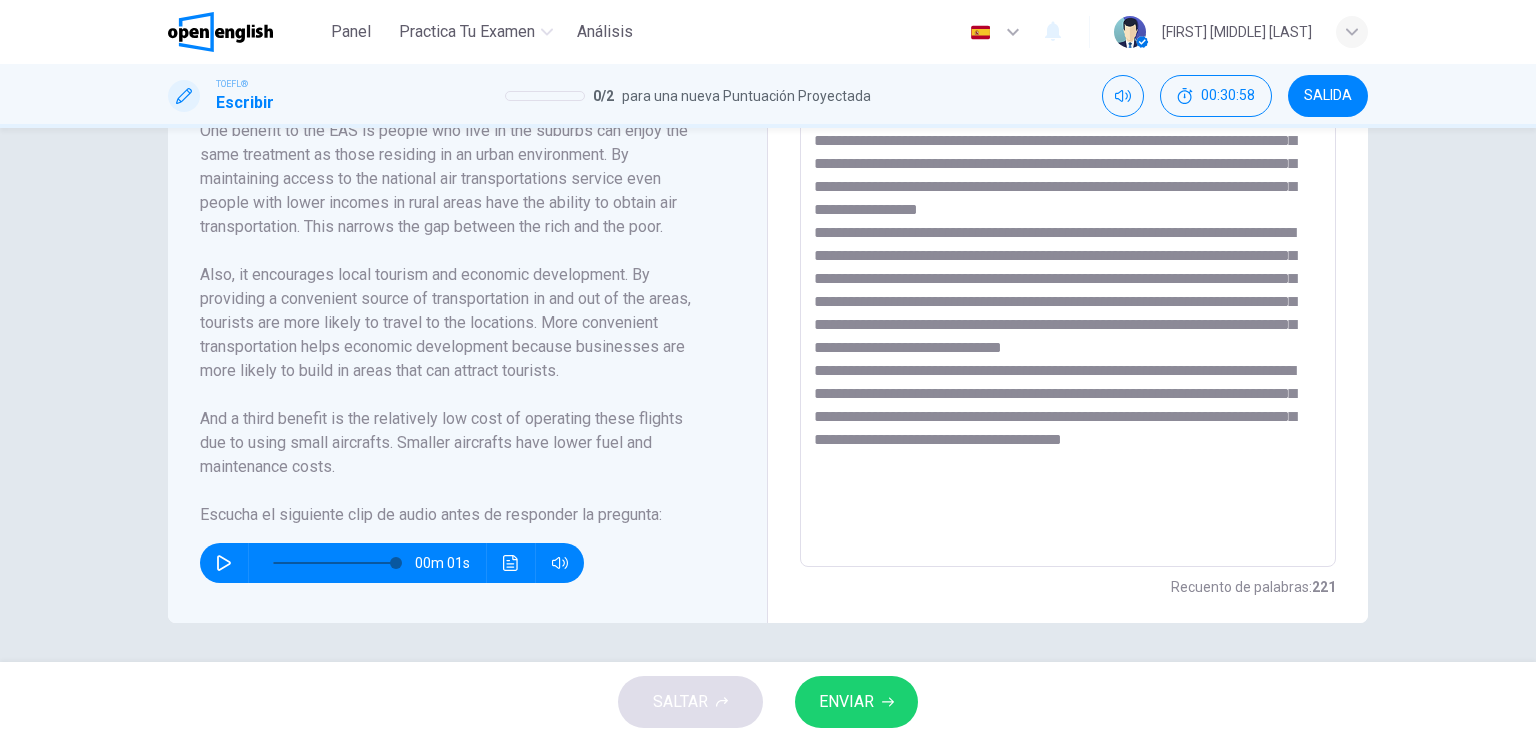 click at bounding box center (1068, 282) 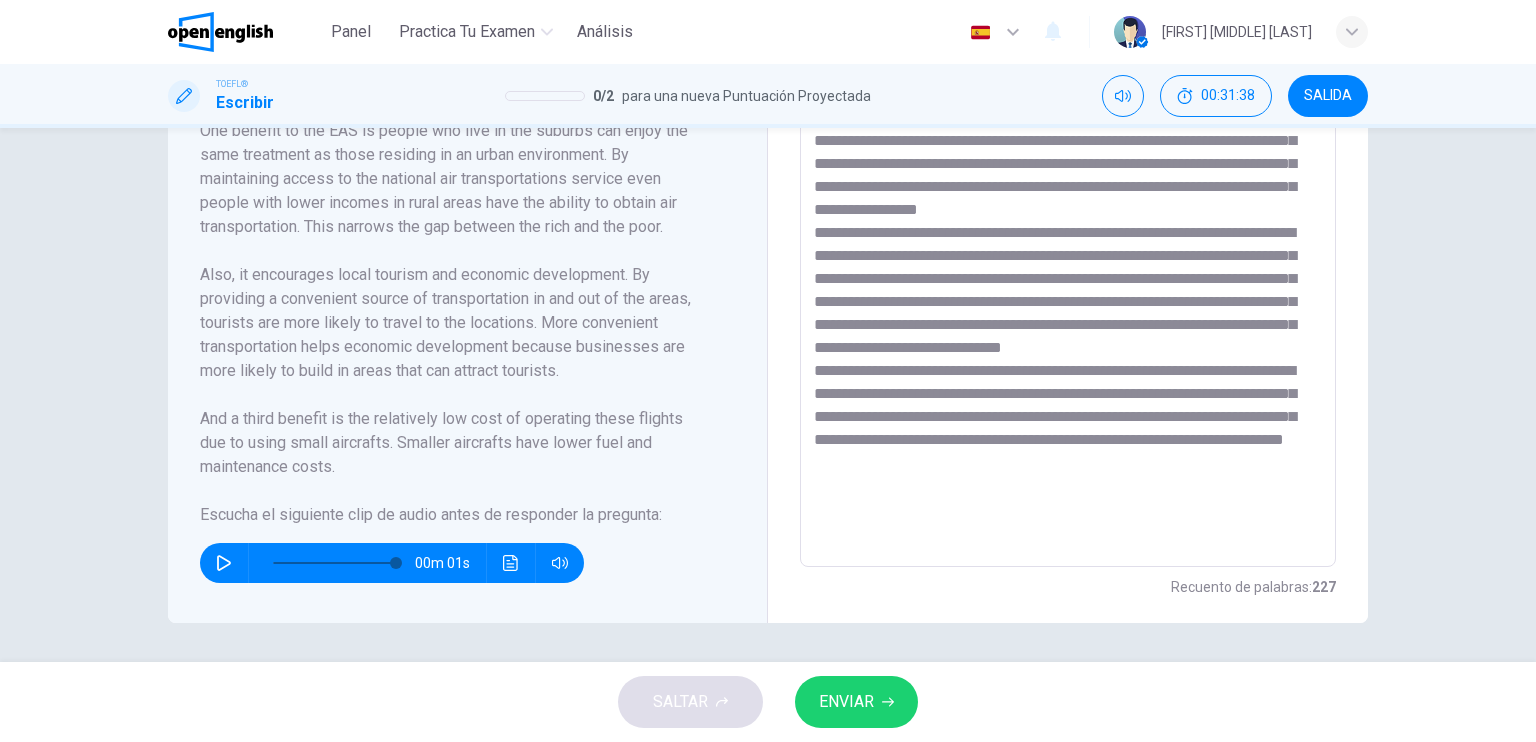 click at bounding box center [1068, 282] 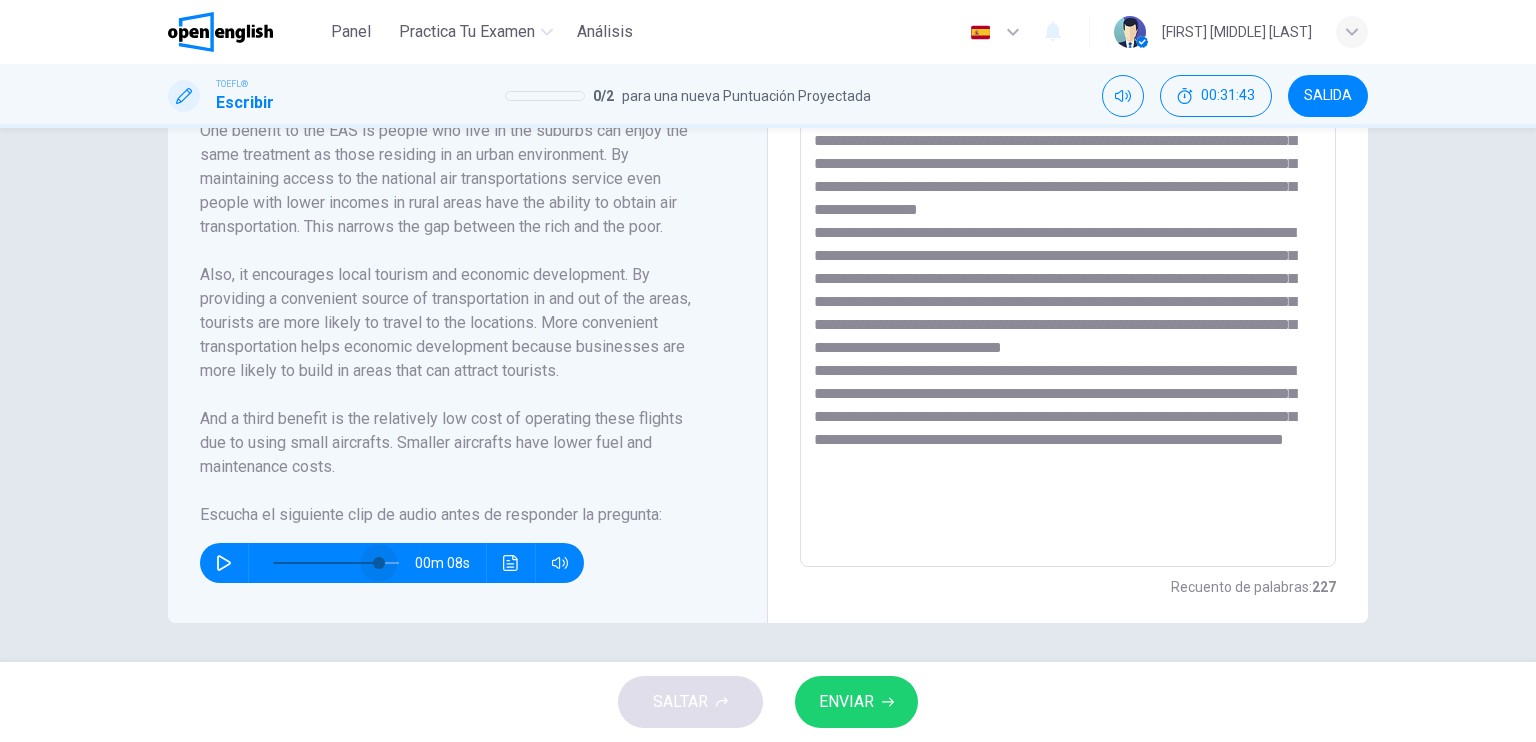 drag, startPoint x: 394, startPoint y: 568, endPoint x: 375, endPoint y: 569, distance: 19.026299 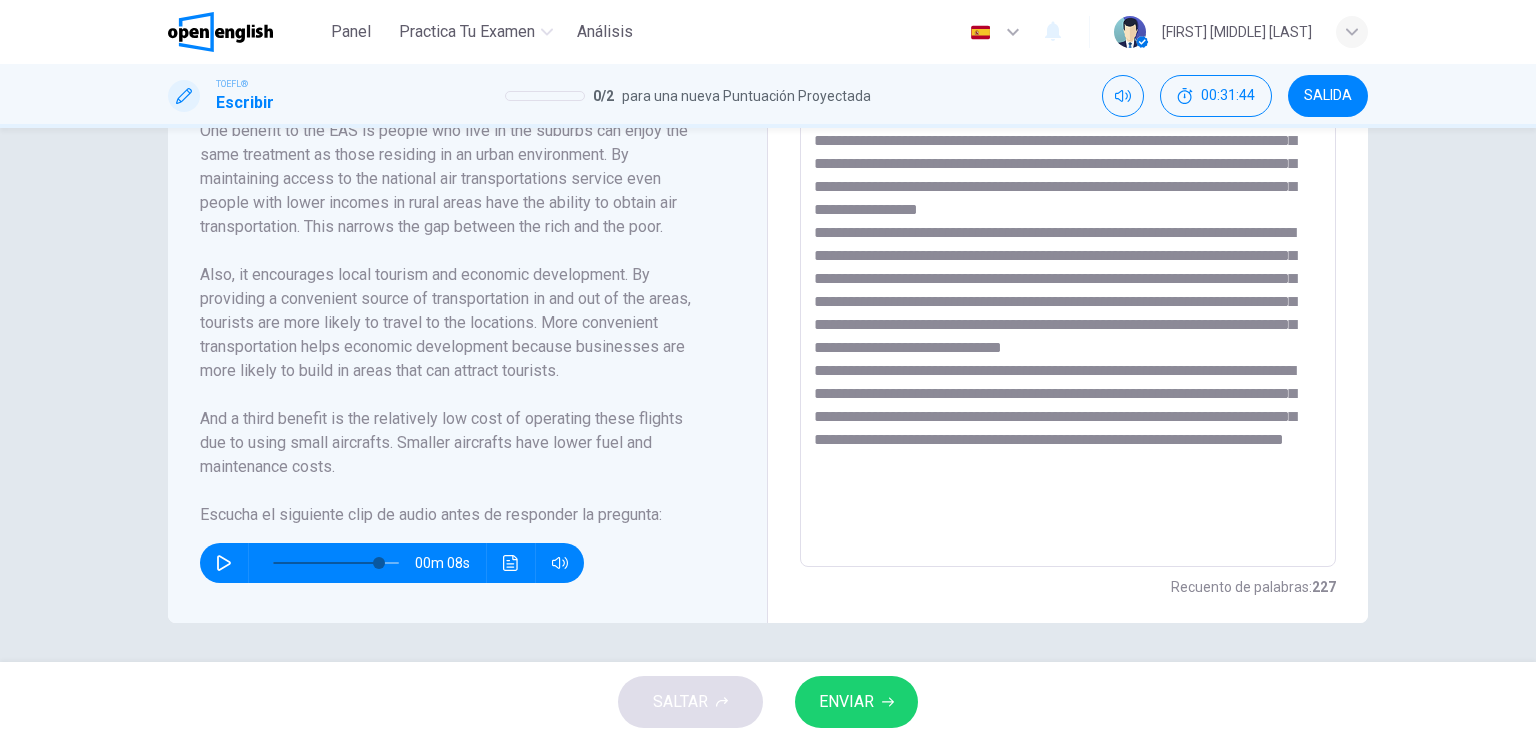 click at bounding box center [224, 563] 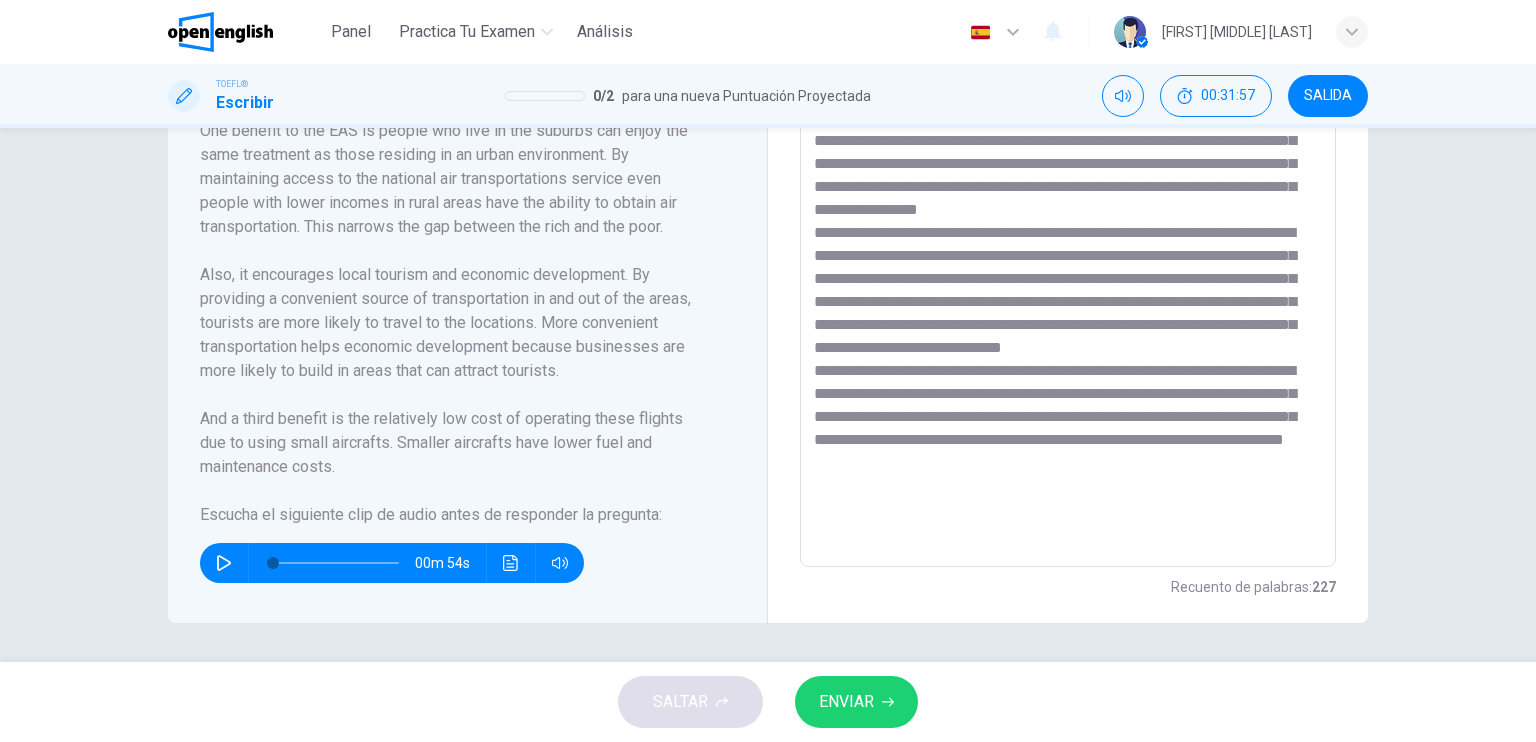 click at bounding box center (1068, 282) 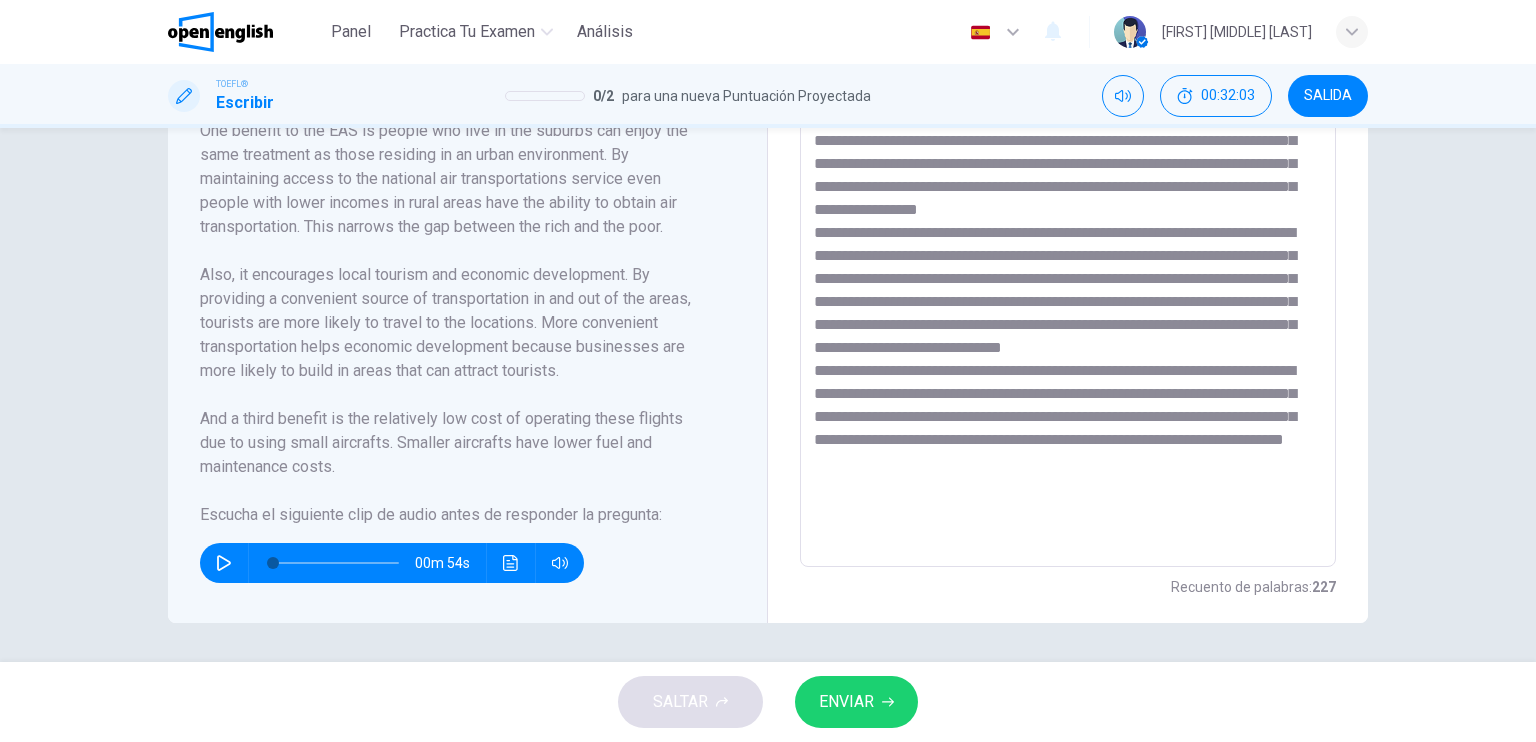 click at bounding box center [1068, 282] 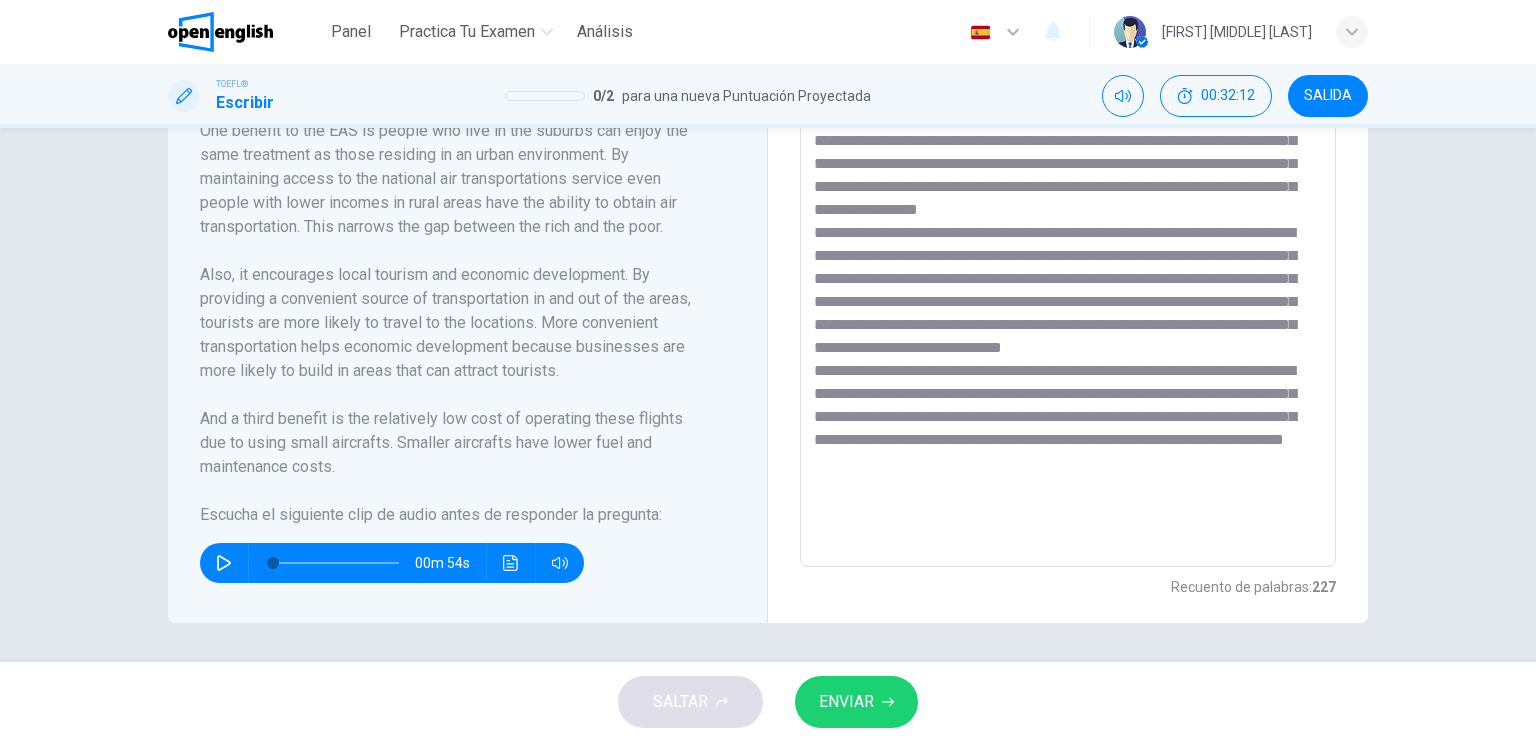 click at bounding box center [1068, 282] 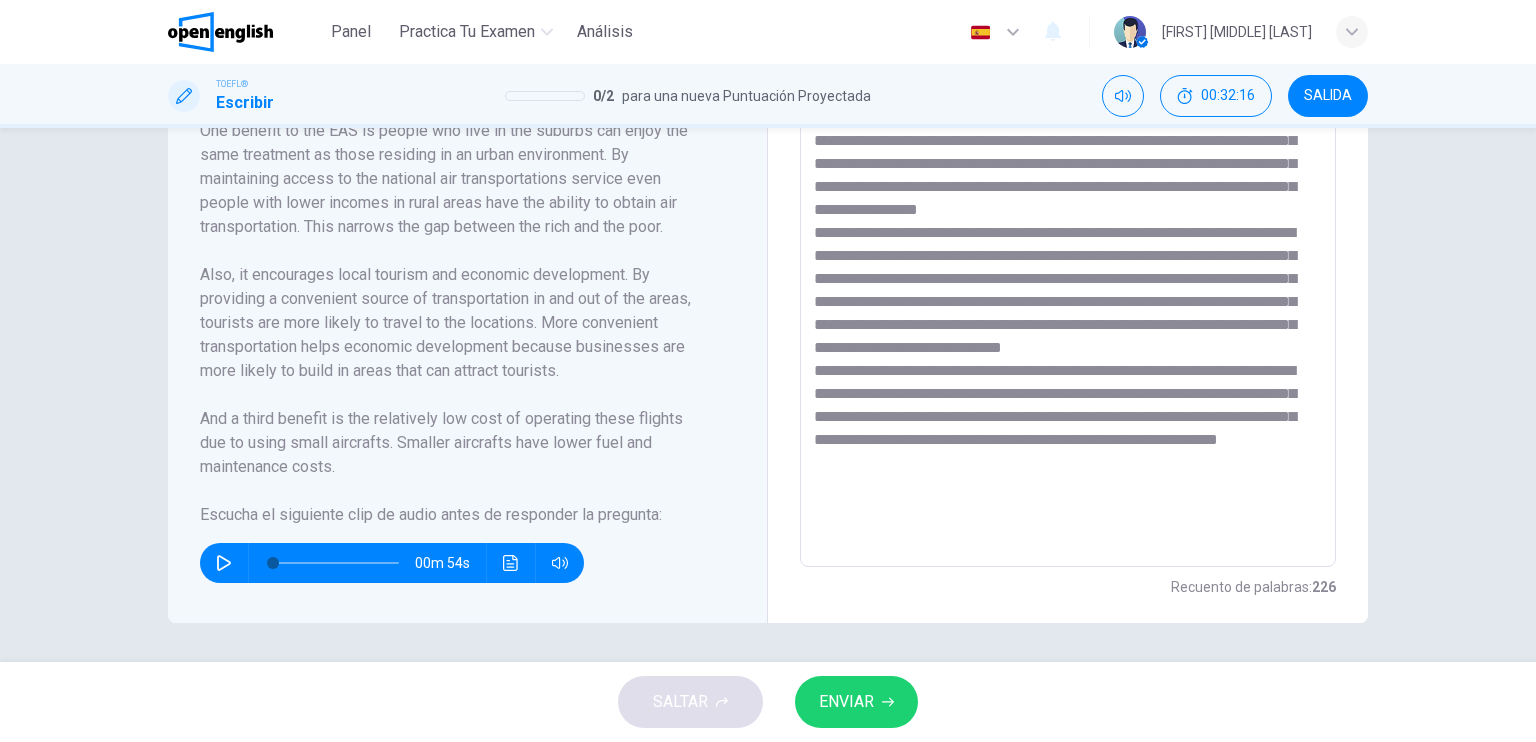 click at bounding box center (1068, 282) 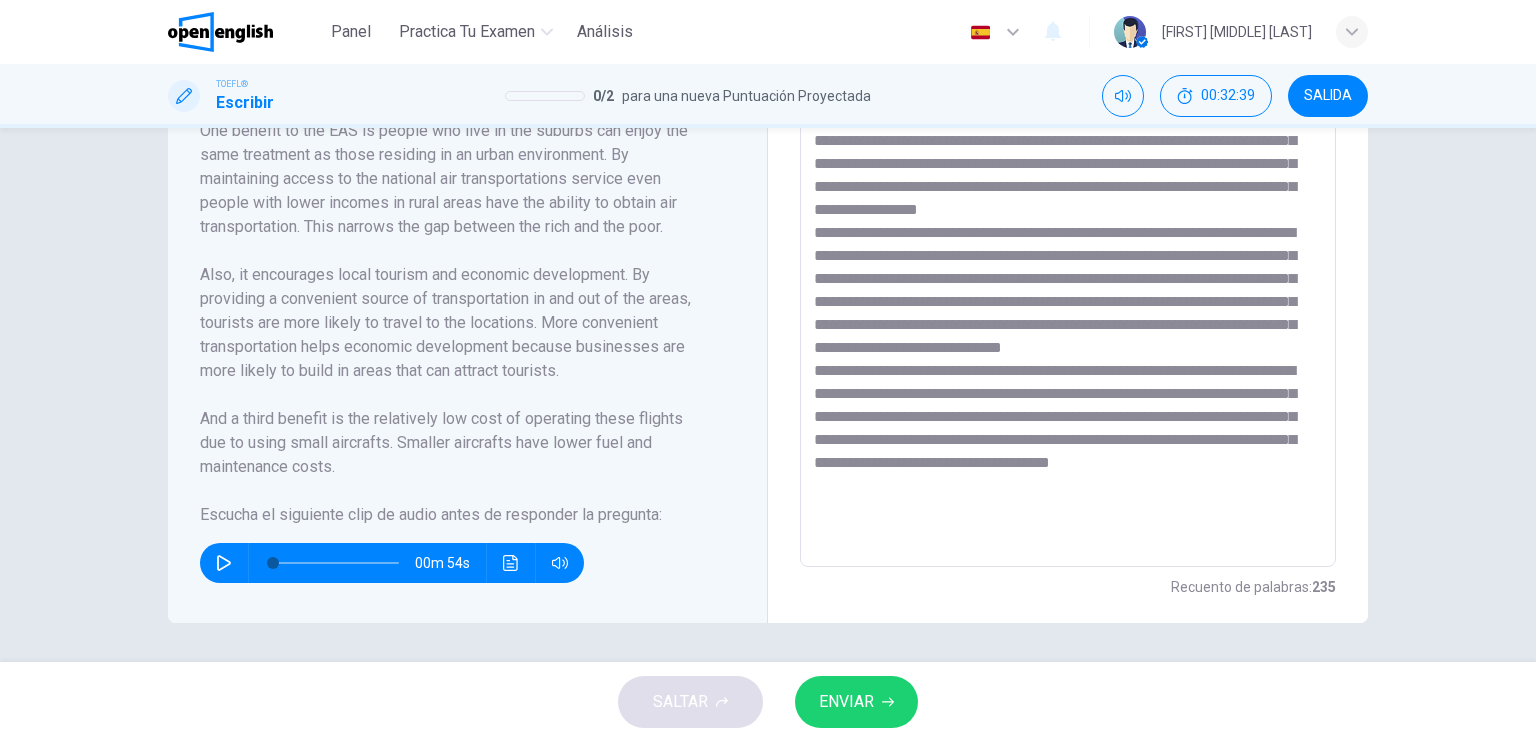 scroll, scrollTop: 36, scrollLeft: 0, axis: vertical 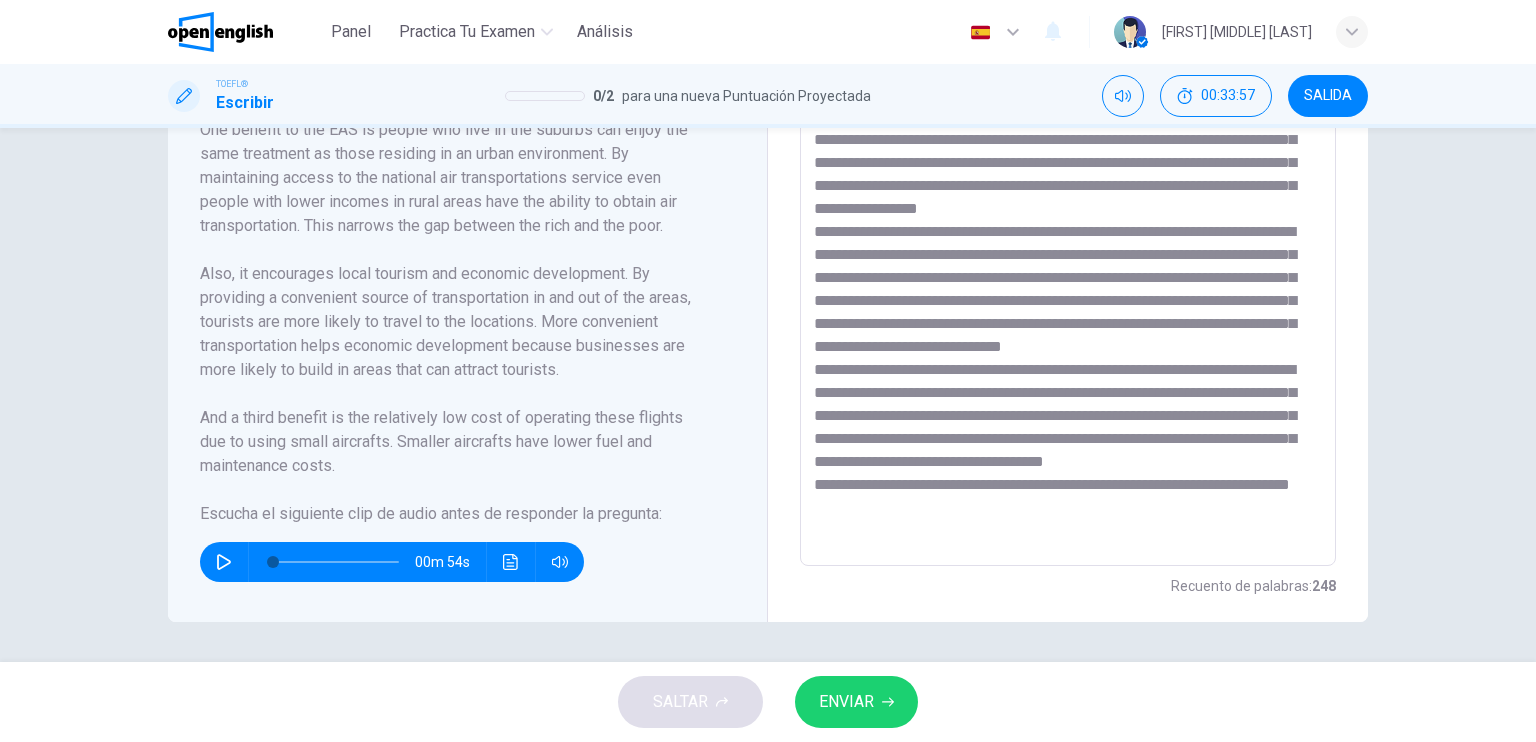 click at bounding box center (1068, 281) 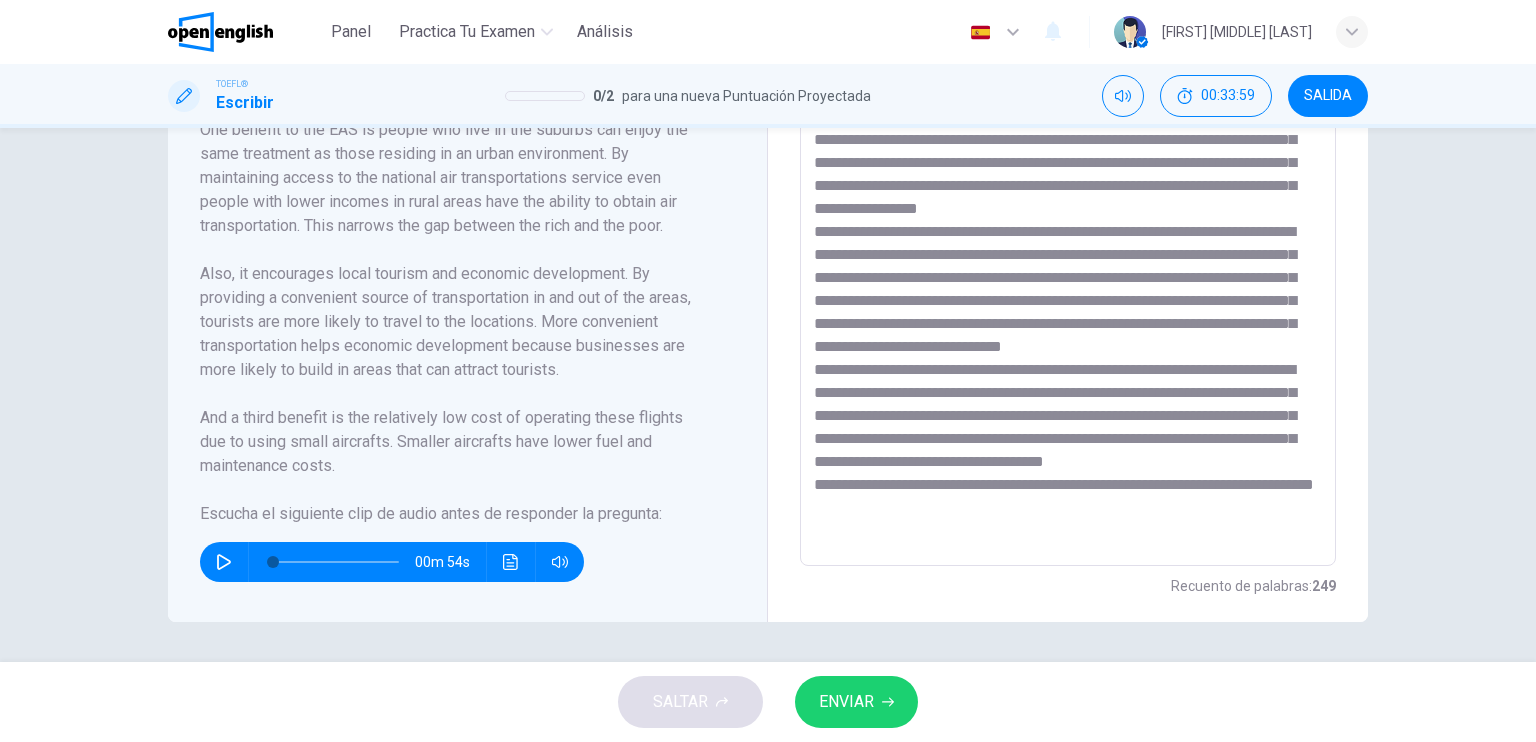 click at bounding box center (1068, 281) 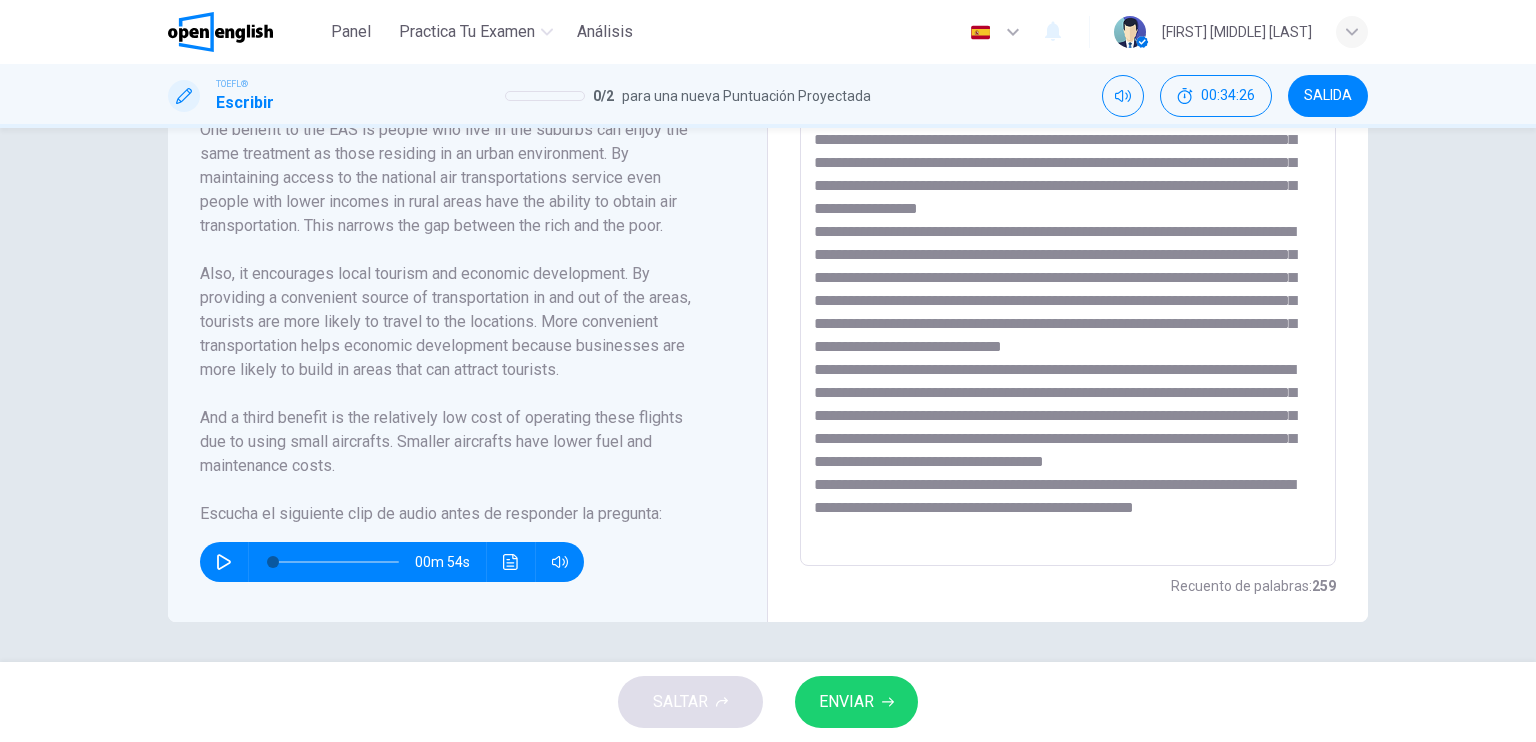 click at bounding box center (1068, 281) 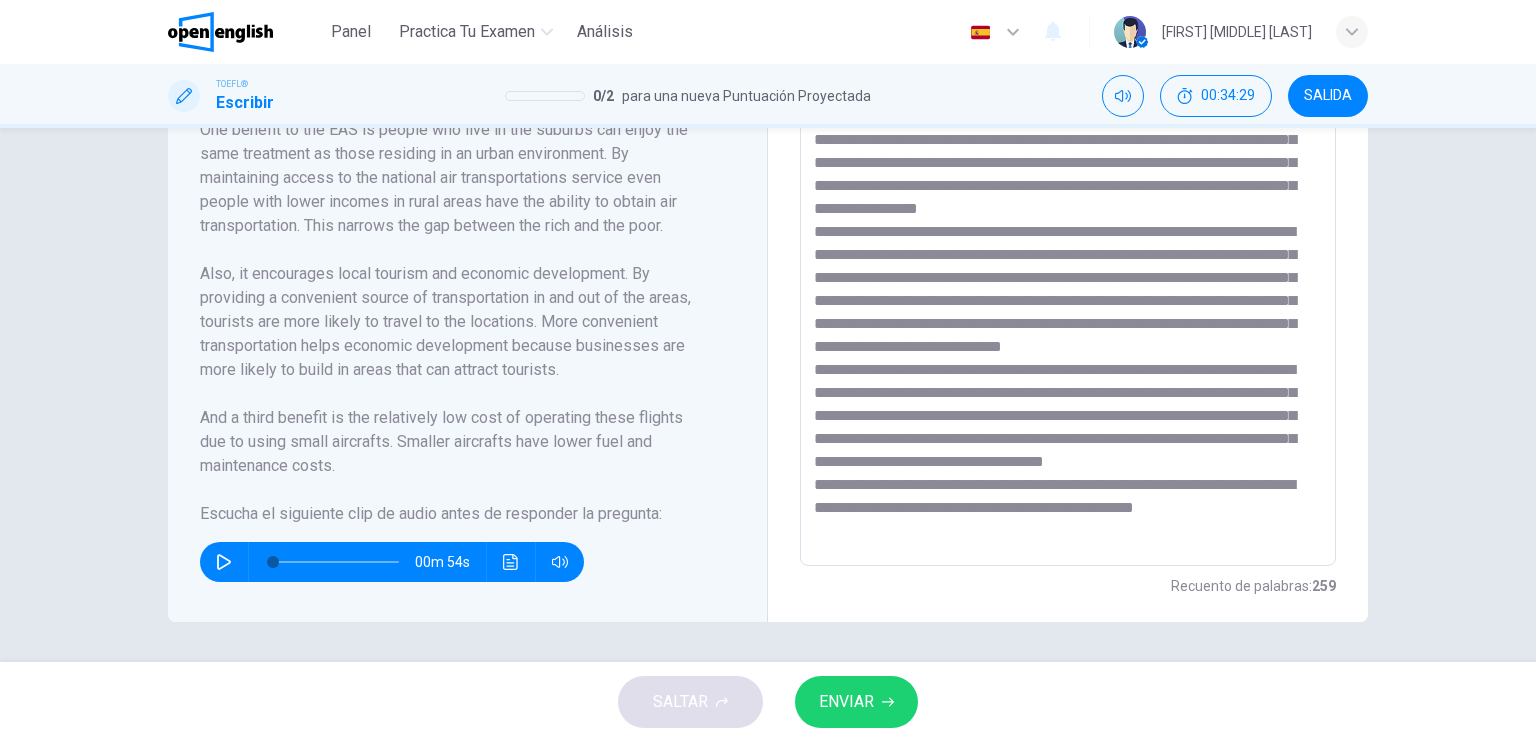 click at bounding box center [1068, 281] 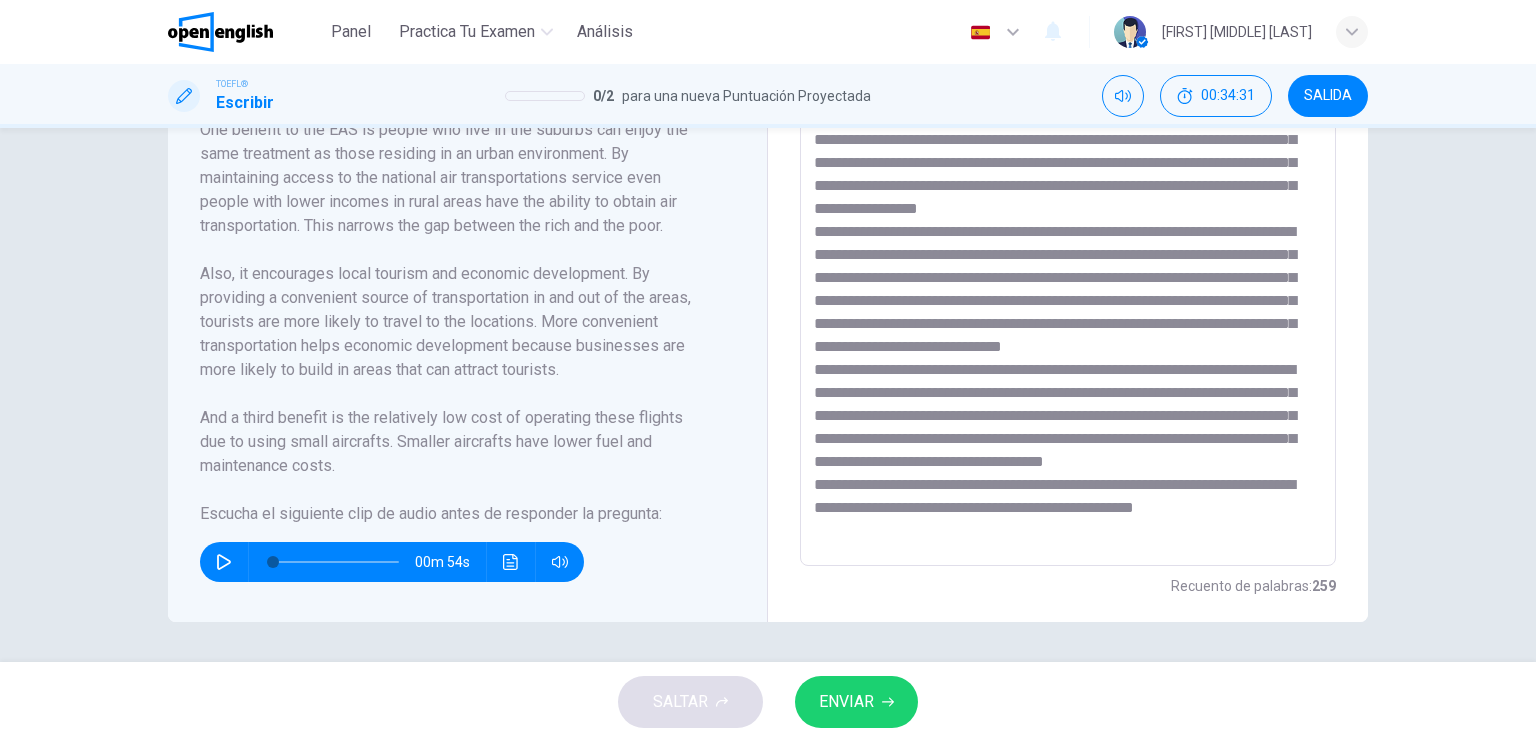 click at bounding box center (1068, 281) 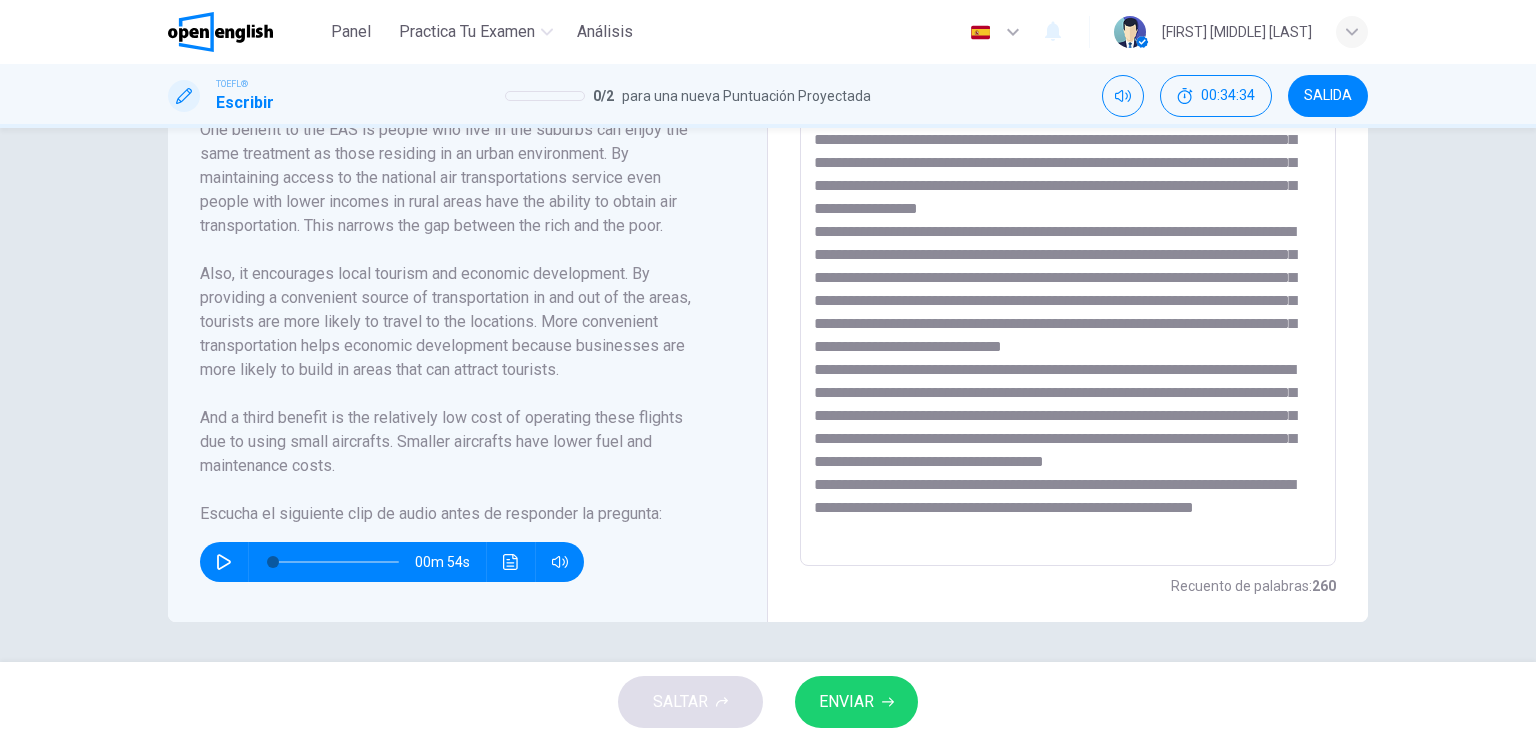 scroll, scrollTop: 83, scrollLeft: 0, axis: vertical 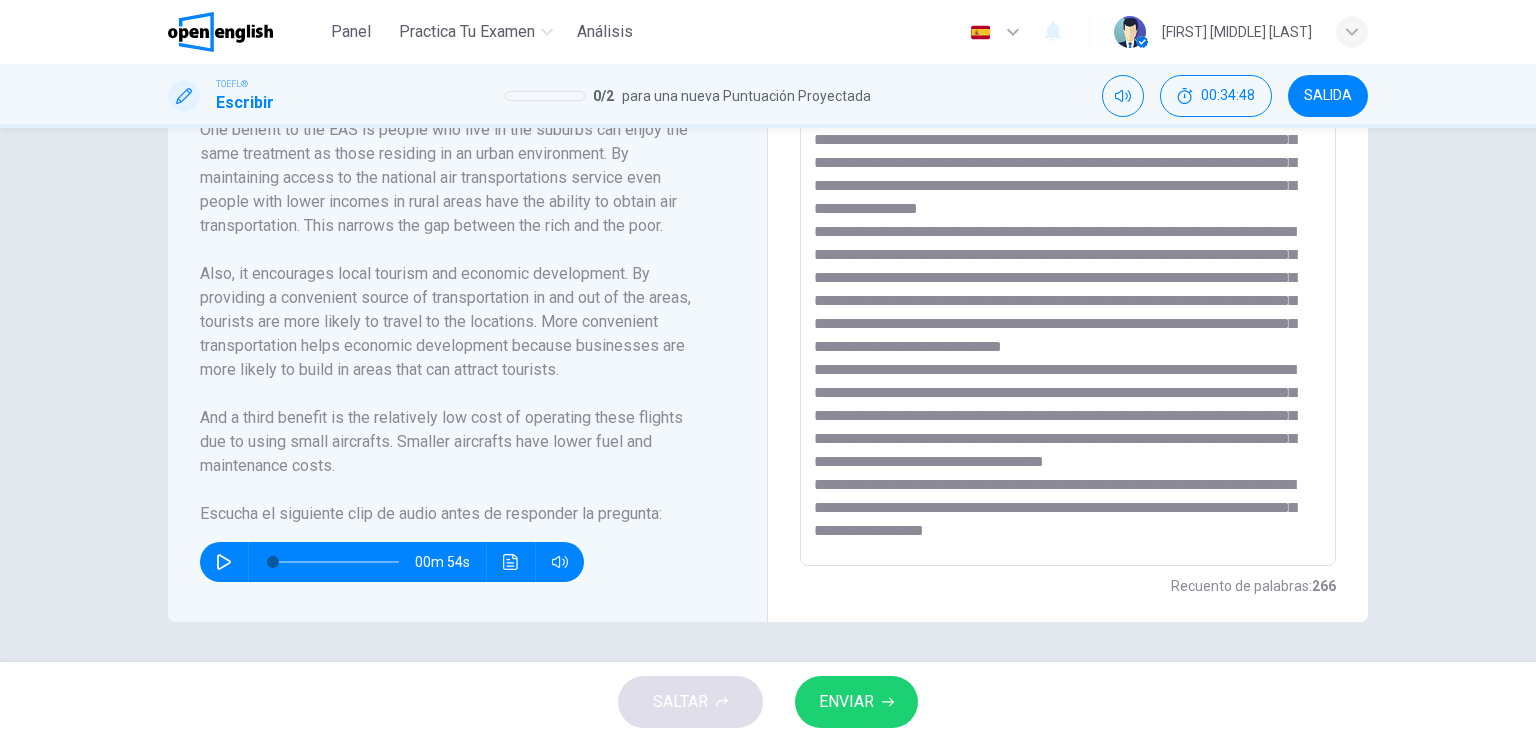 click at bounding box center [1068, 281] 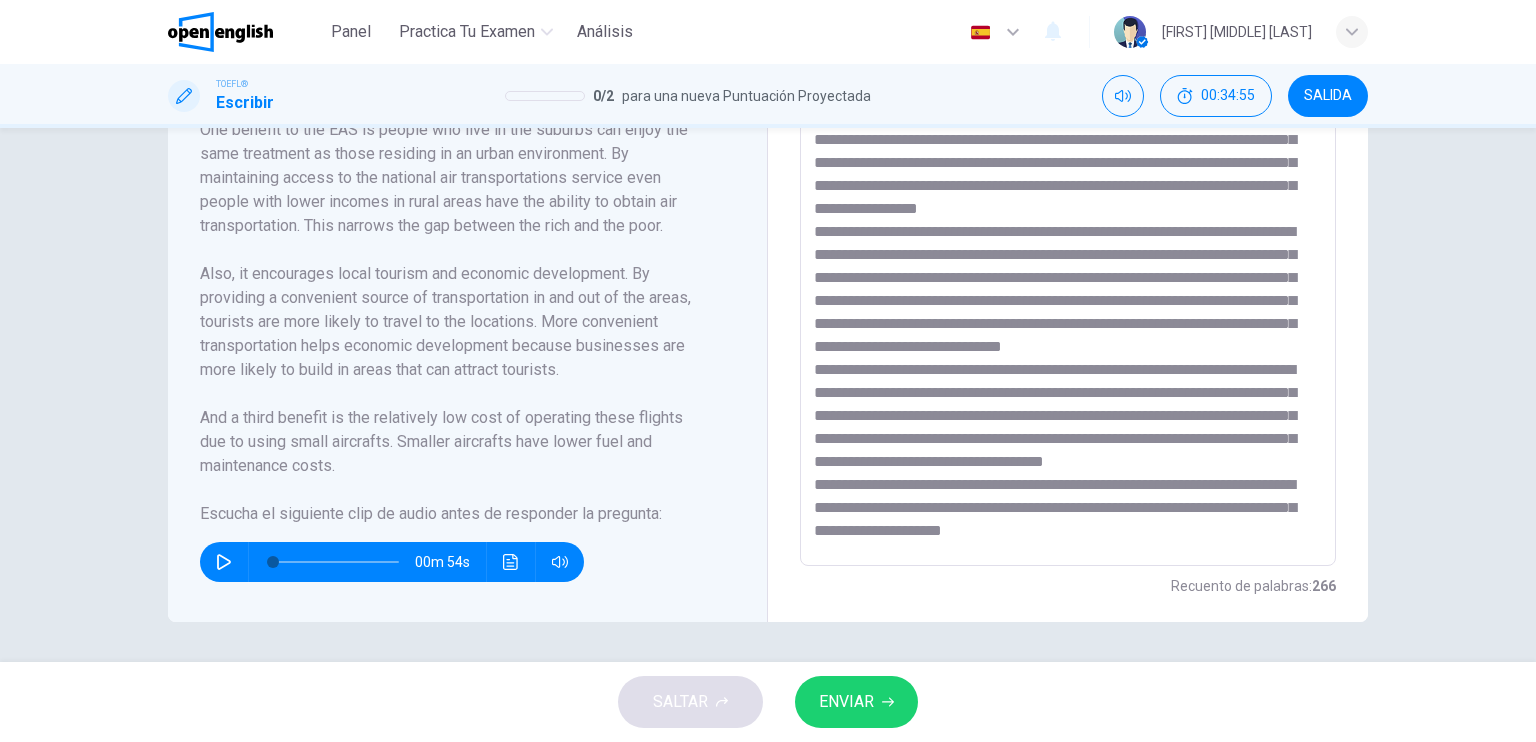 click at bounding box center [1068, 281] 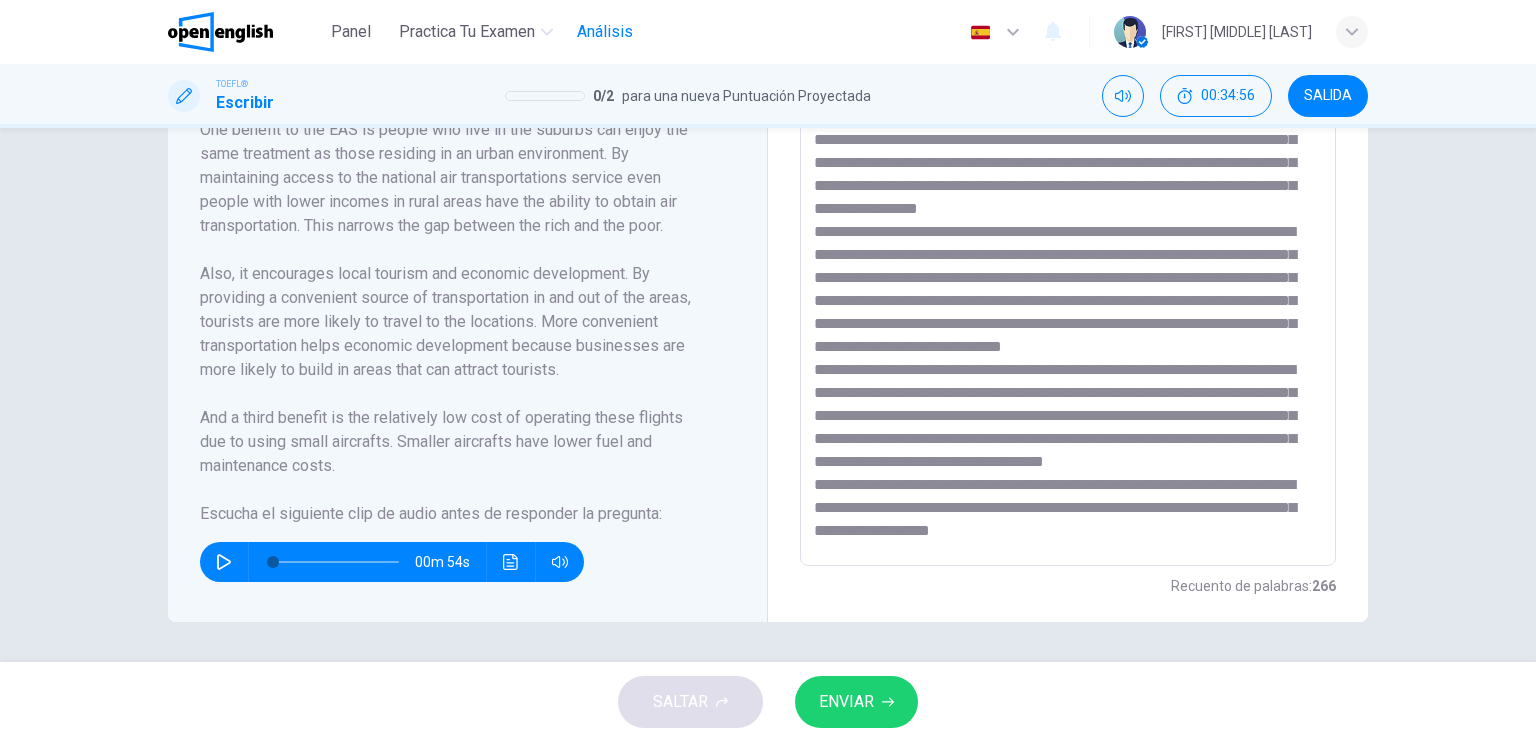 type on "**********" 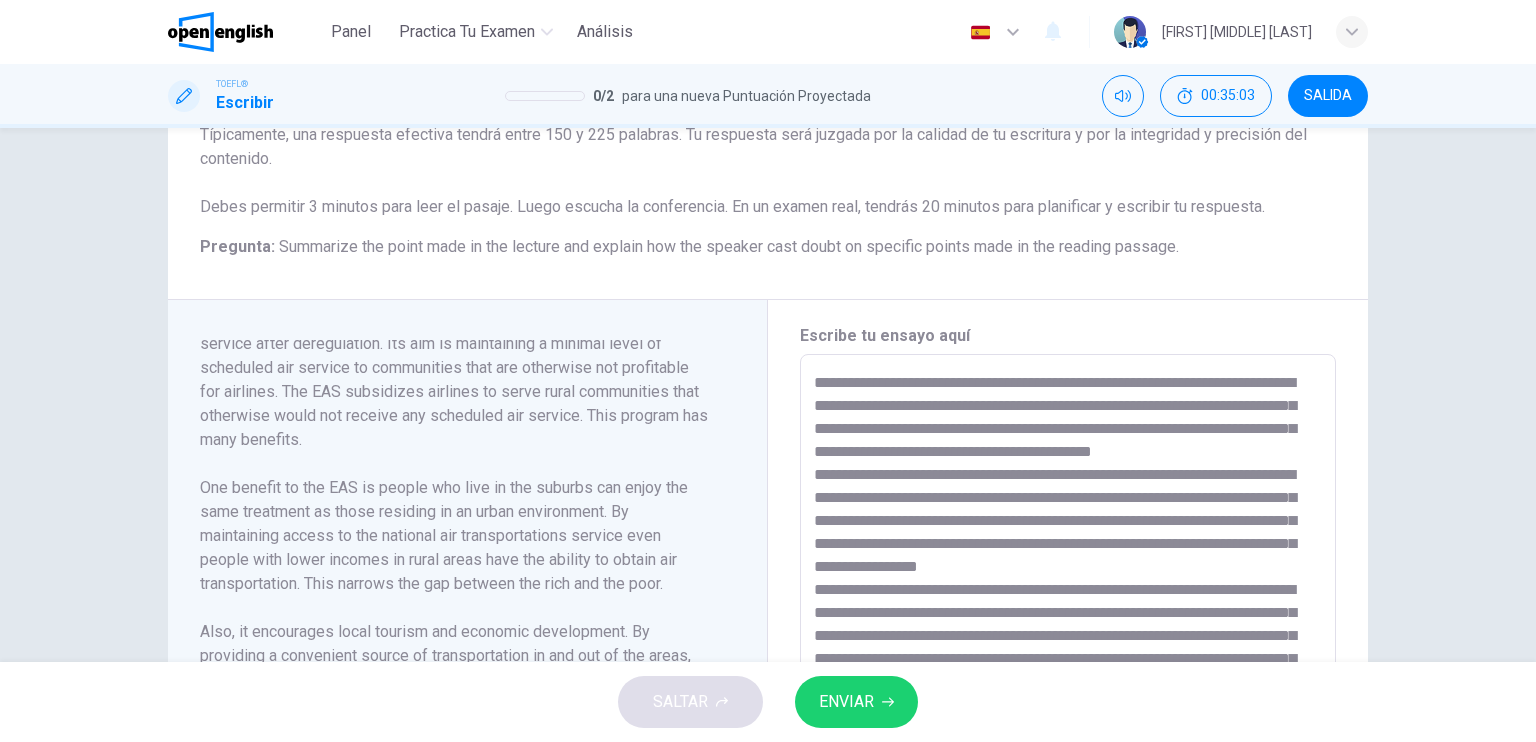 scroll, scrollTop: 611, scrollLeft: 0, axis: vertical 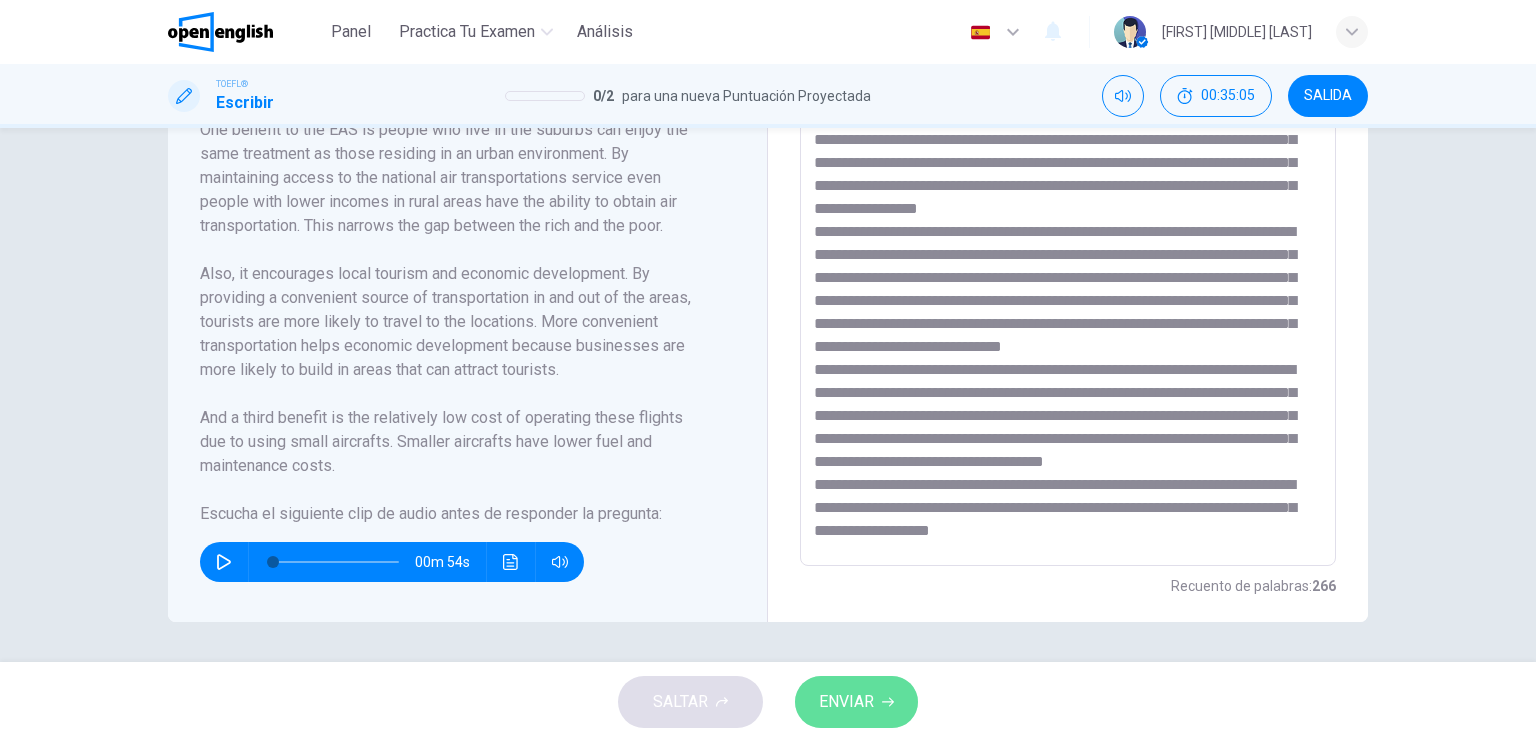 click on "ENVIAR" at bounding box center (846, 702) 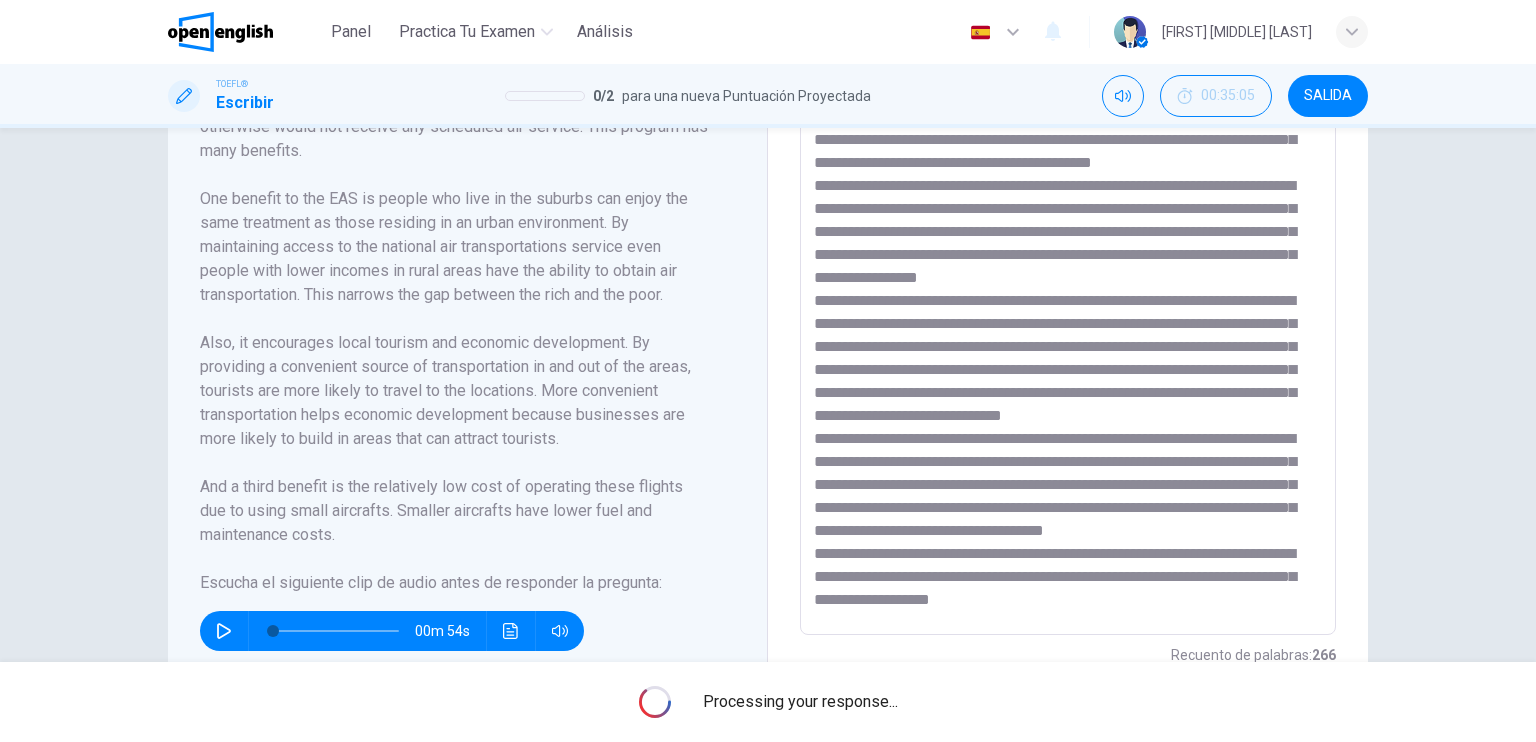 scroll, scrollTop: 611, scrollLeft: 0, axis: vertical 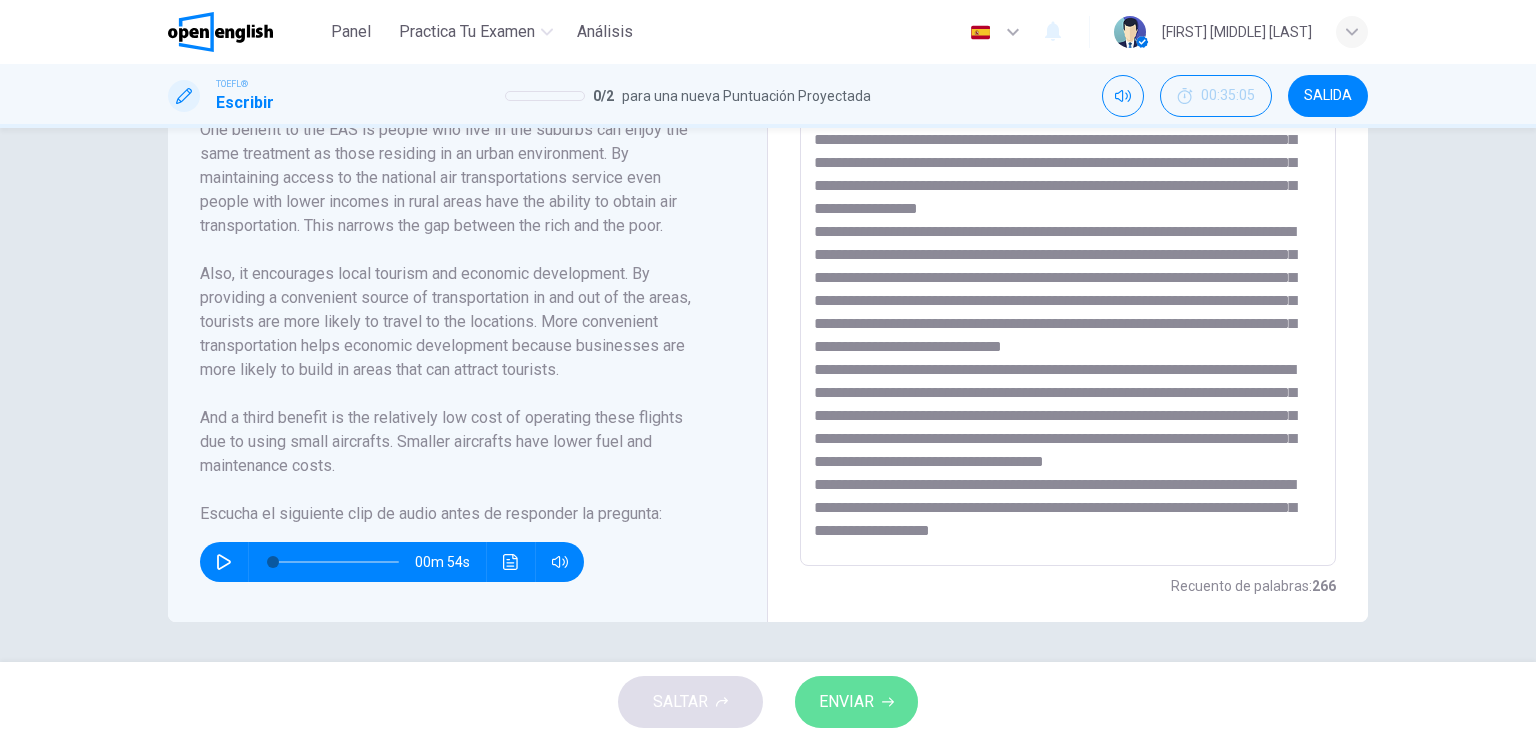 click on "ENVIAR" at bounding box center (846, 702) 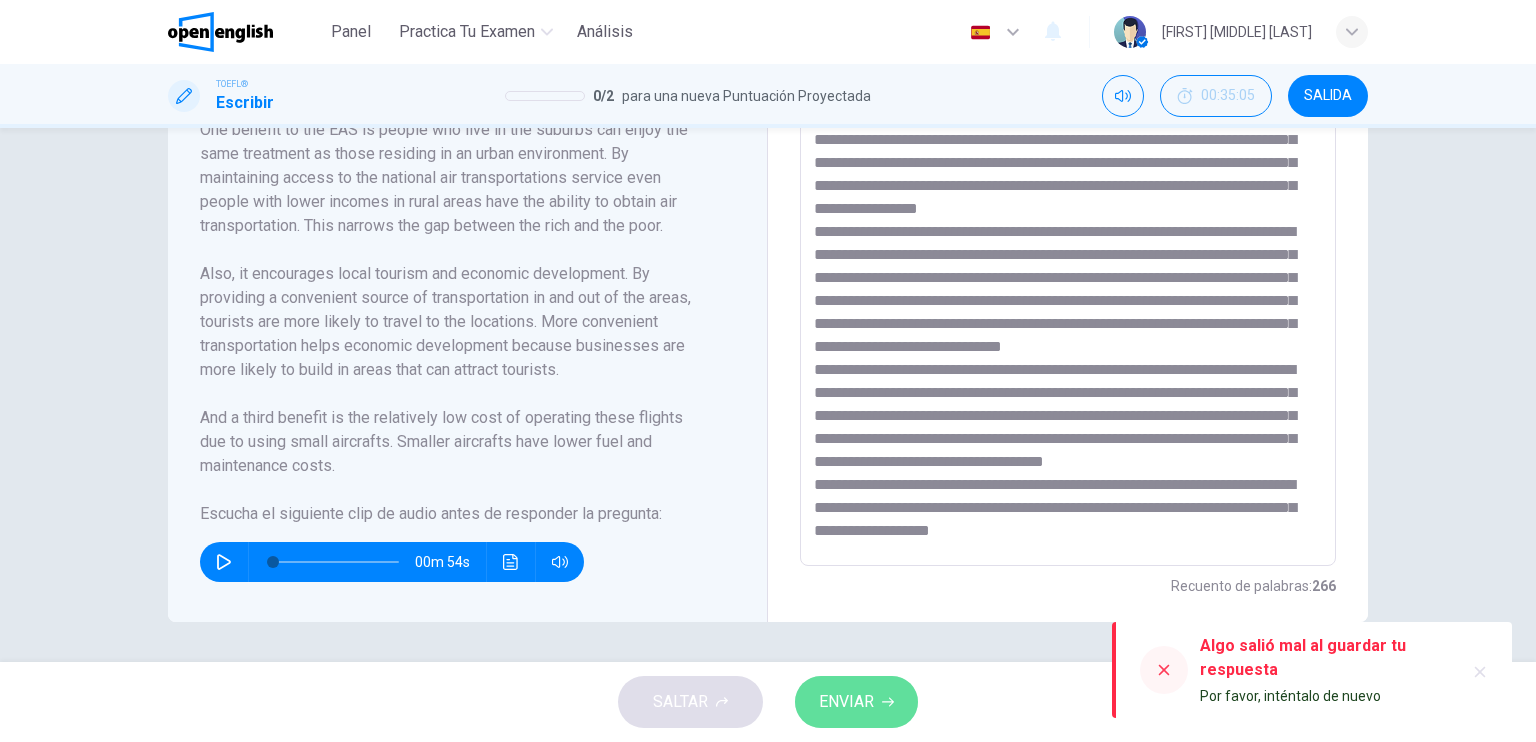 click on "ENVIAR" at bounding box center [856, 702] 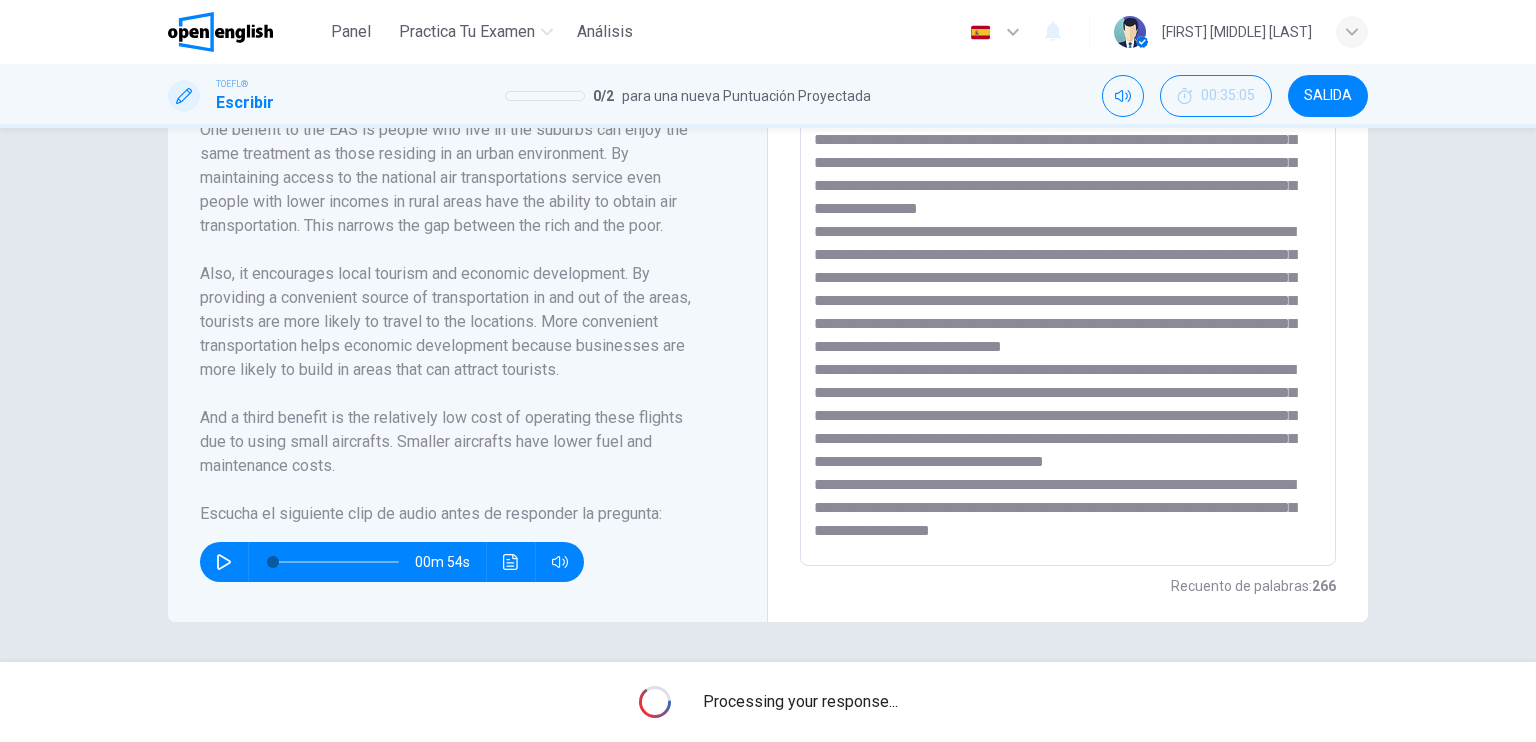 scroll, scrollTop: 0, scrollLeft: 0, axis: both 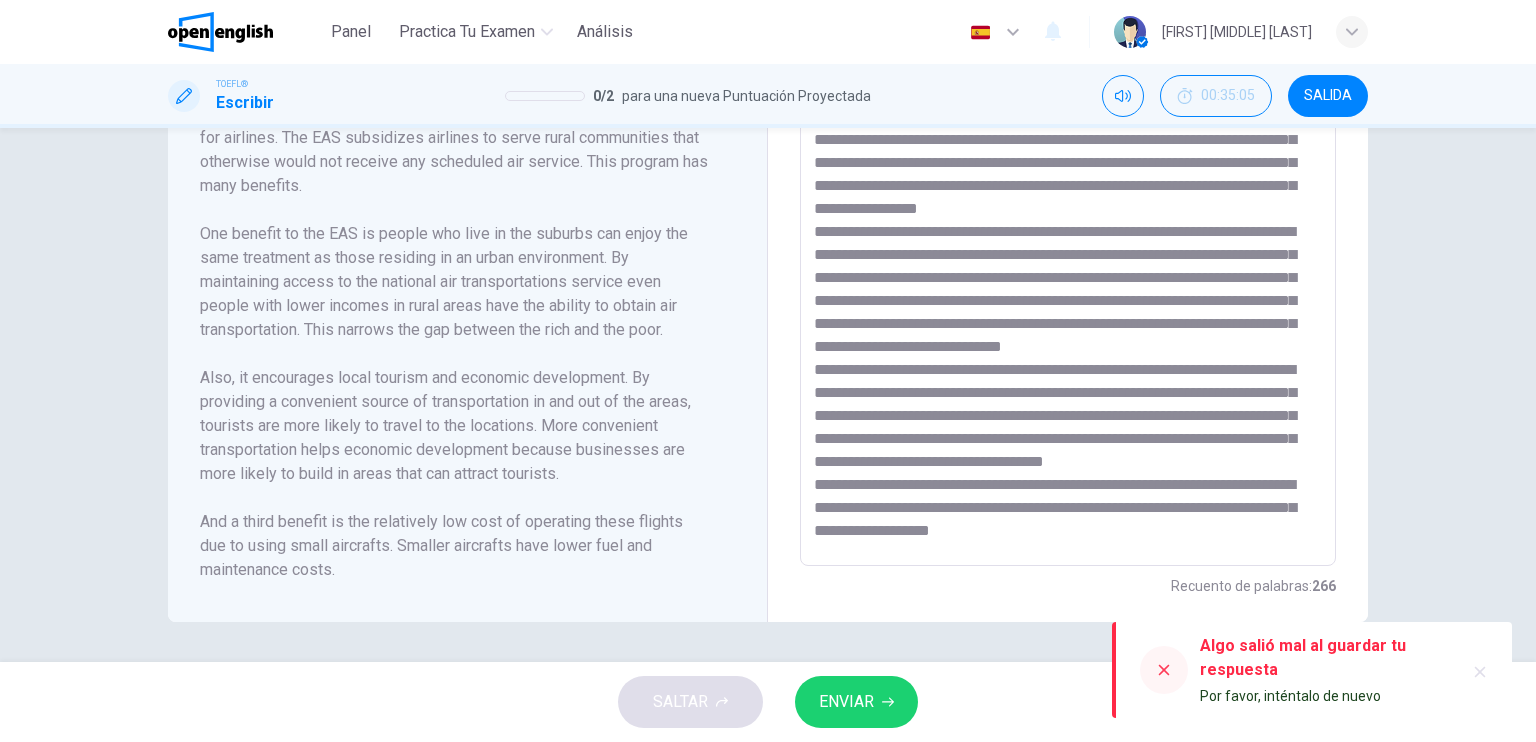 click on "ENVIAR" at bounding box center (846, 702) 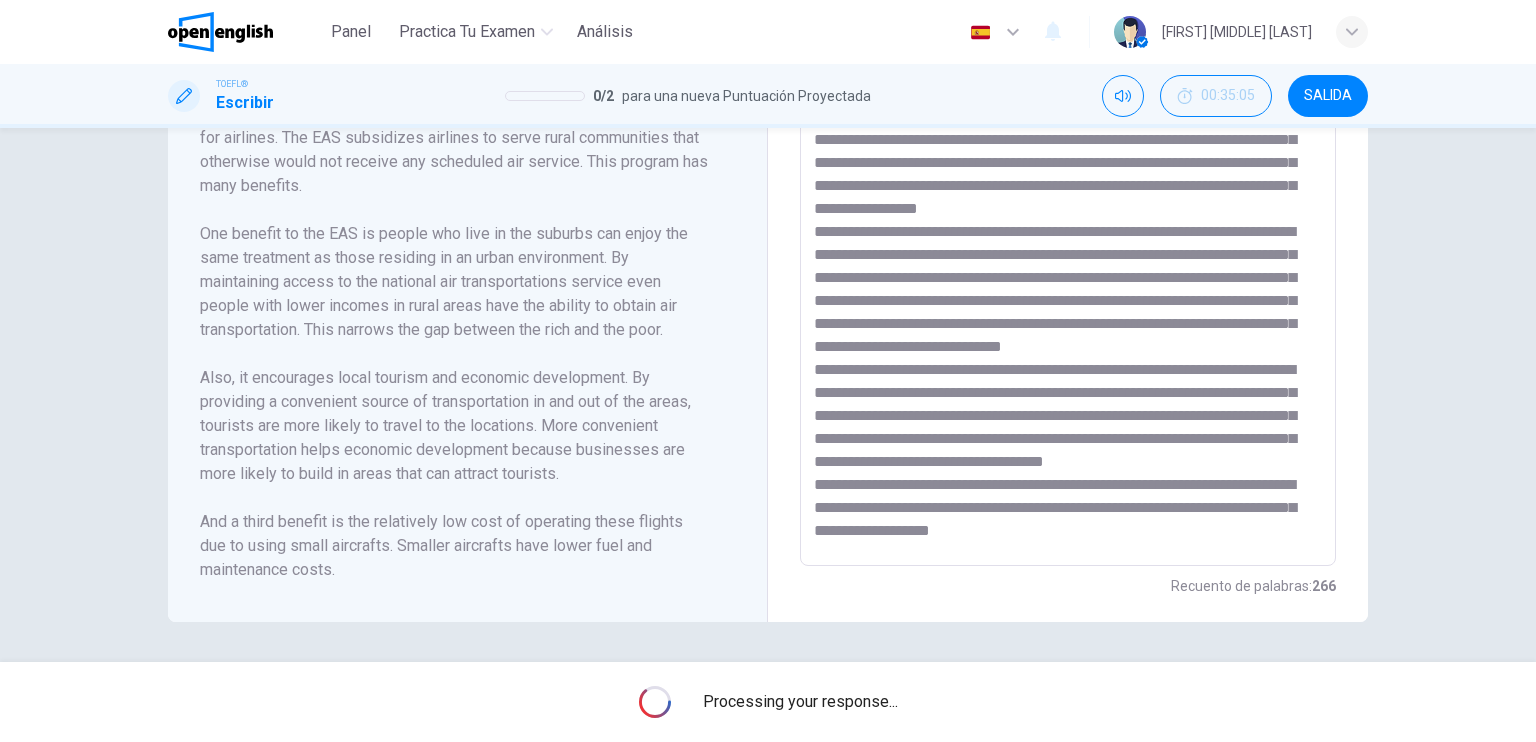 scroll, scrollTop: 0, scrollLeft: 0, axis: both 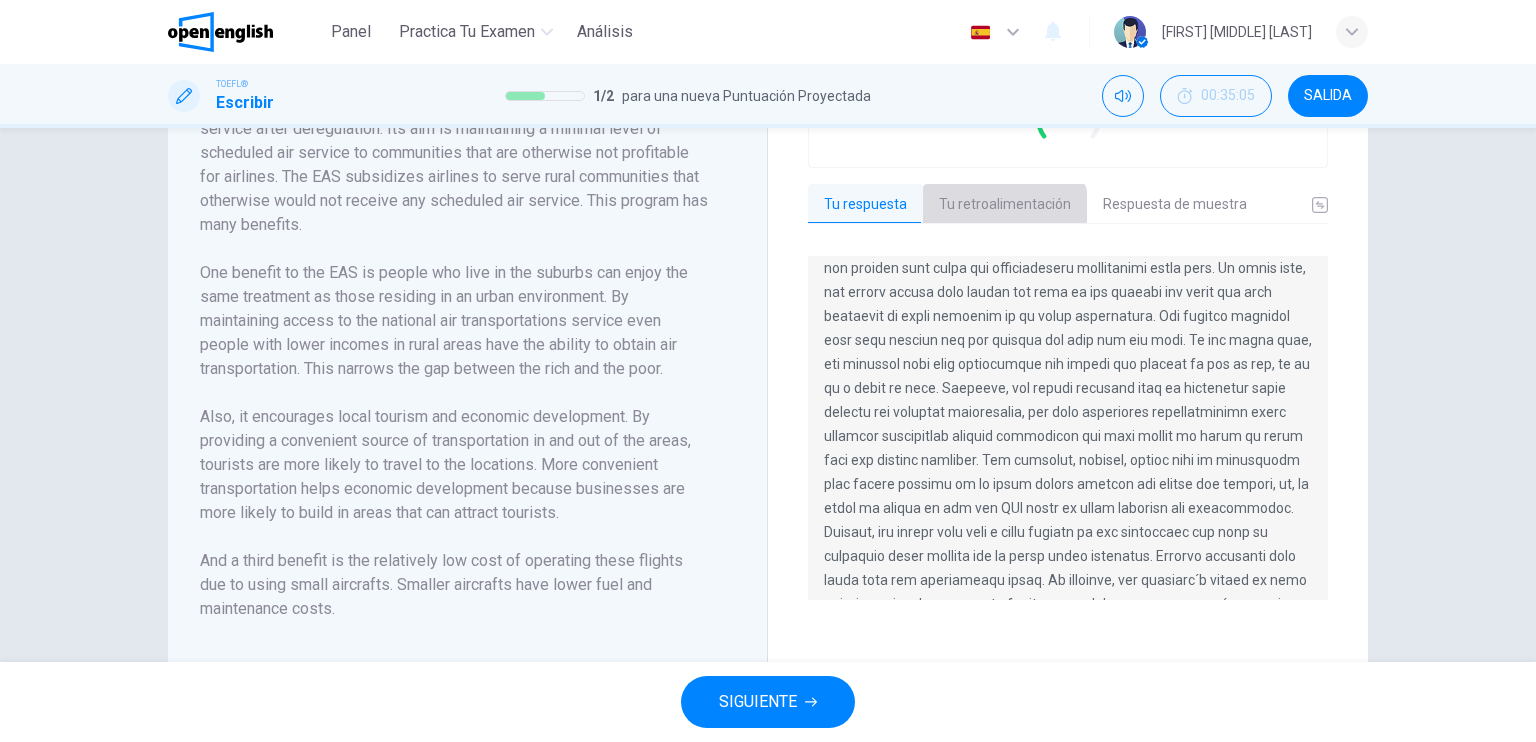 click on "Tu retroalimentación" at bounding box center (1005, 205) 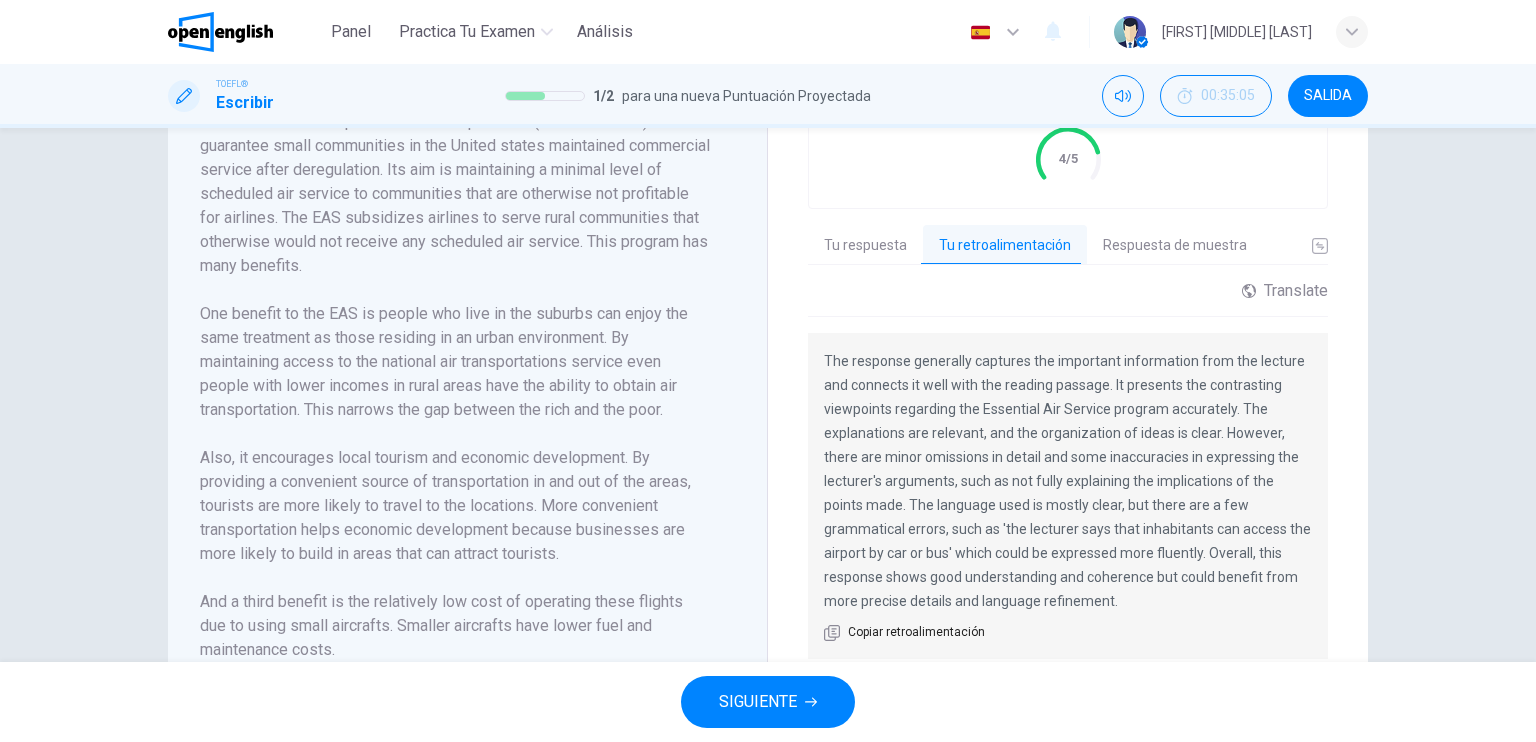 scroll, scrollTop: 575, scrollLeft: 0, axis: vertical 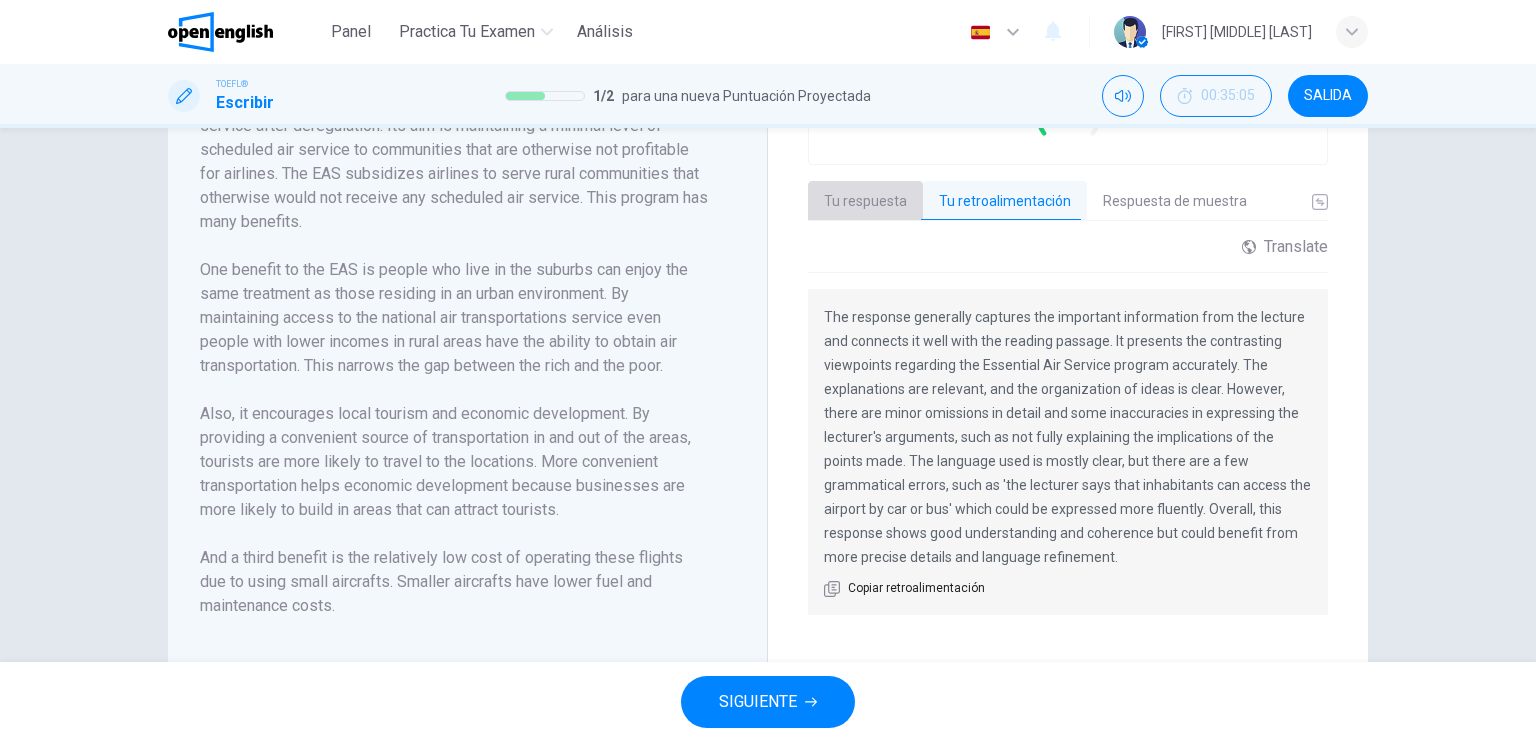 click on "Tu respuesta" at bounding box center (865, 202) 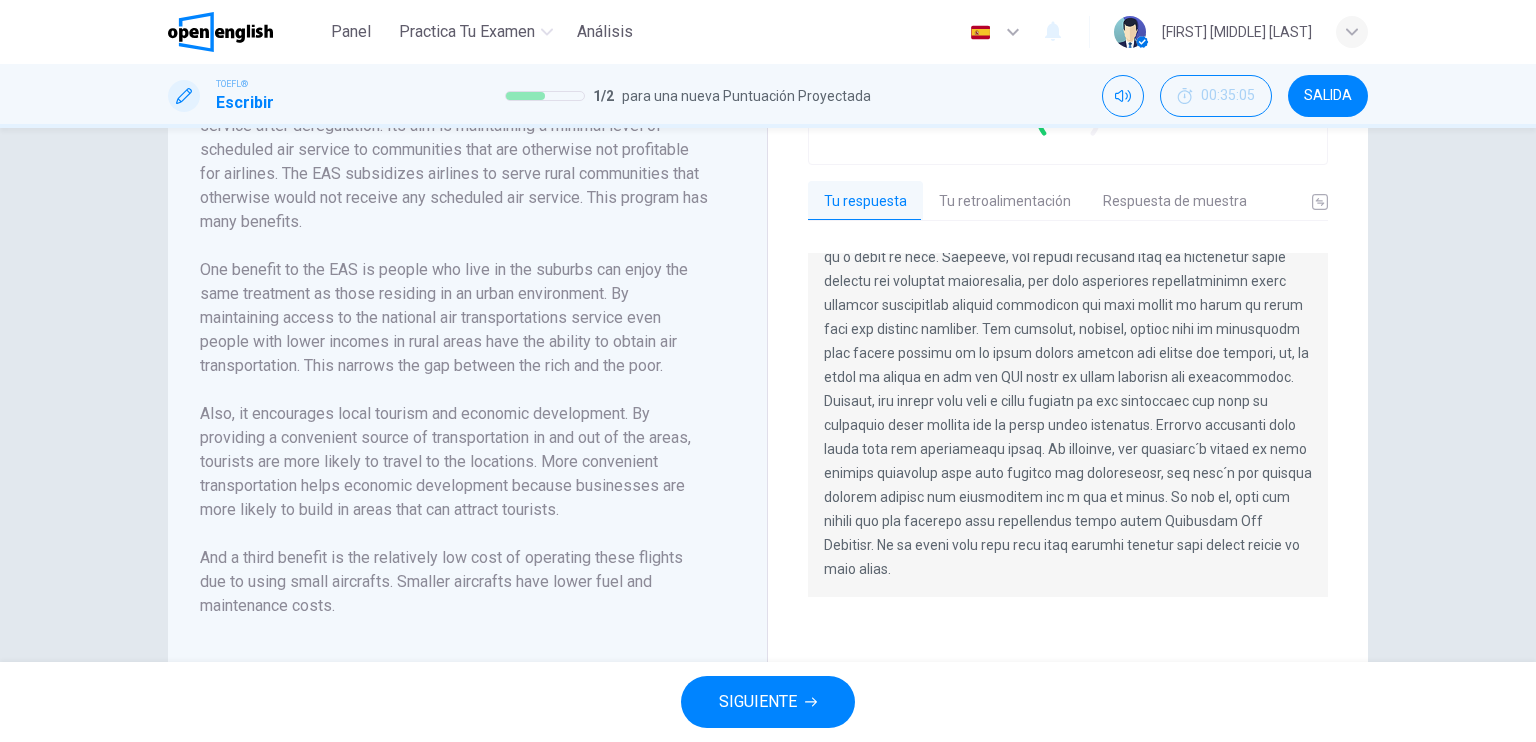 scroll, scrollTop: 215, scrollLeft: 0, axis: vertical 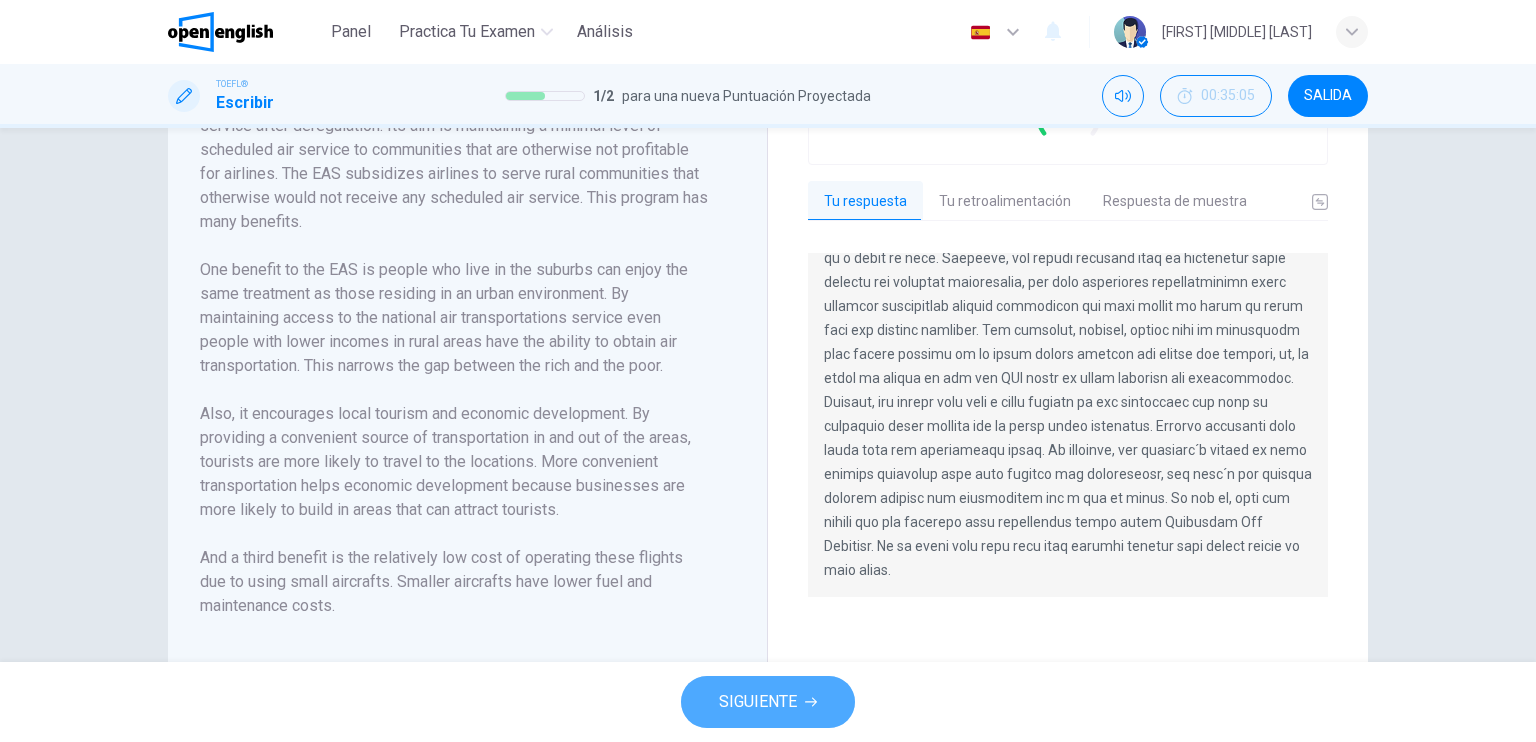 click on "SIGUIENTE" at bounding box center [758, 702] 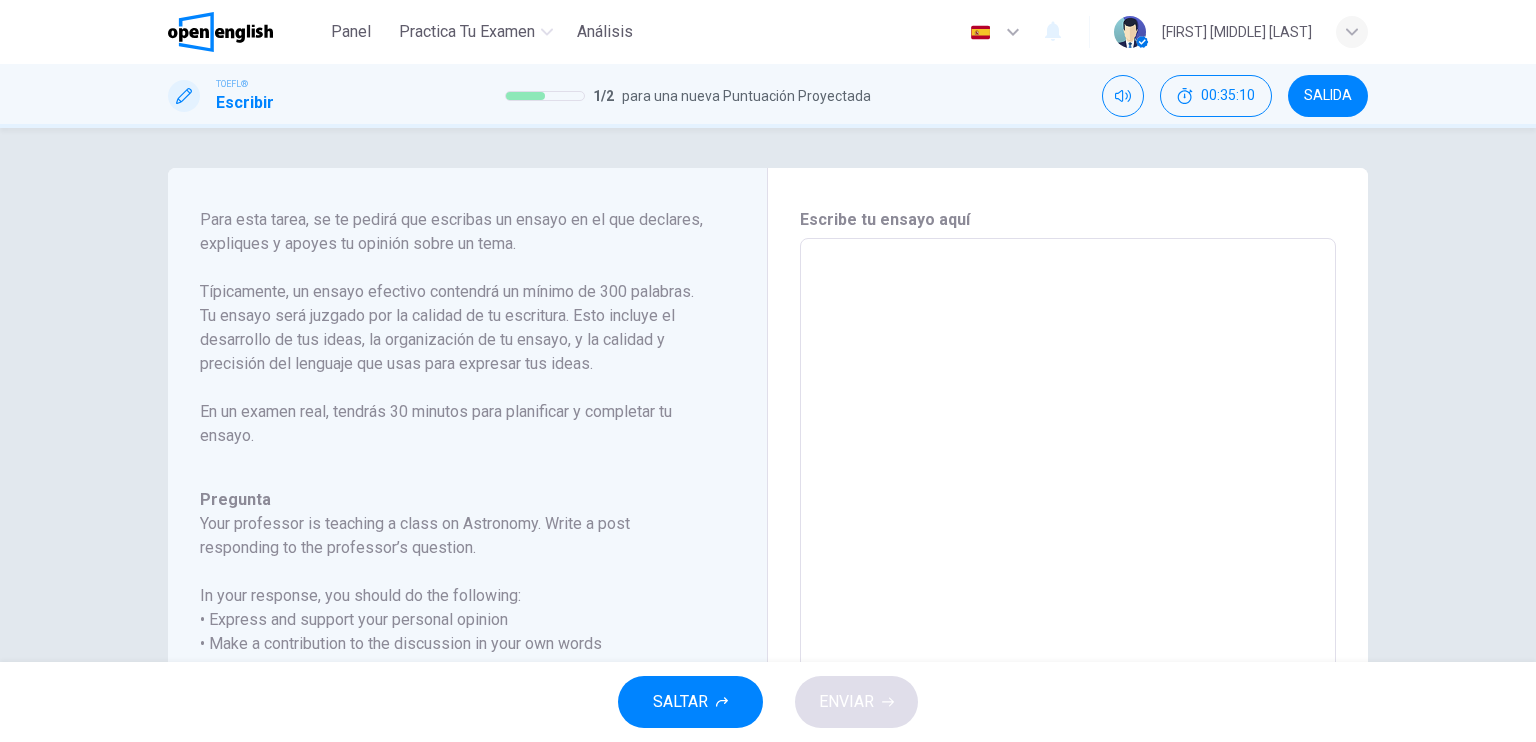 scroll, scrollTop: 197, scrollLeft: 0, axis: vertical 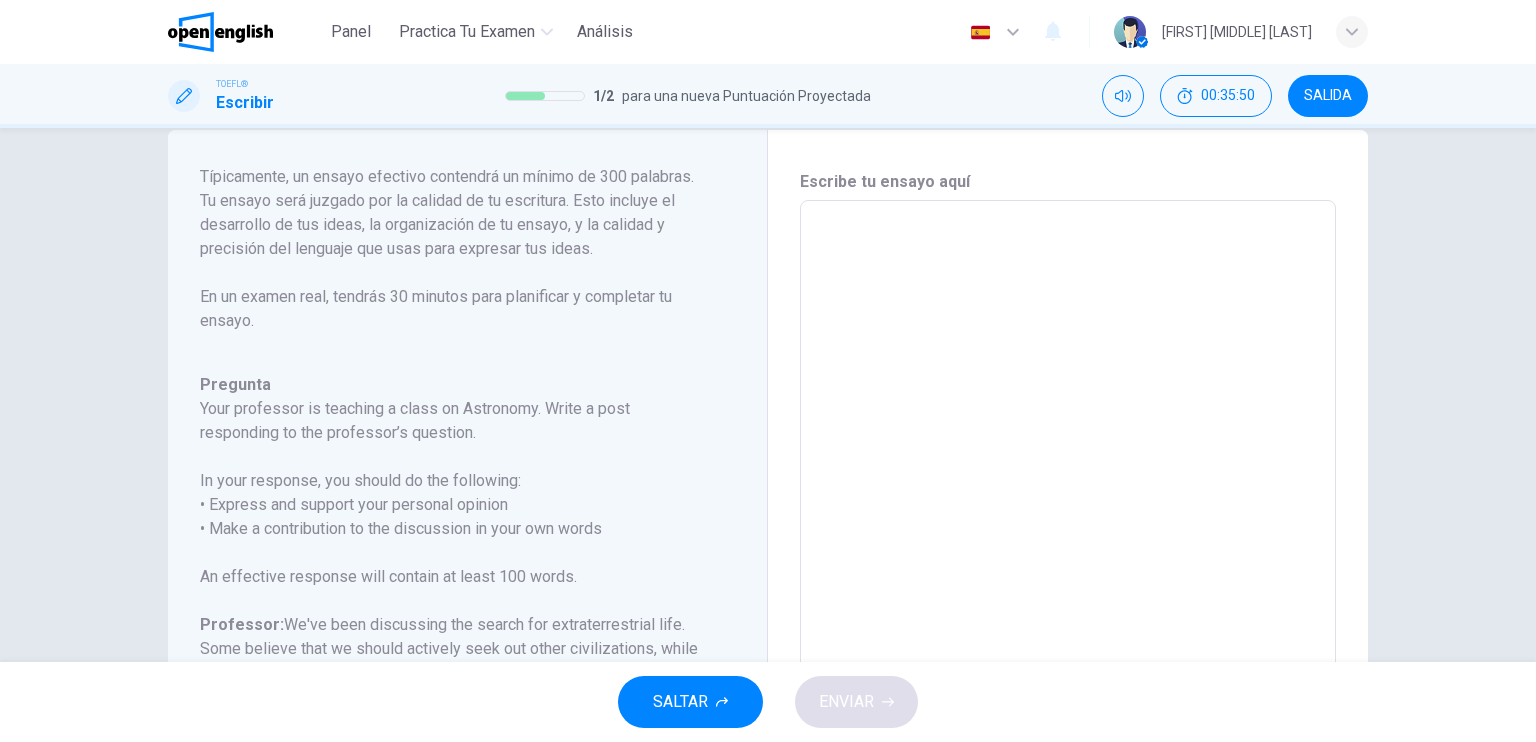 click at bounding box center (1068, 534) 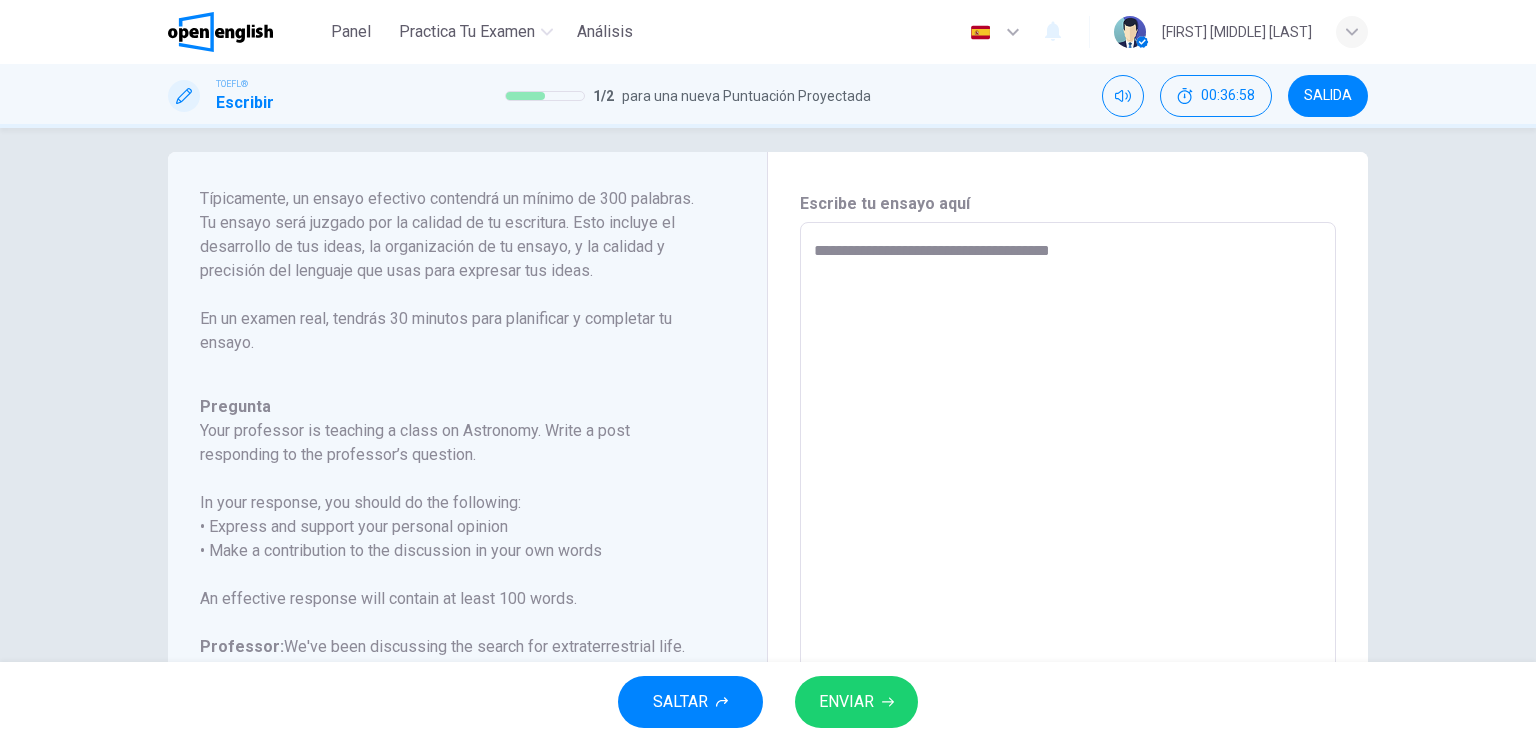 scroll, scrollTop: 16, scrollLeft: 0, axis: vertical 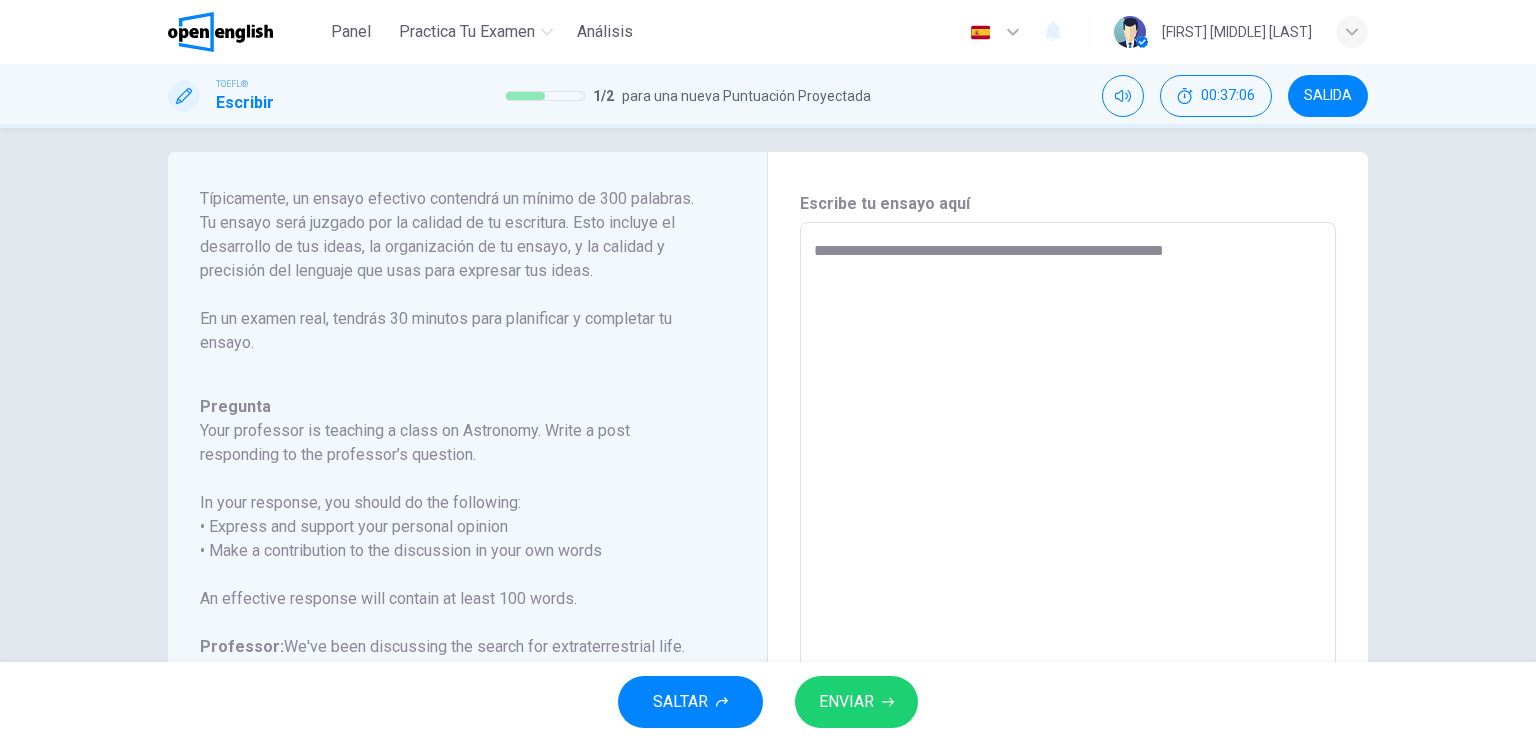 click on "**********" at bounding box center (1068, 556) 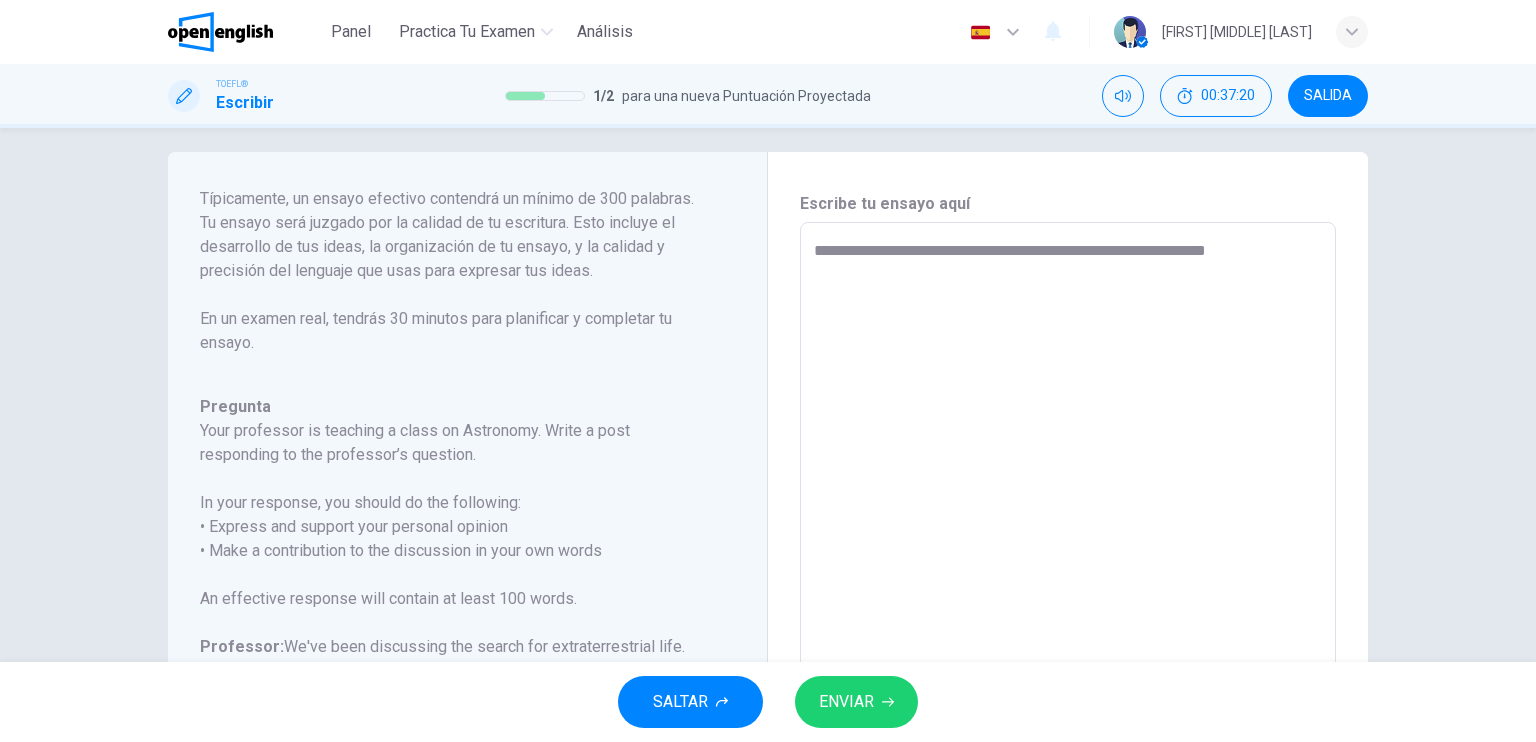 click on "**********" at bounding box center [1068, 556] 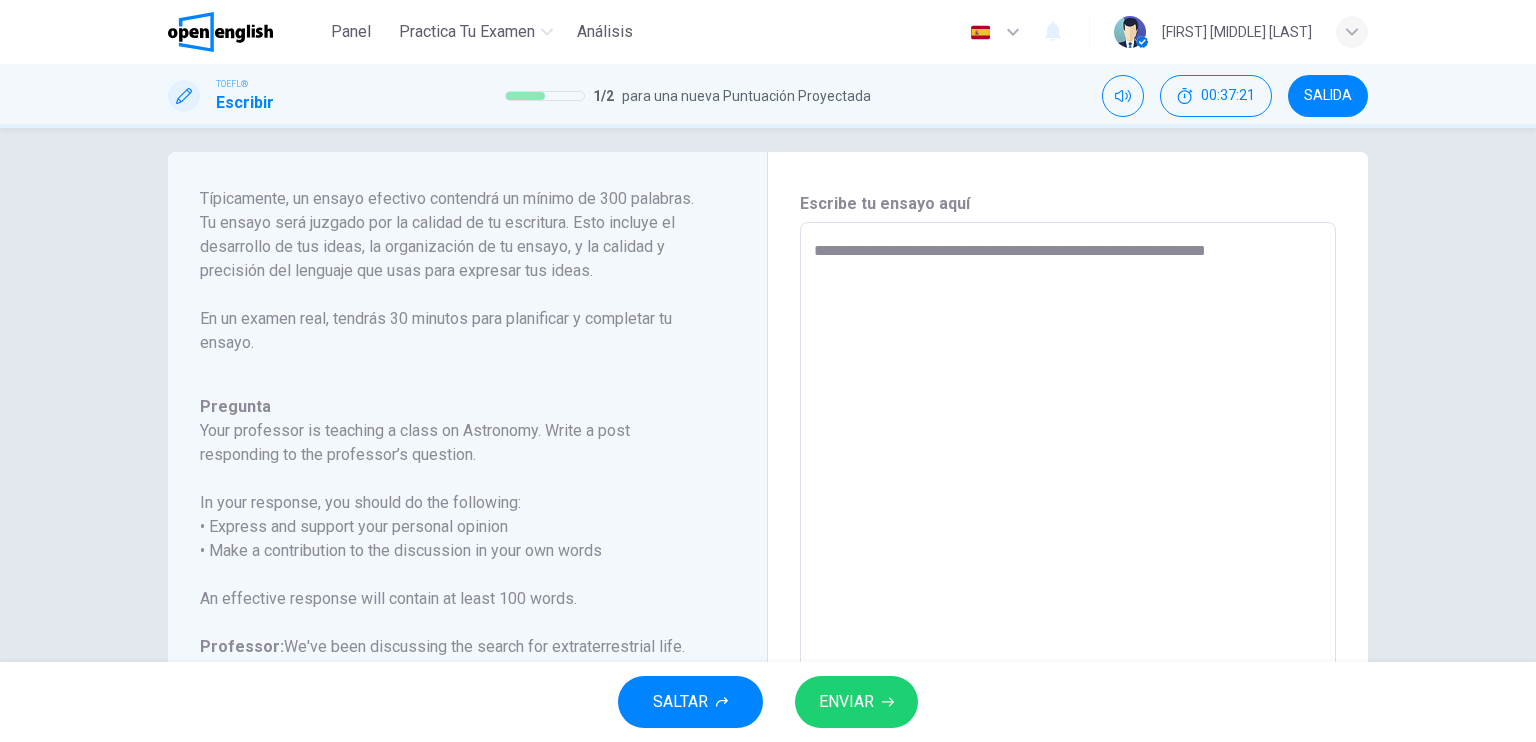 click on "**********" at bounding box center [1068, 556] 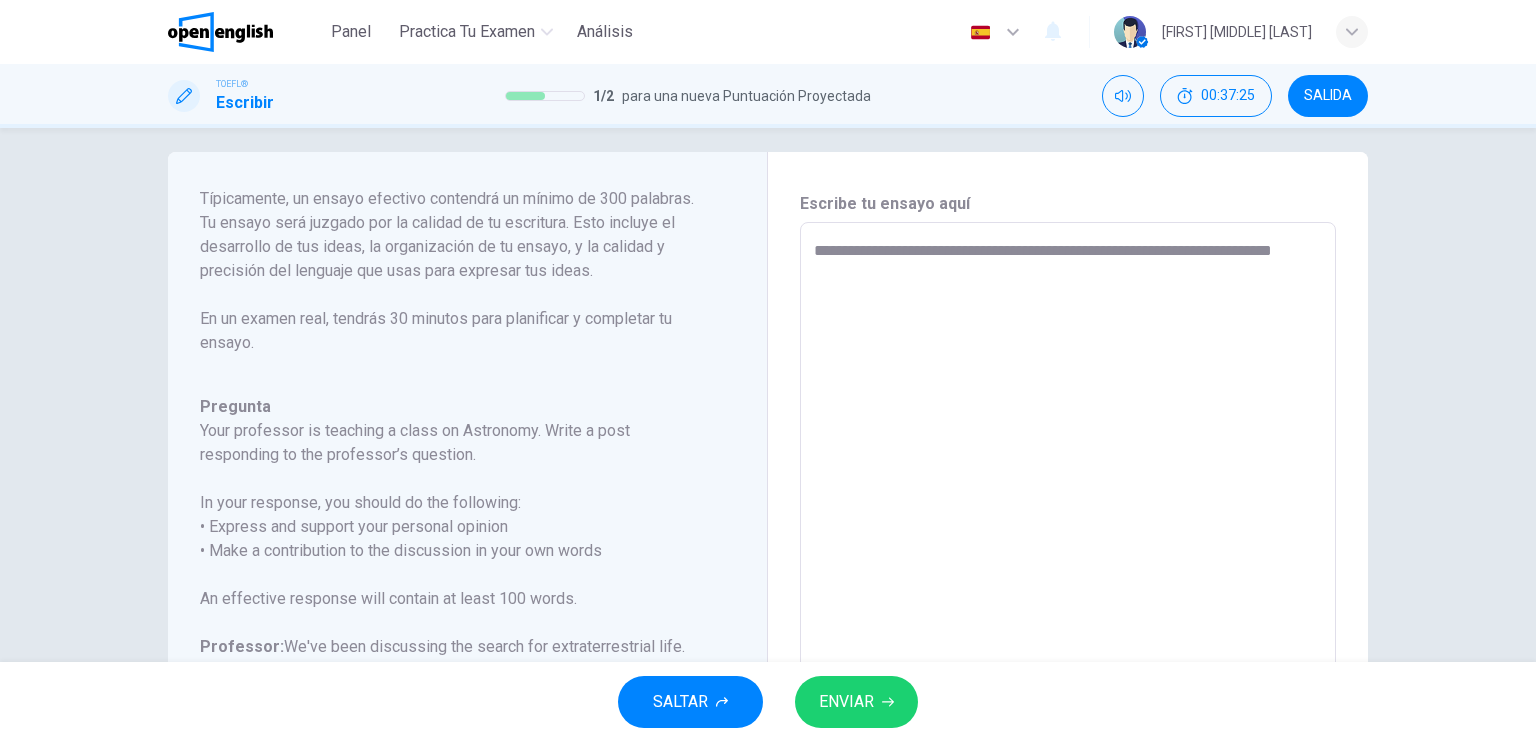 click on "**********" at bounding box center [1068, 556] 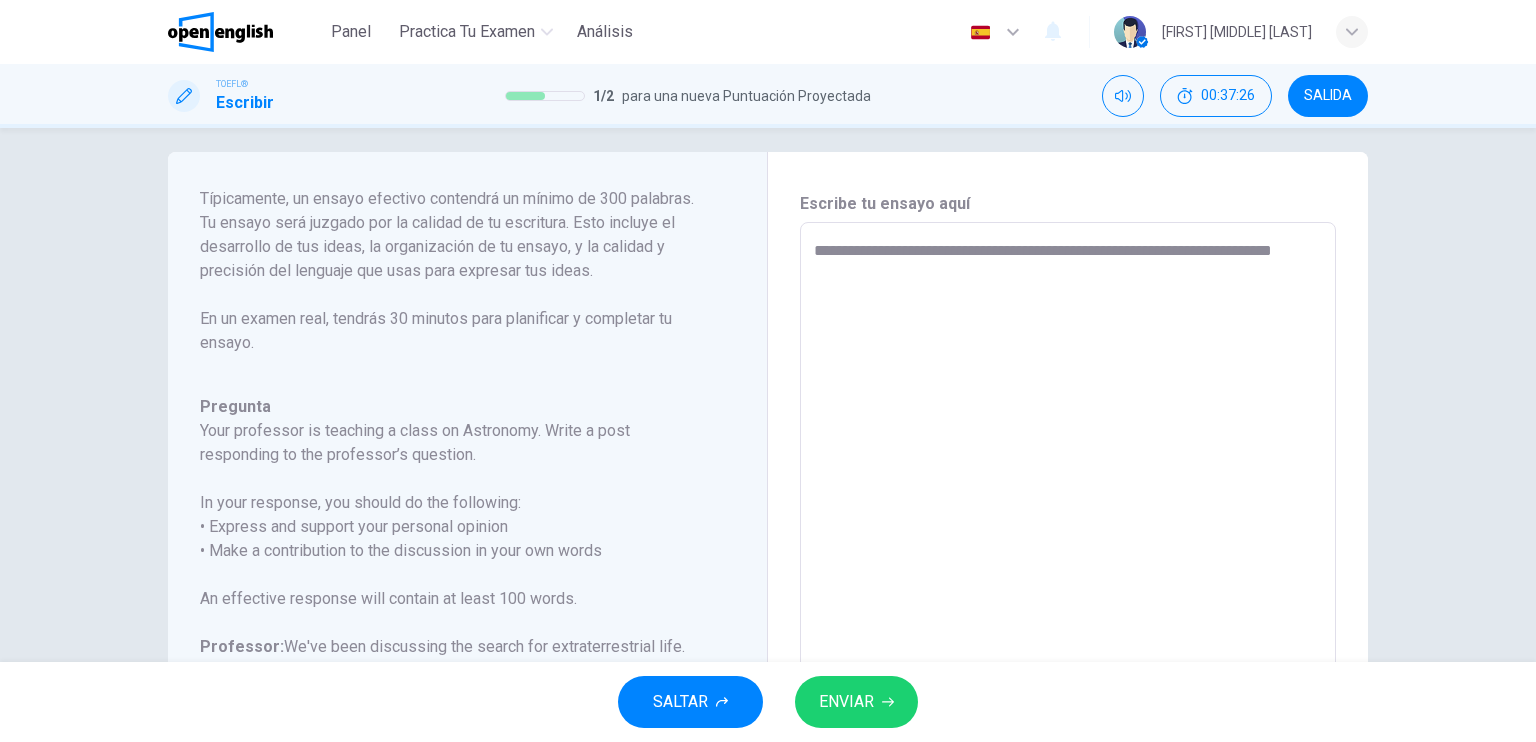 click on "**********" at bounding box center [1068, 556] 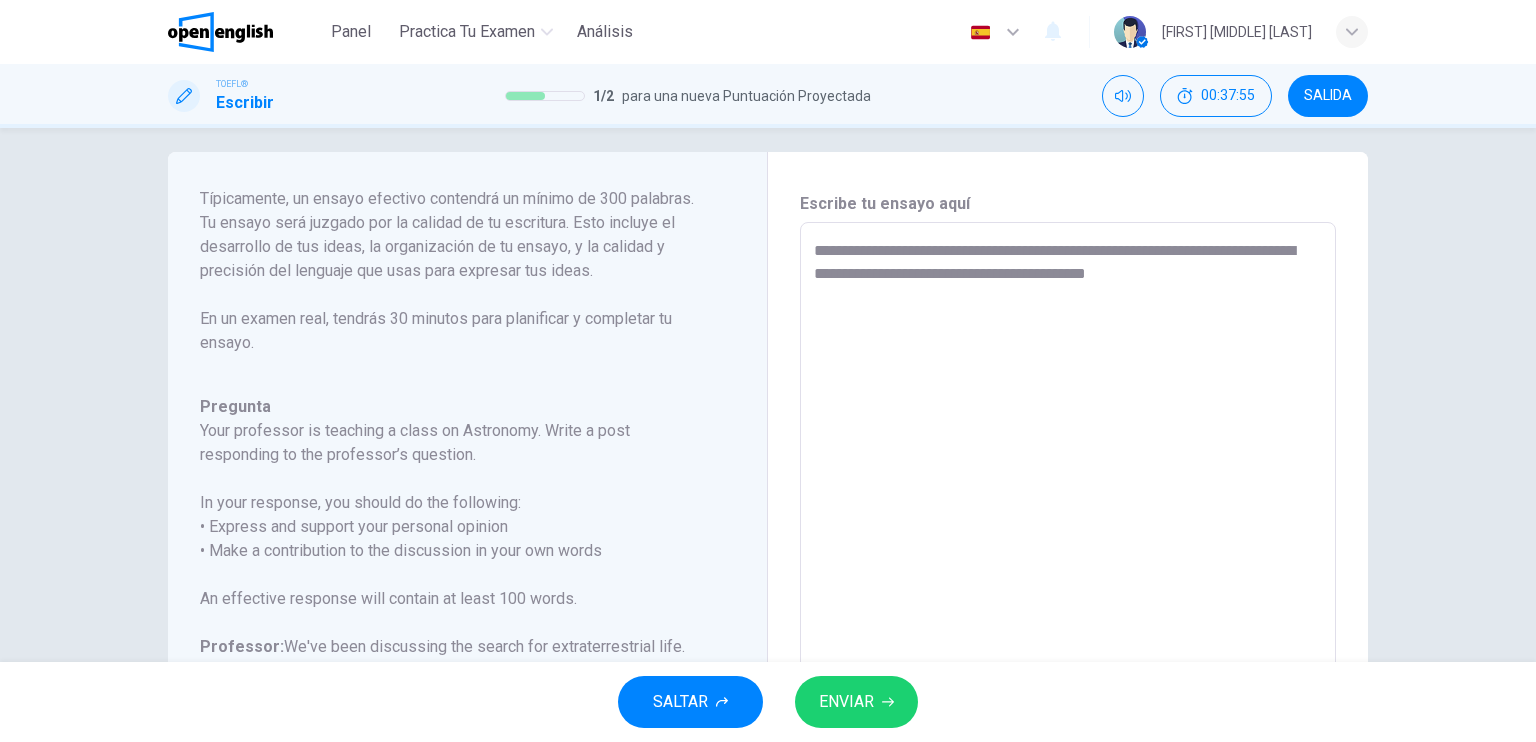 click on "**********" at bounding box center [1068, 556] 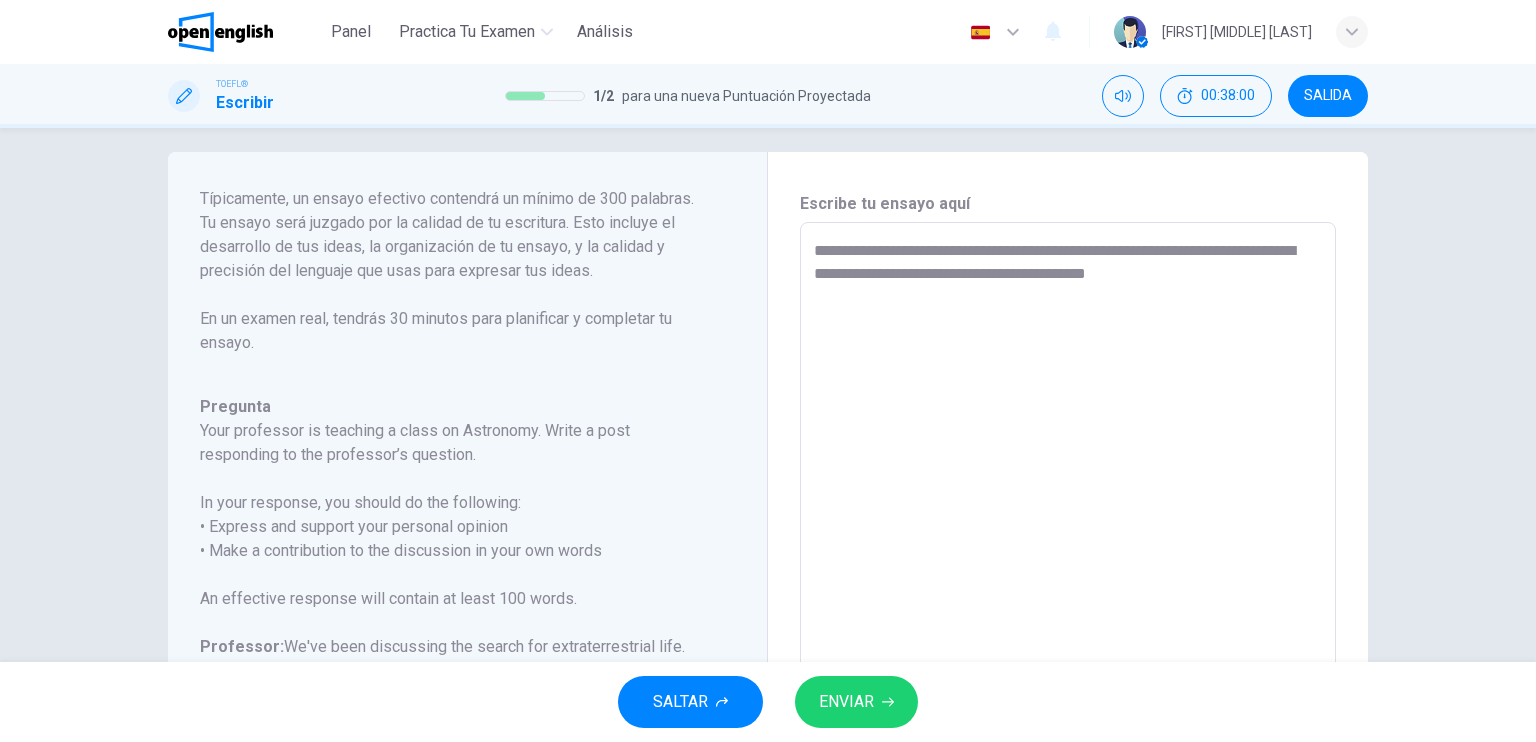 click on "**********" at bounding box center (1068, 556) 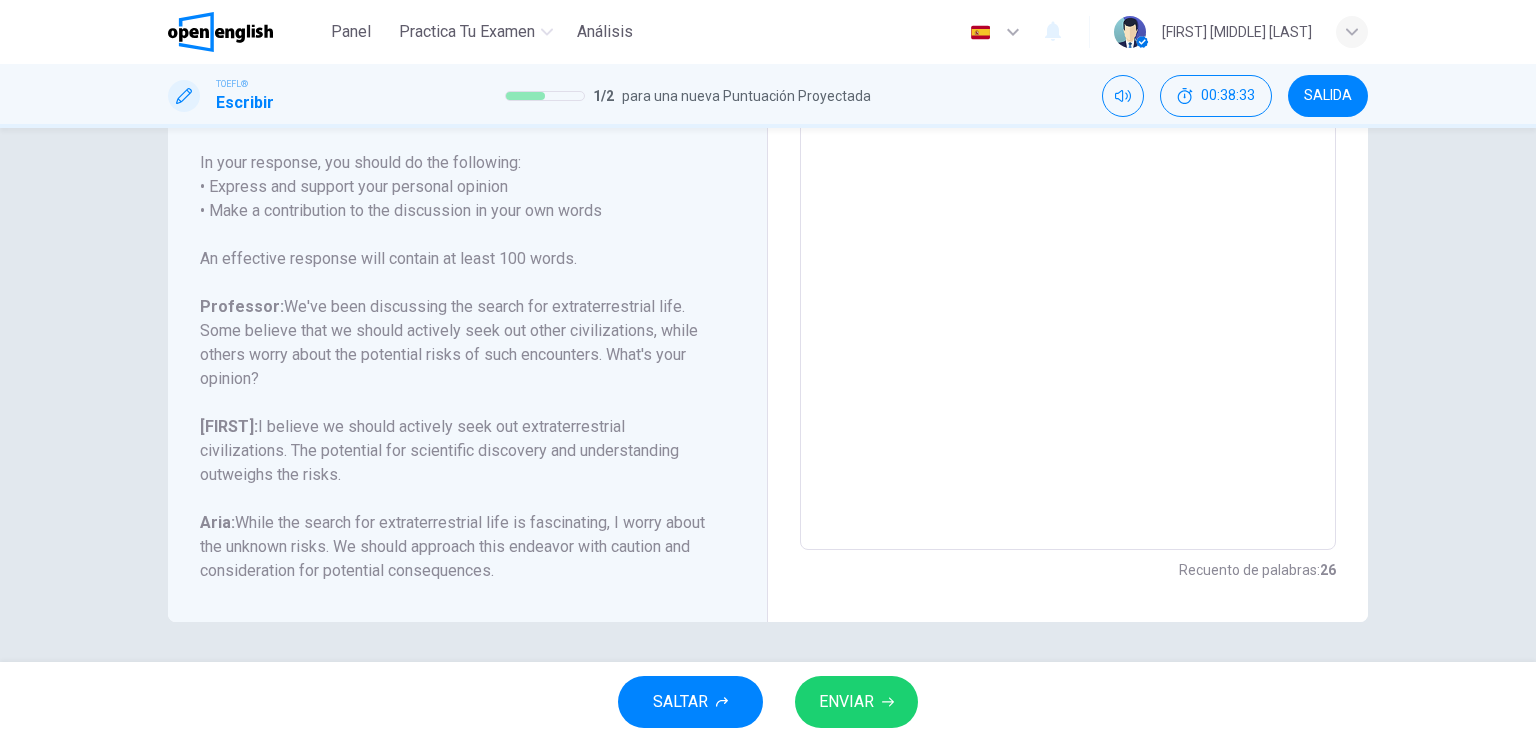 scroll, scrollTop: 0, scrollLeft: 0, axis: both 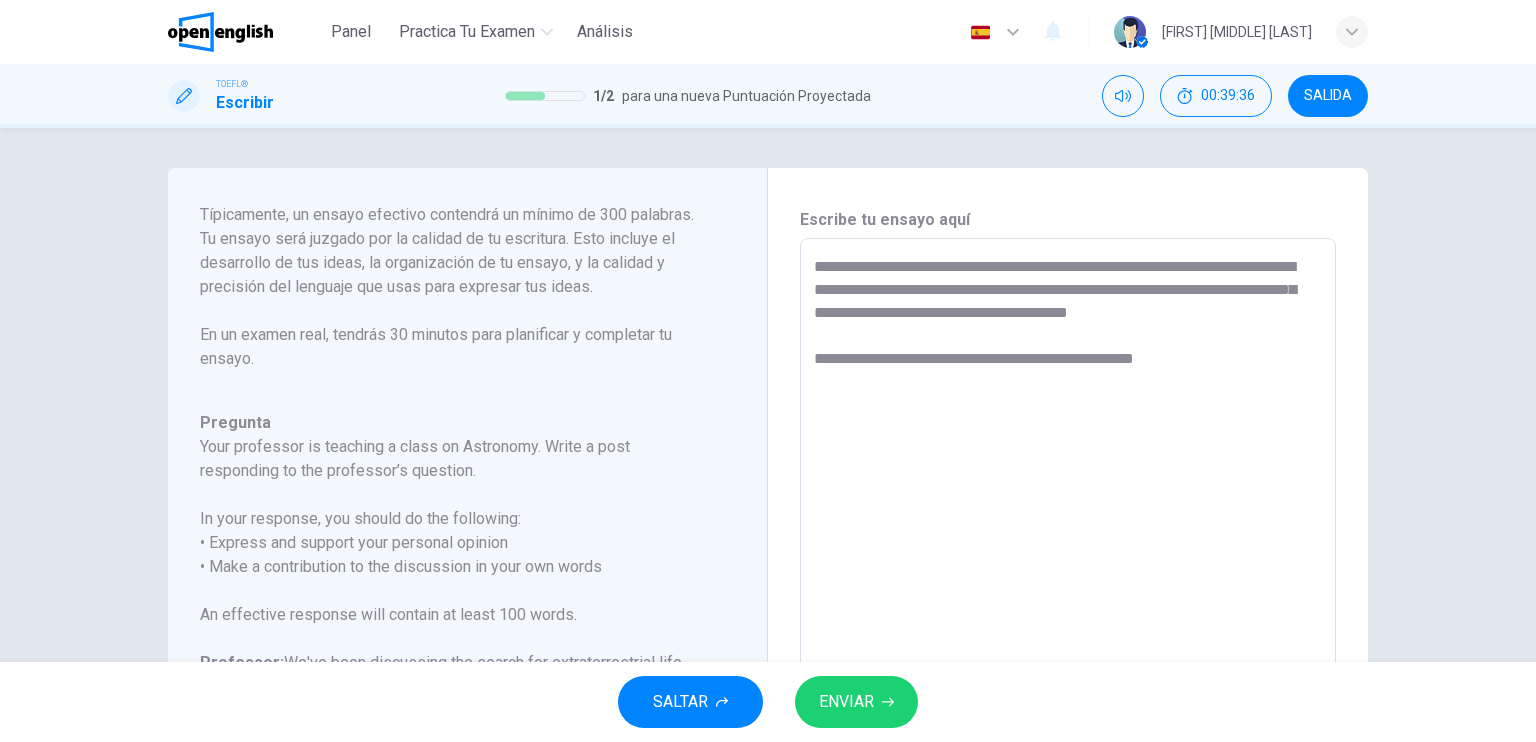 click on "**********" at bounding box center (1068, 572) 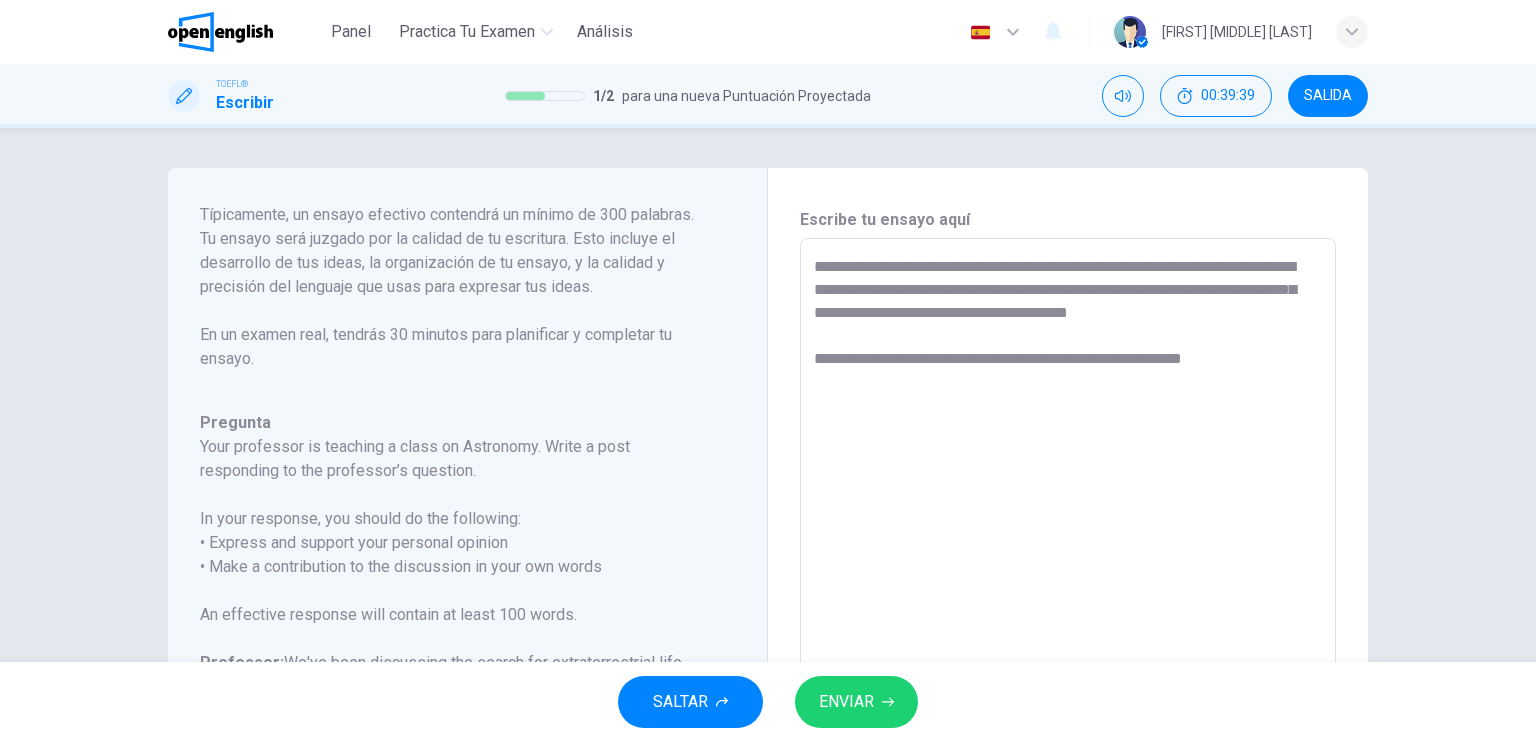 click on "**********" at bounding box center (1068, 572) 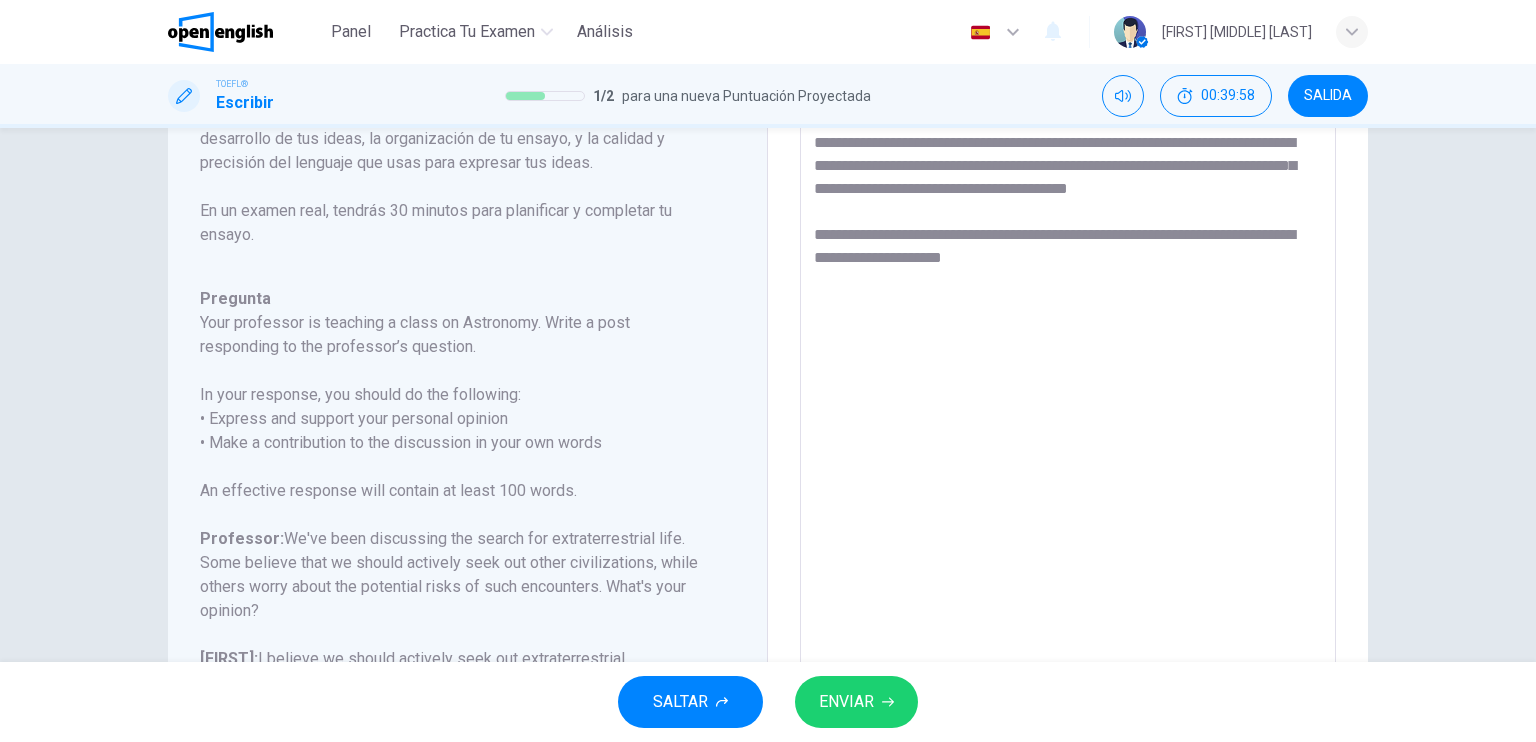 scroll, scrollTop: 123, scrollLeft: 0, axis: vertical 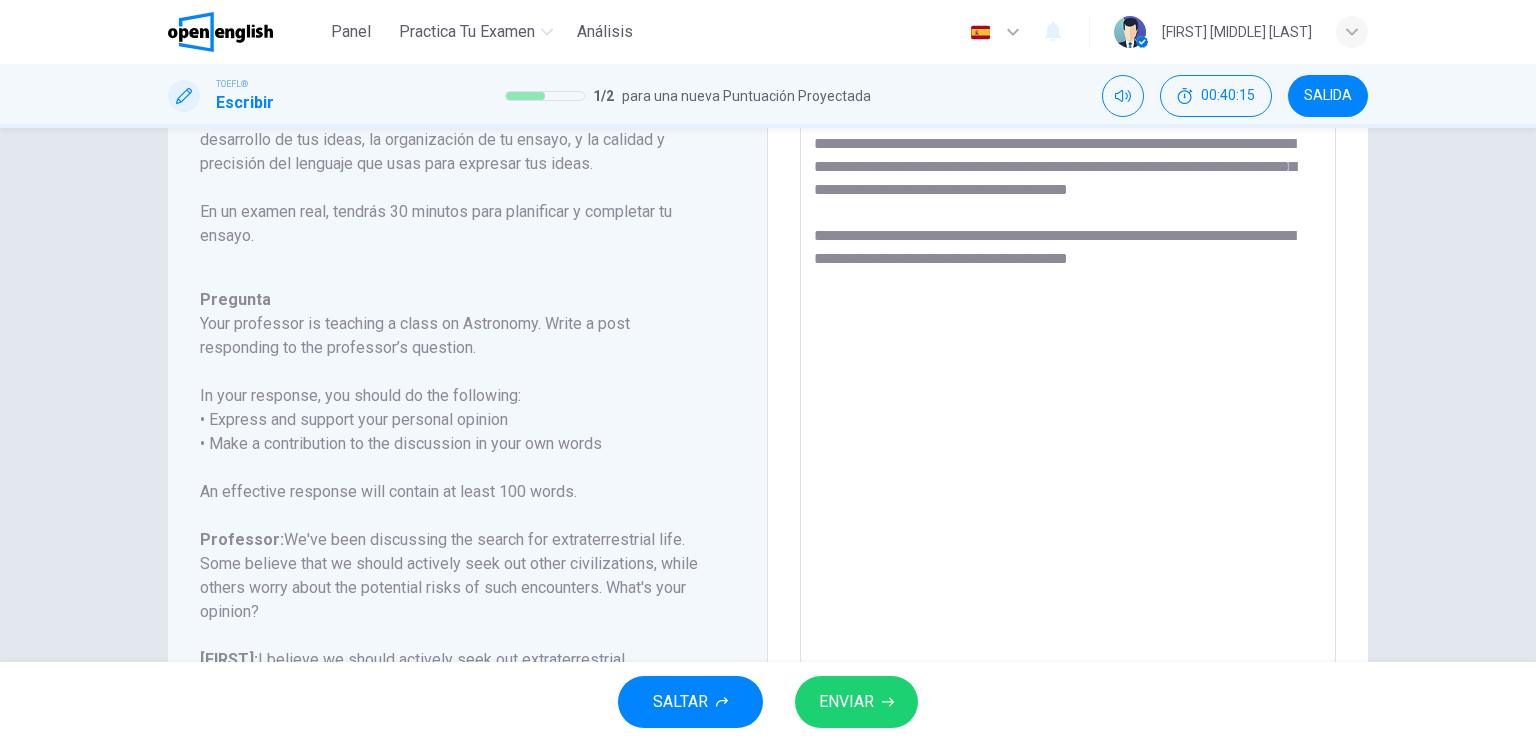 click on "**********" at bounding box center (1068, 449) 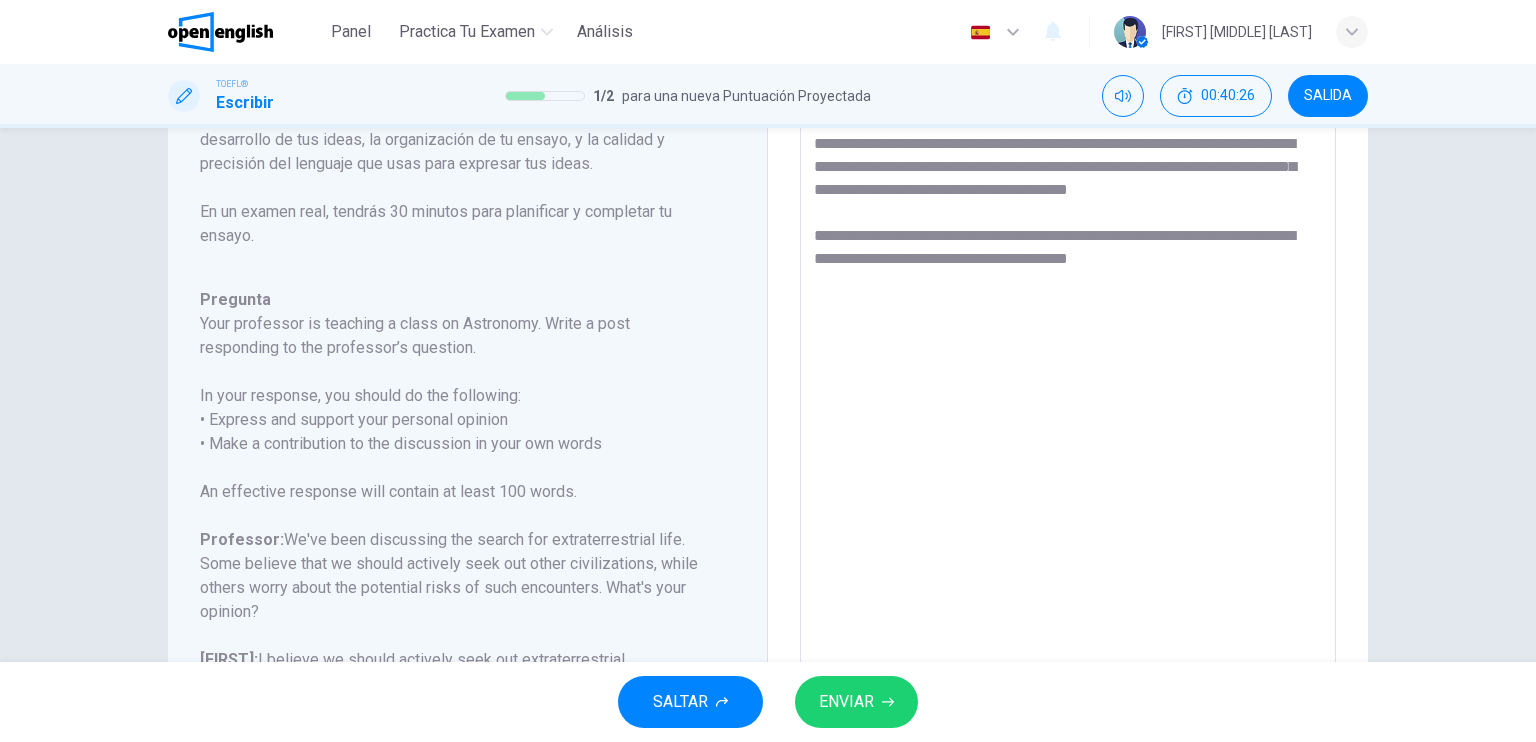 click on "**********" at bounding box center [1068, 449] 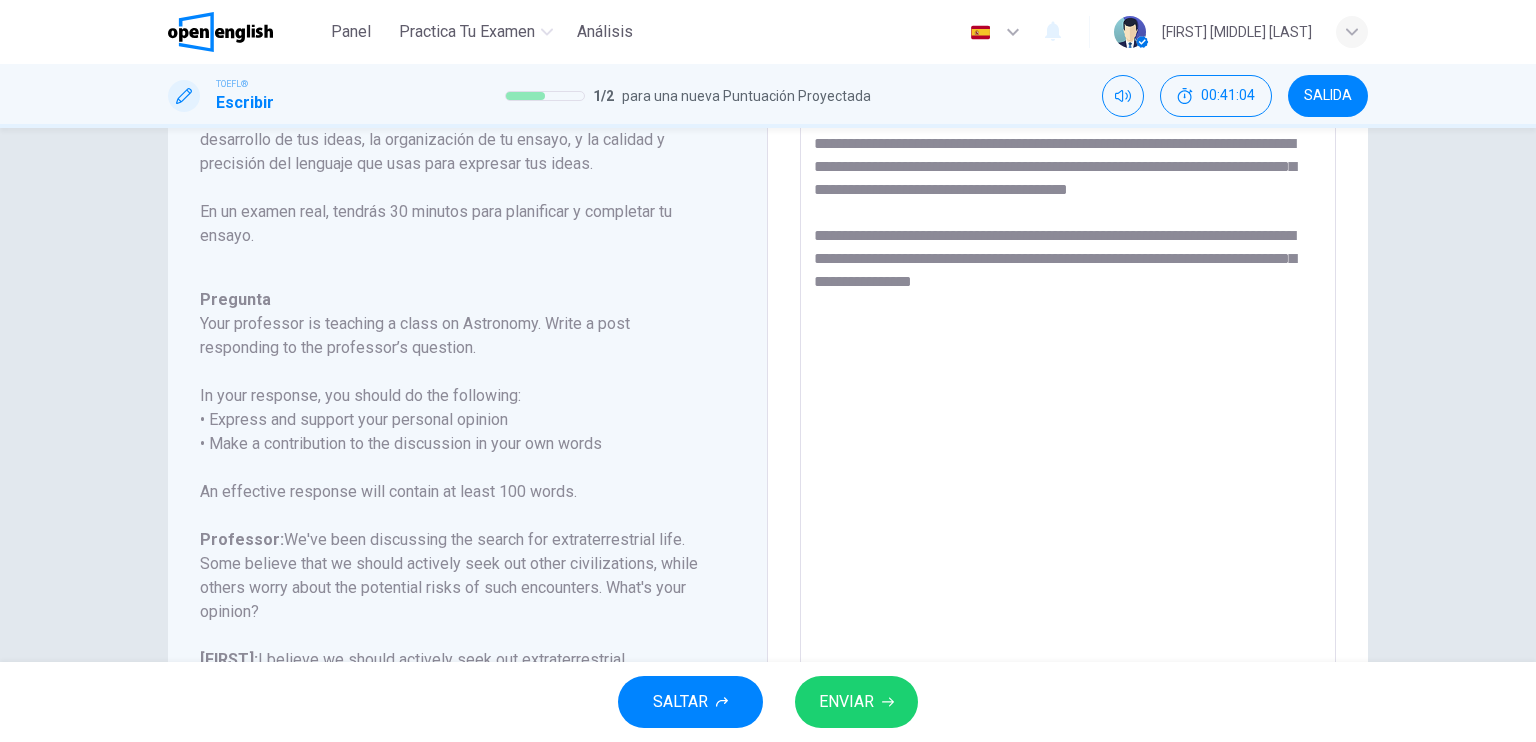 click on "**********" at bounding box center (1068, 449) 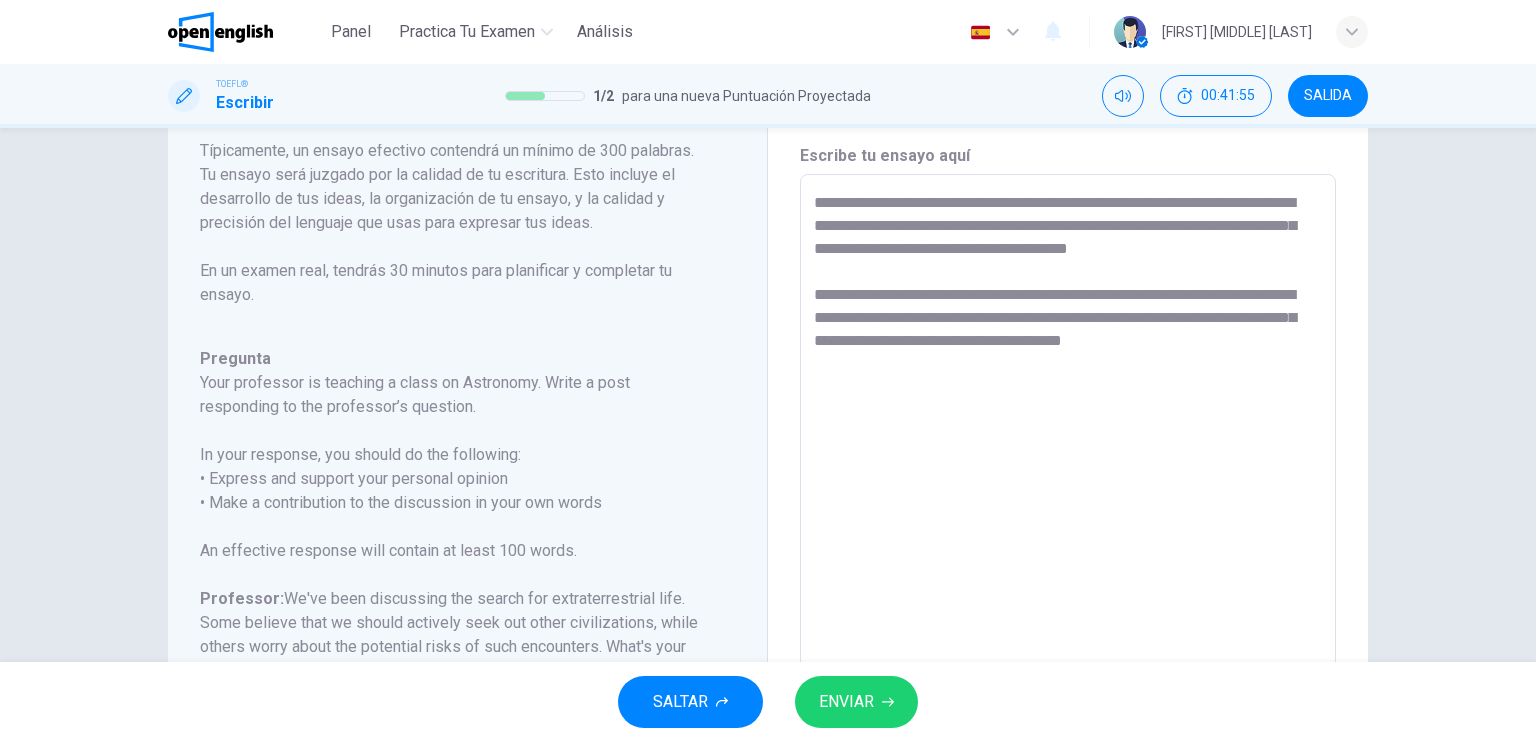scroll, scrollTop: 60, scrollLeft: 0, axis: vertical 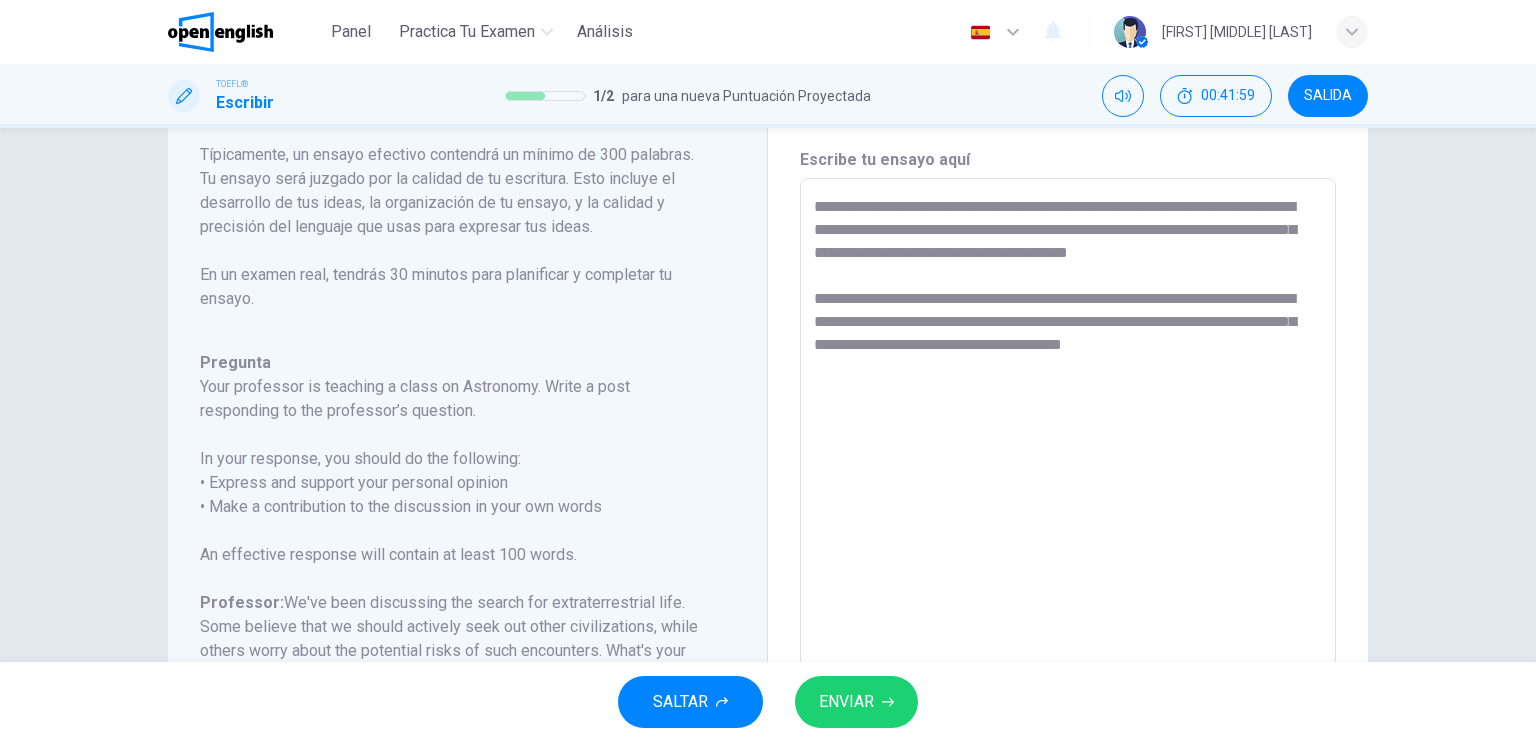 click on "**********" at bounding box center (1068, 512) 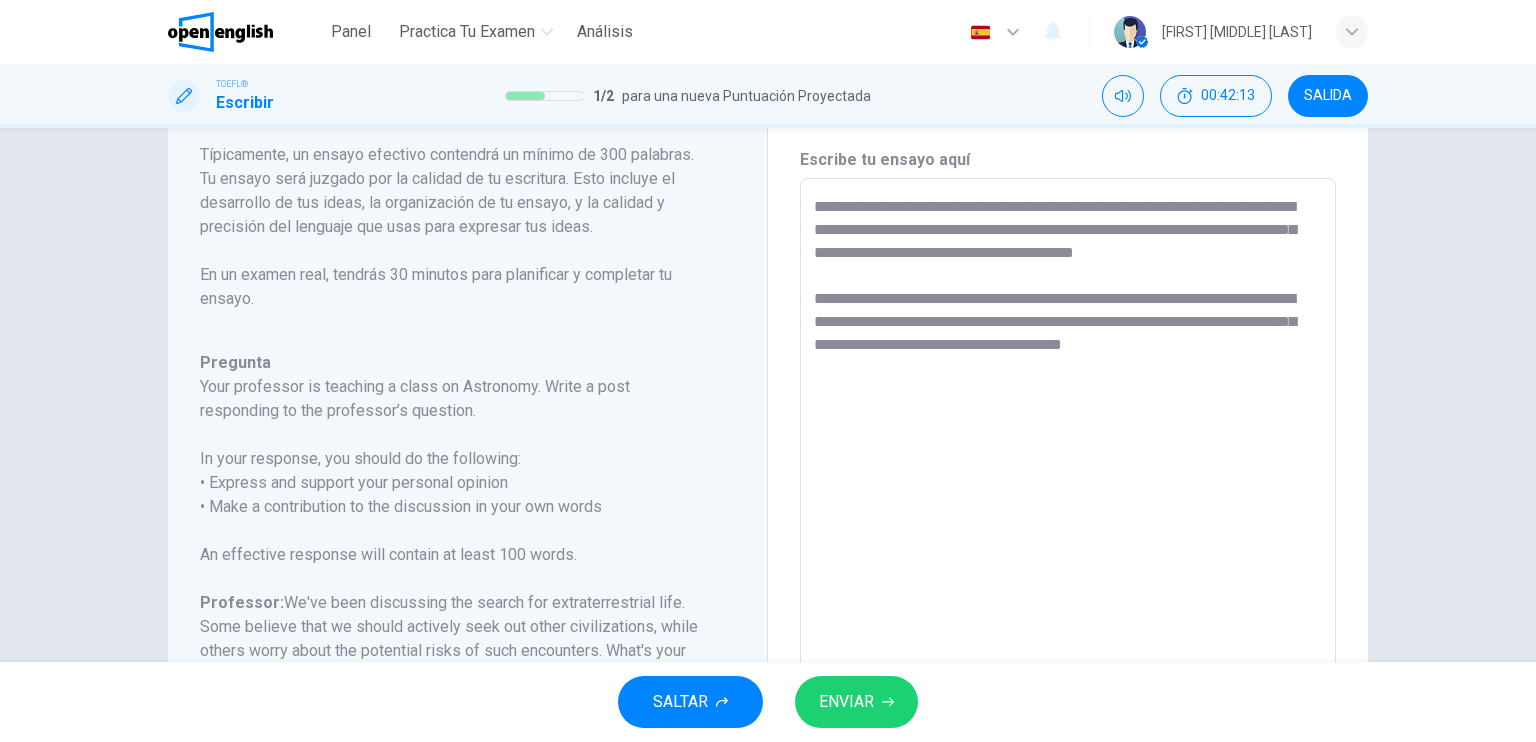 click on "**********" at bounding box center (1068, 512) 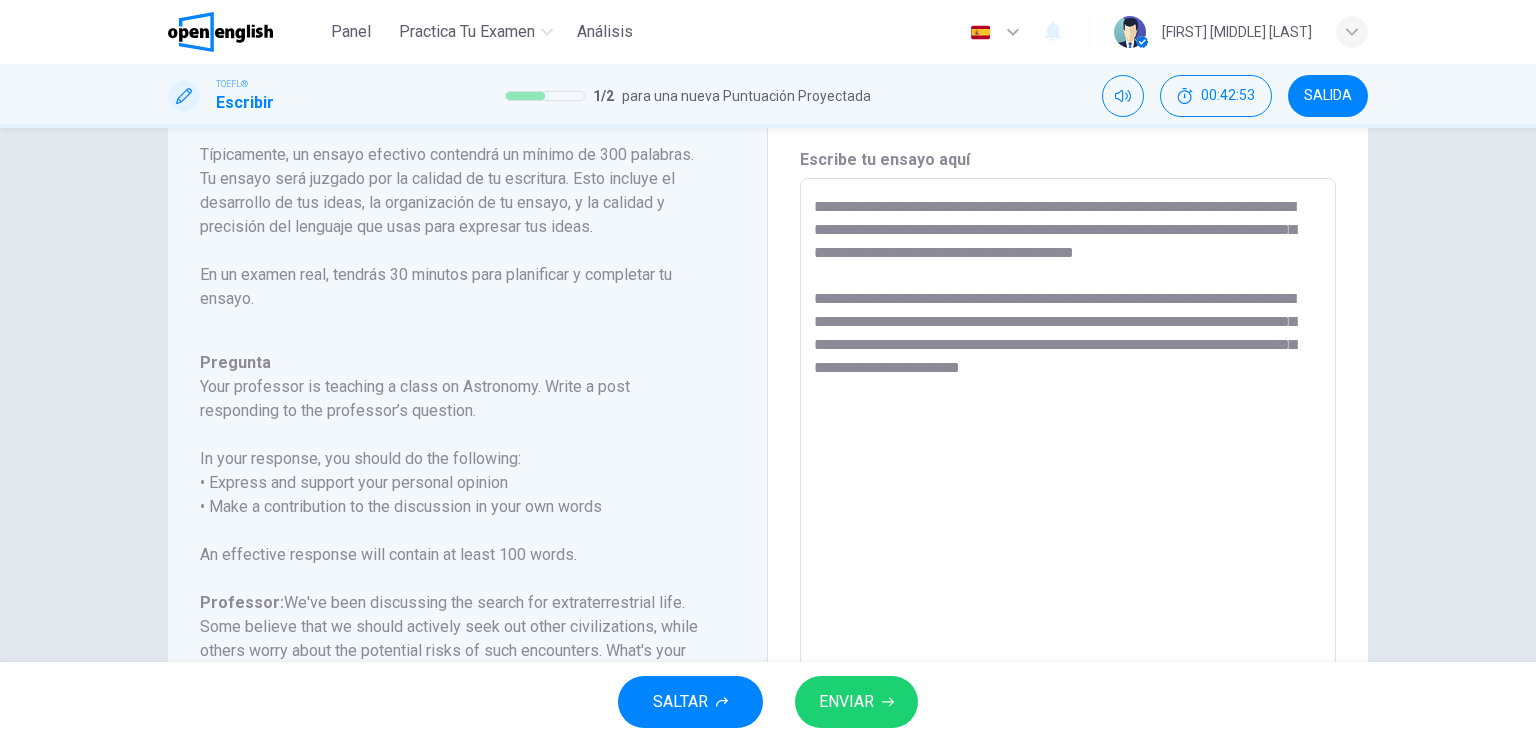 click on "**********" at bounding box center (1068, 512) 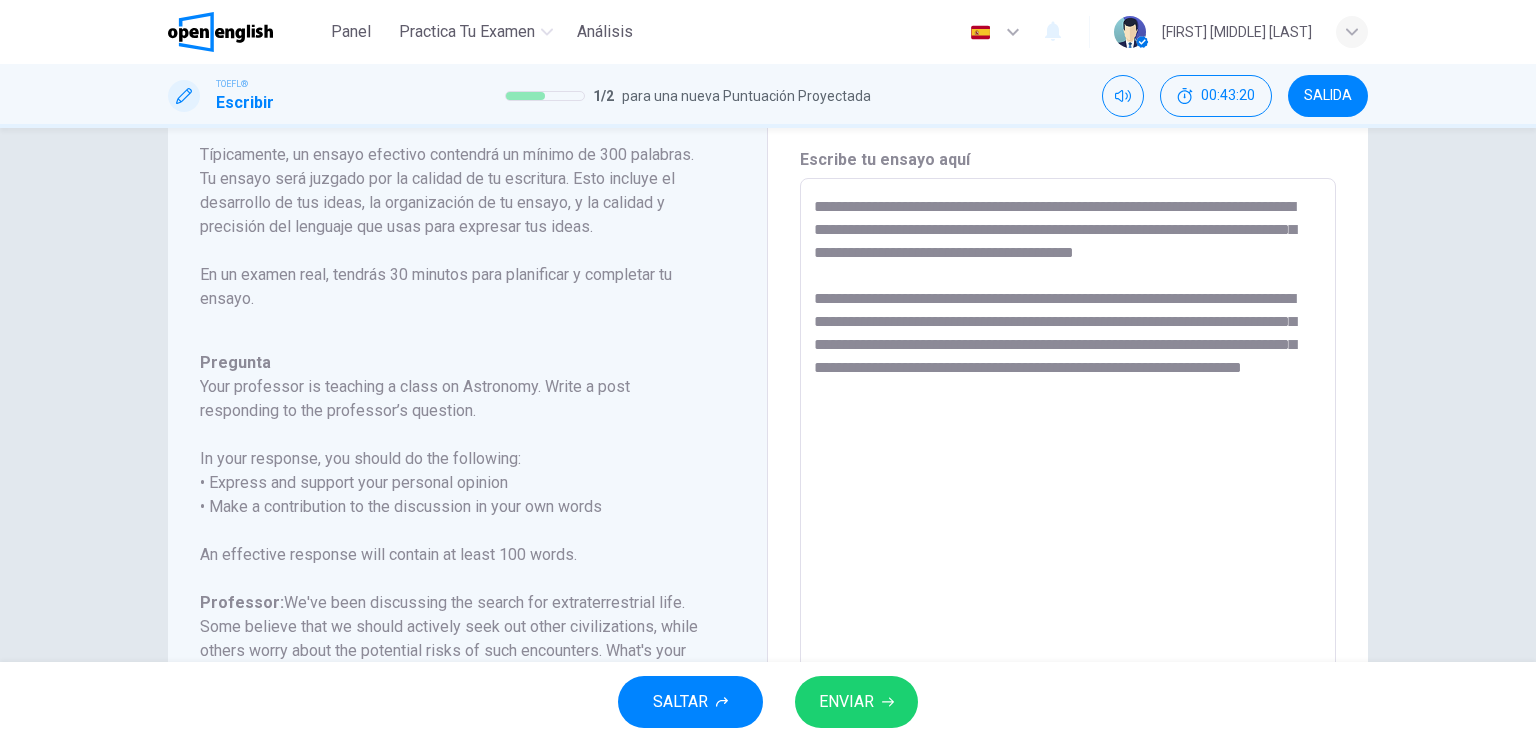 click on "**********" at bounding box center [1068, 512] 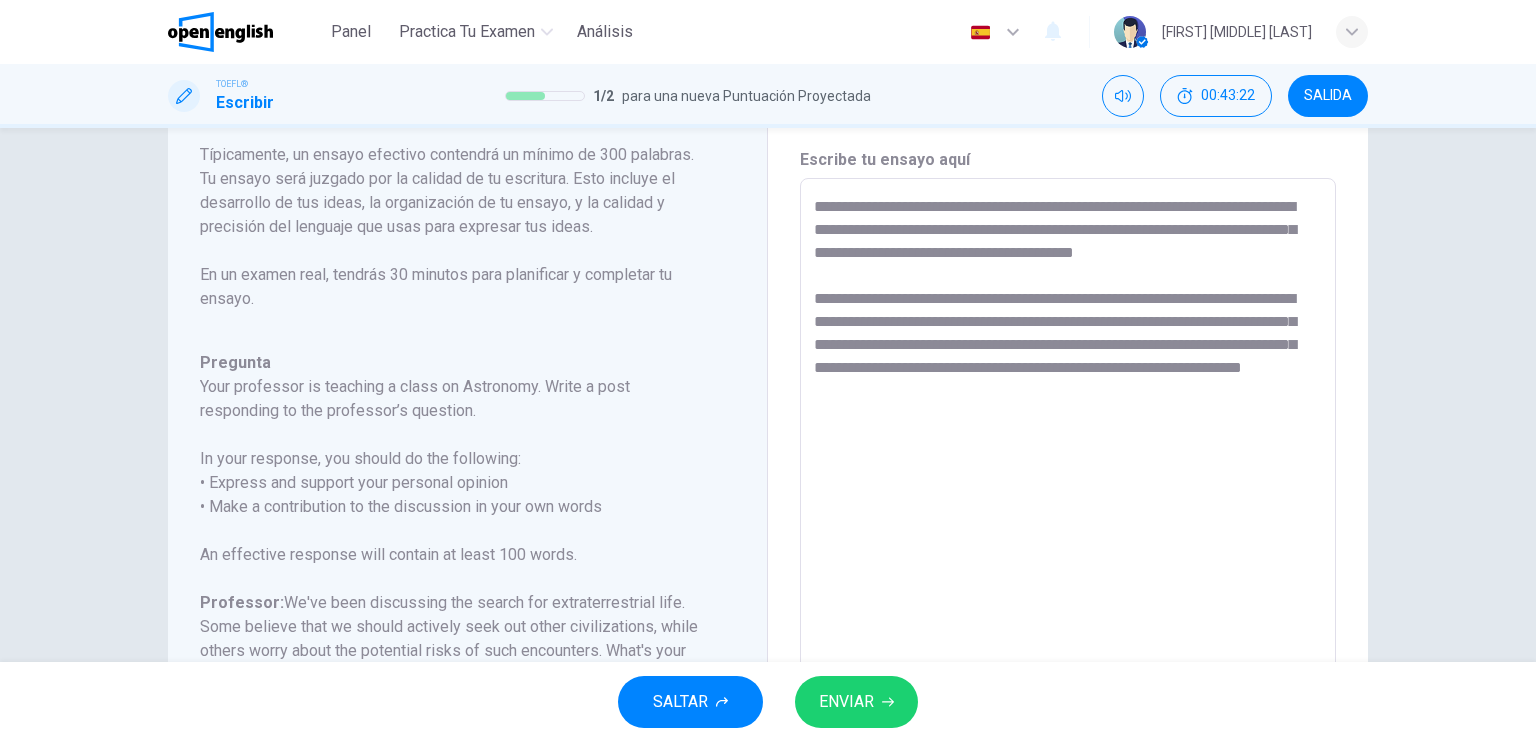 click on "**********" at bounding box center (1068, 512) 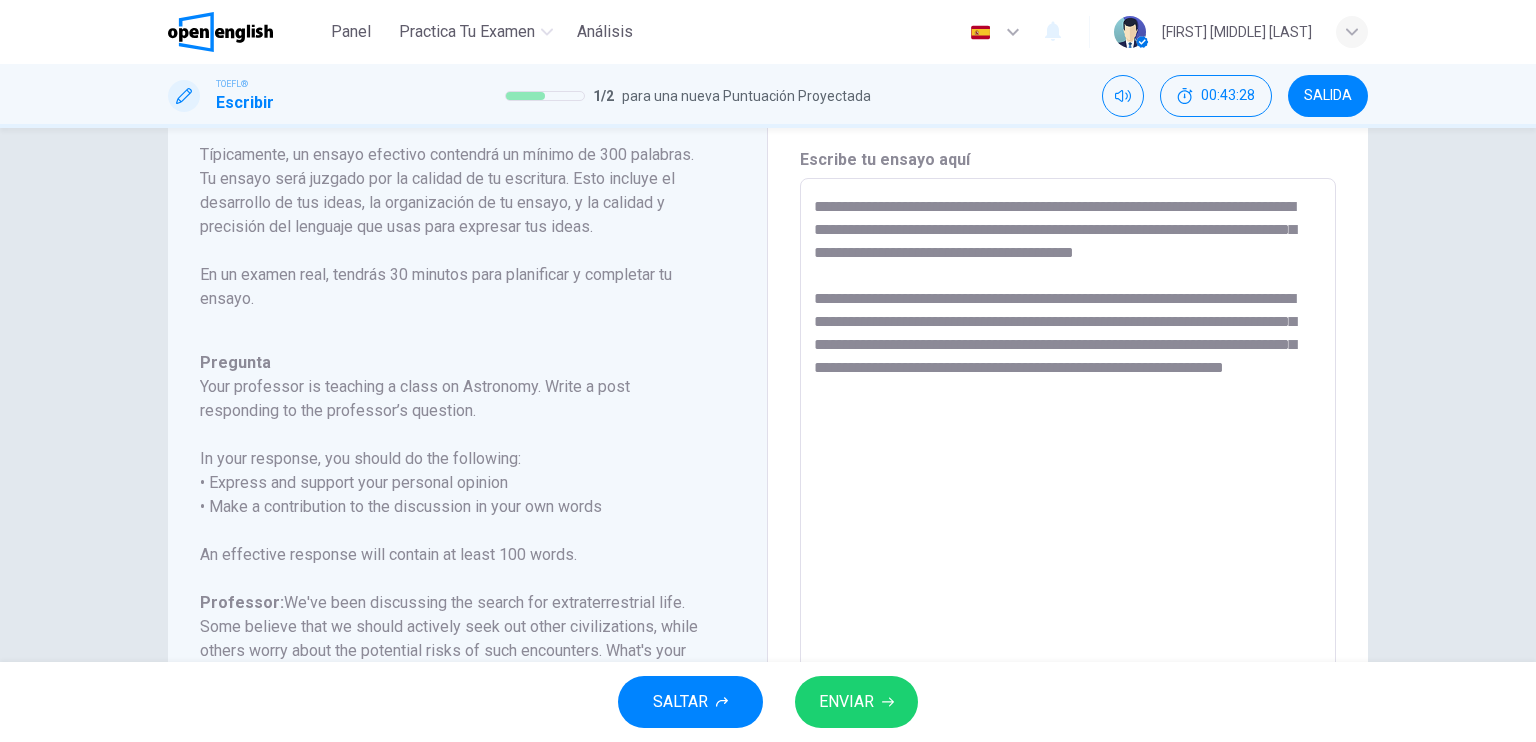 click on "**********" at bounding box center (1068, 512) 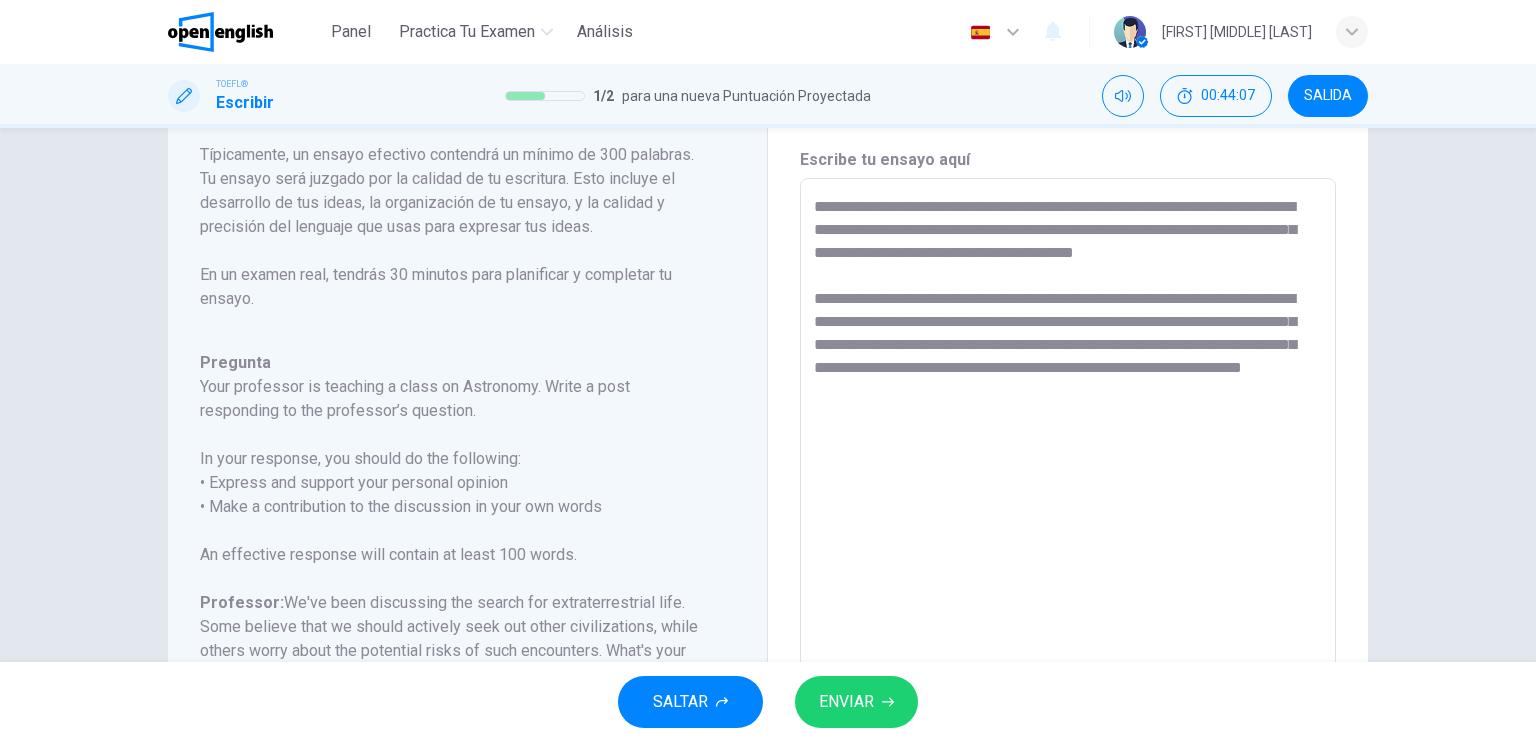 click on "**********" at bounding box center (1068, 512) 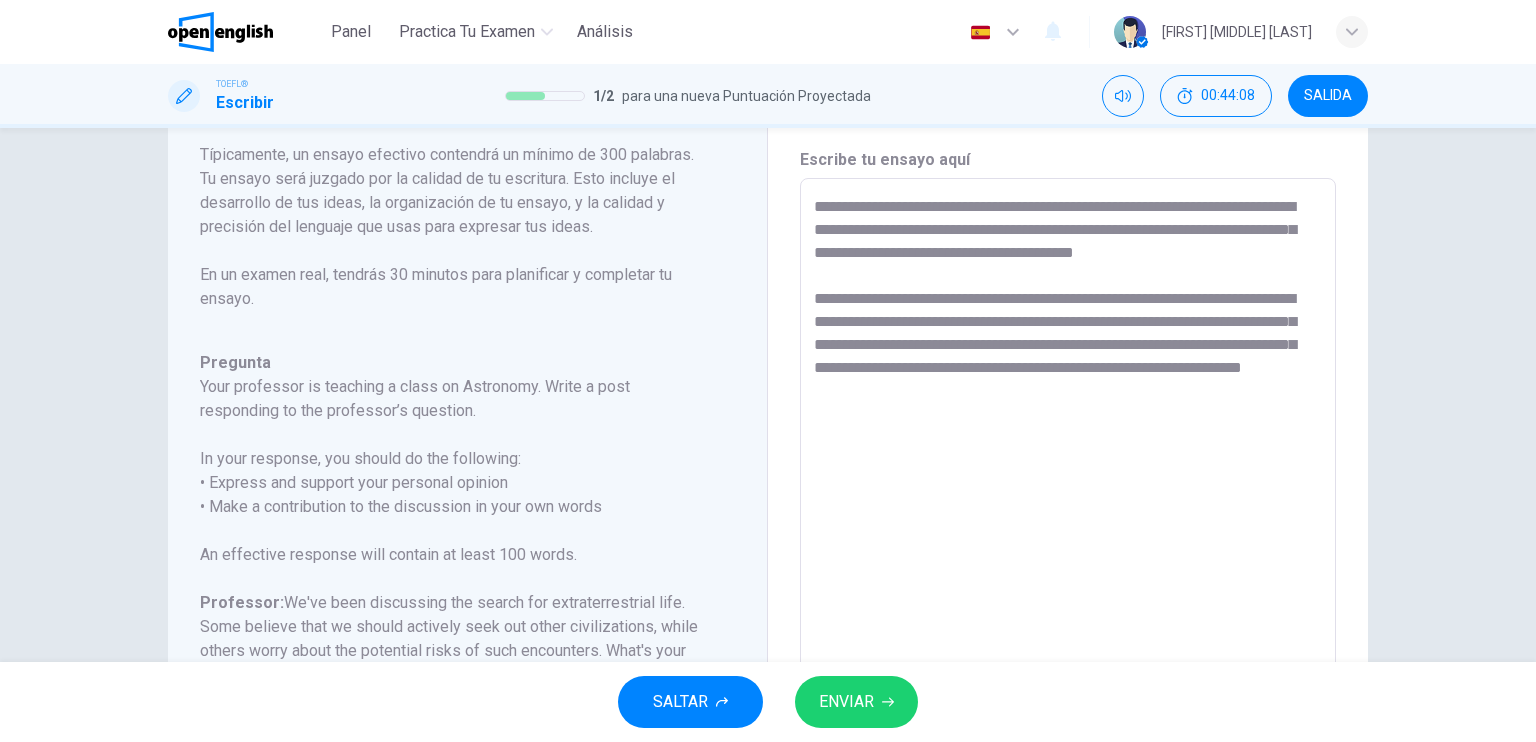 click on "**********" at bounding box center (1068, 512) 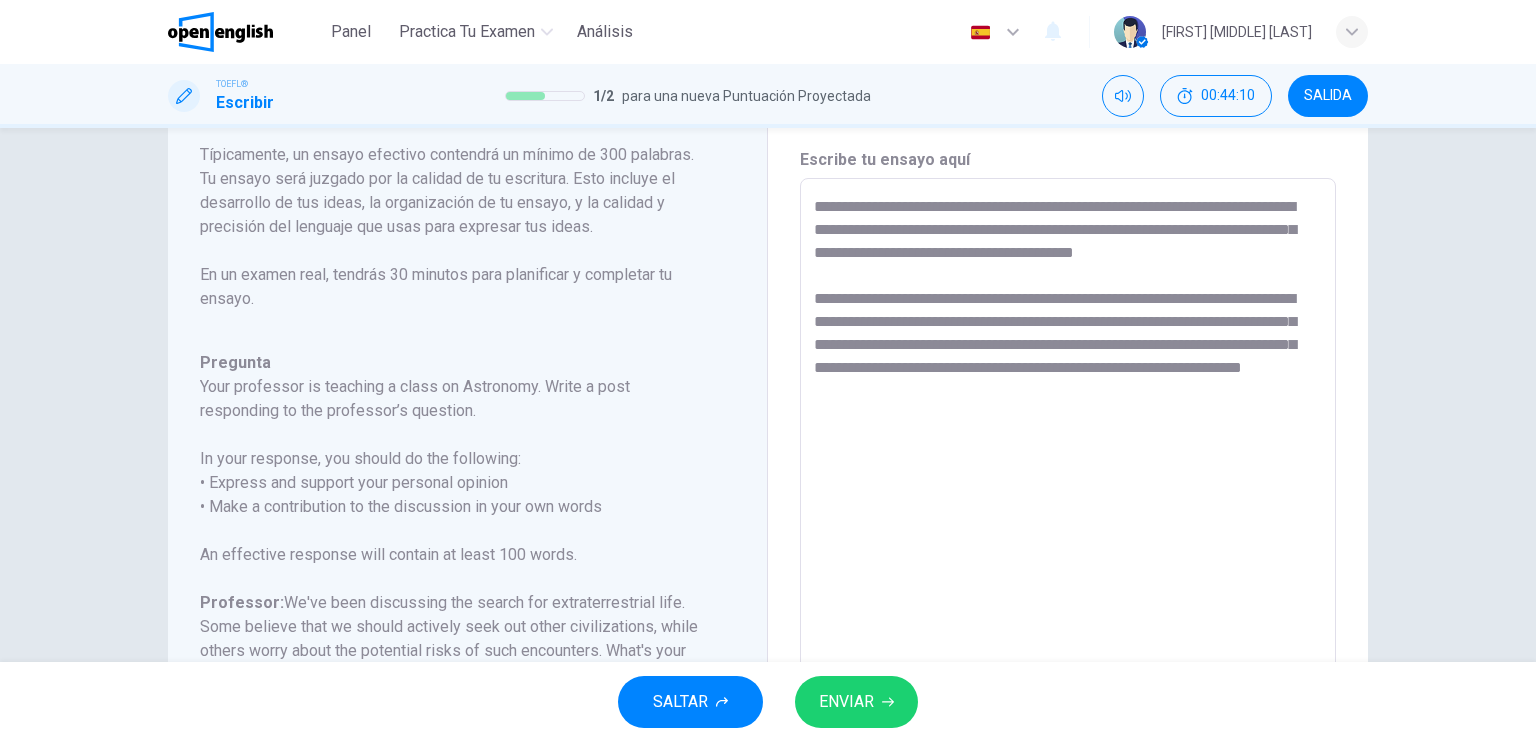 click on "**********" at bounding box center [1068, 512] 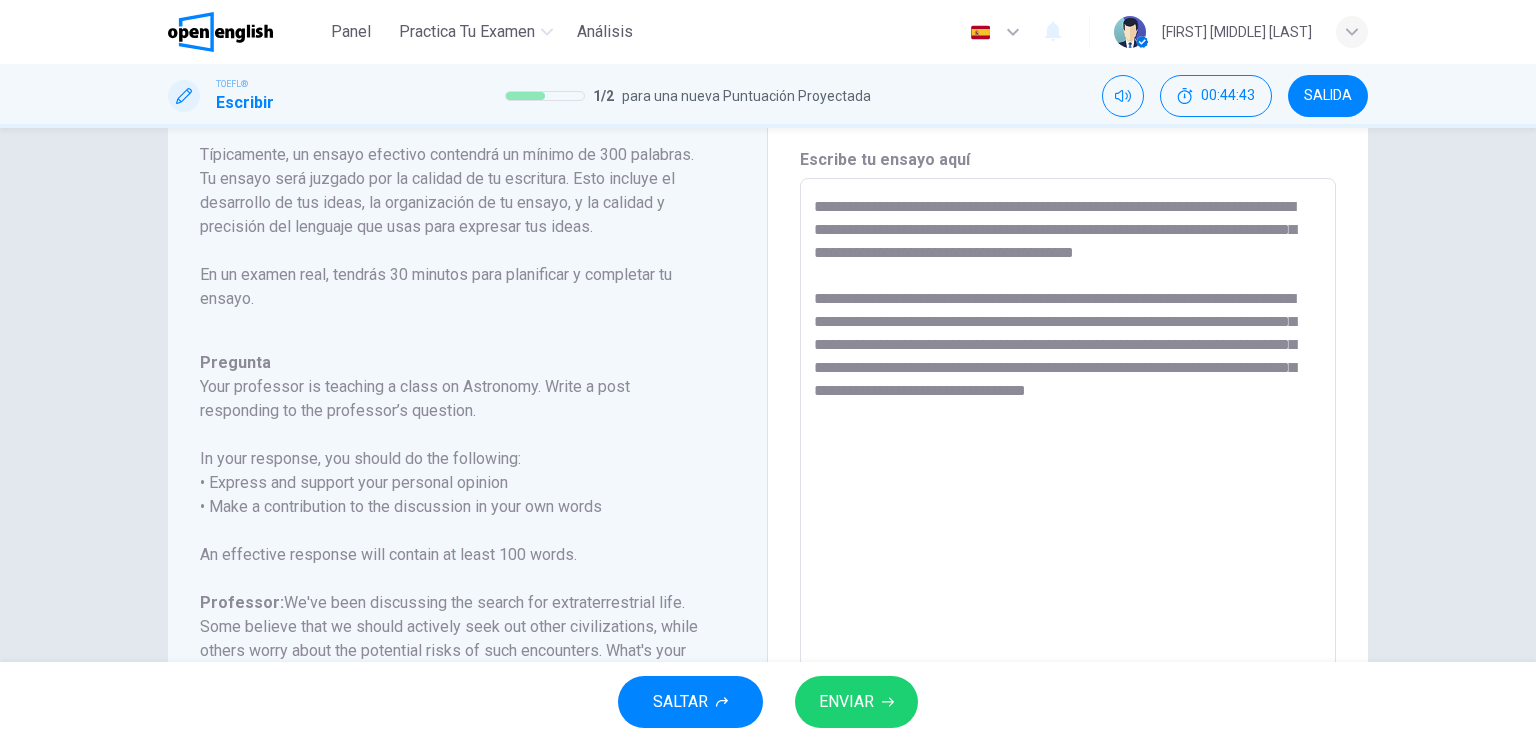 click on "**********" at bounding box center [1068, 512] 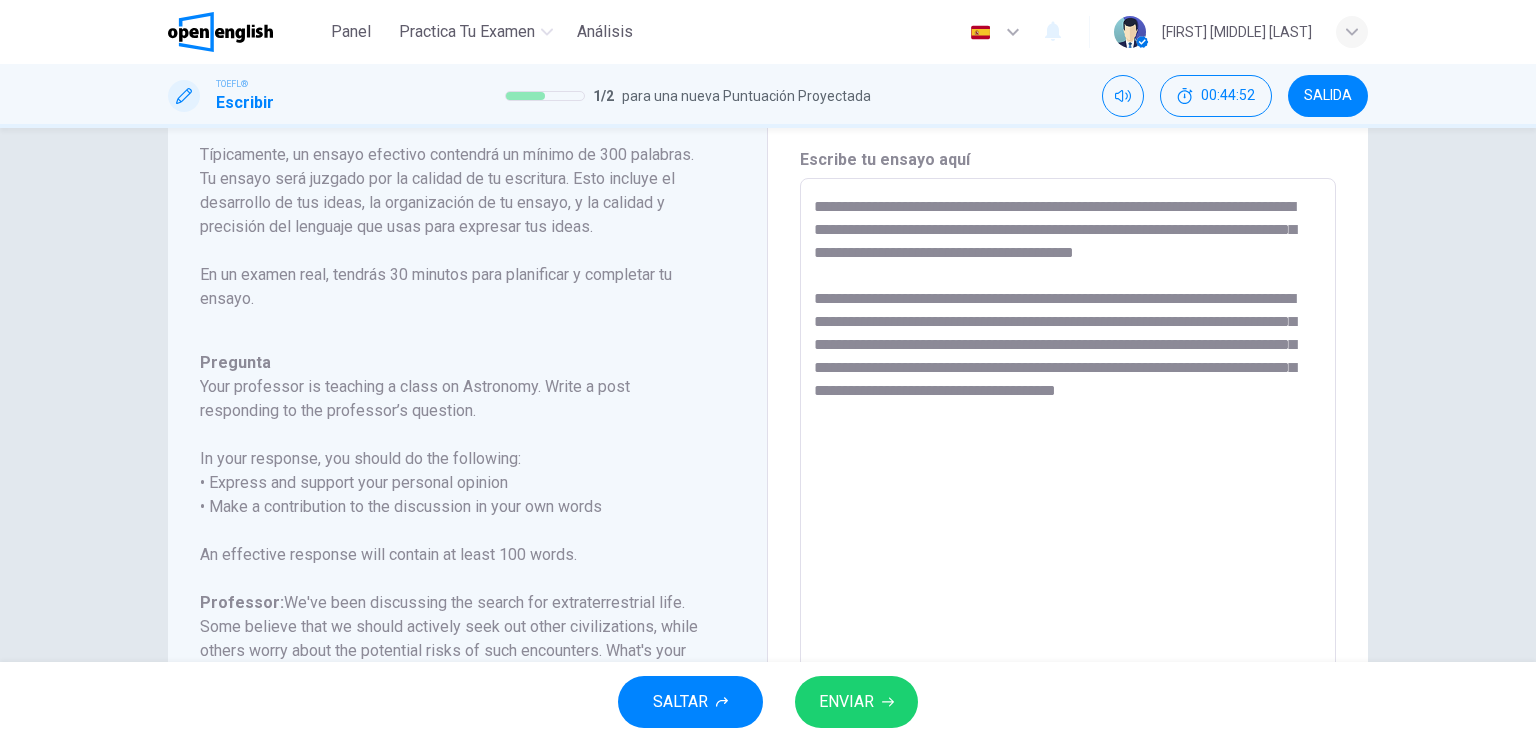 click on "**********" at bounding box center (1068, 512) 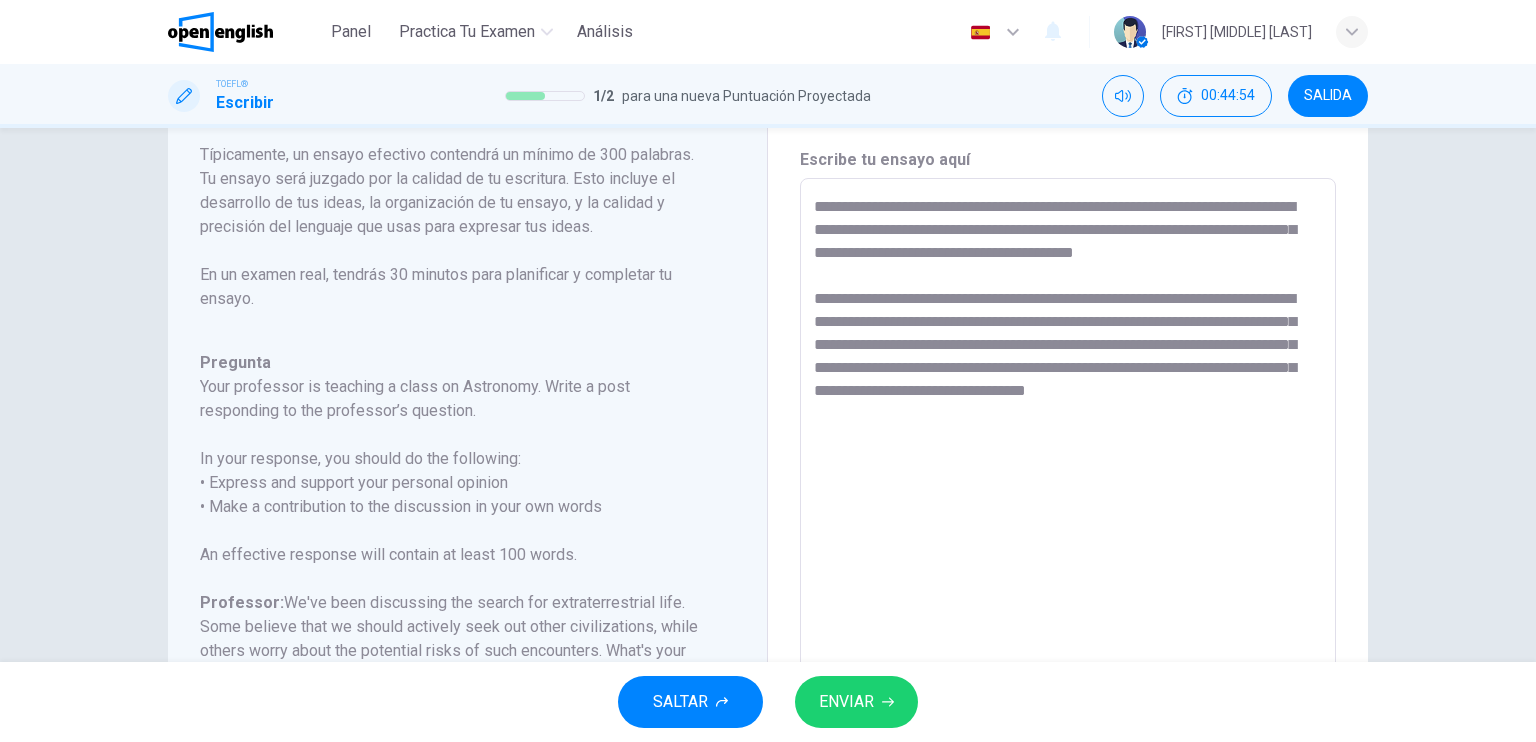 click on "**********" at bounding box center [1068, 512] 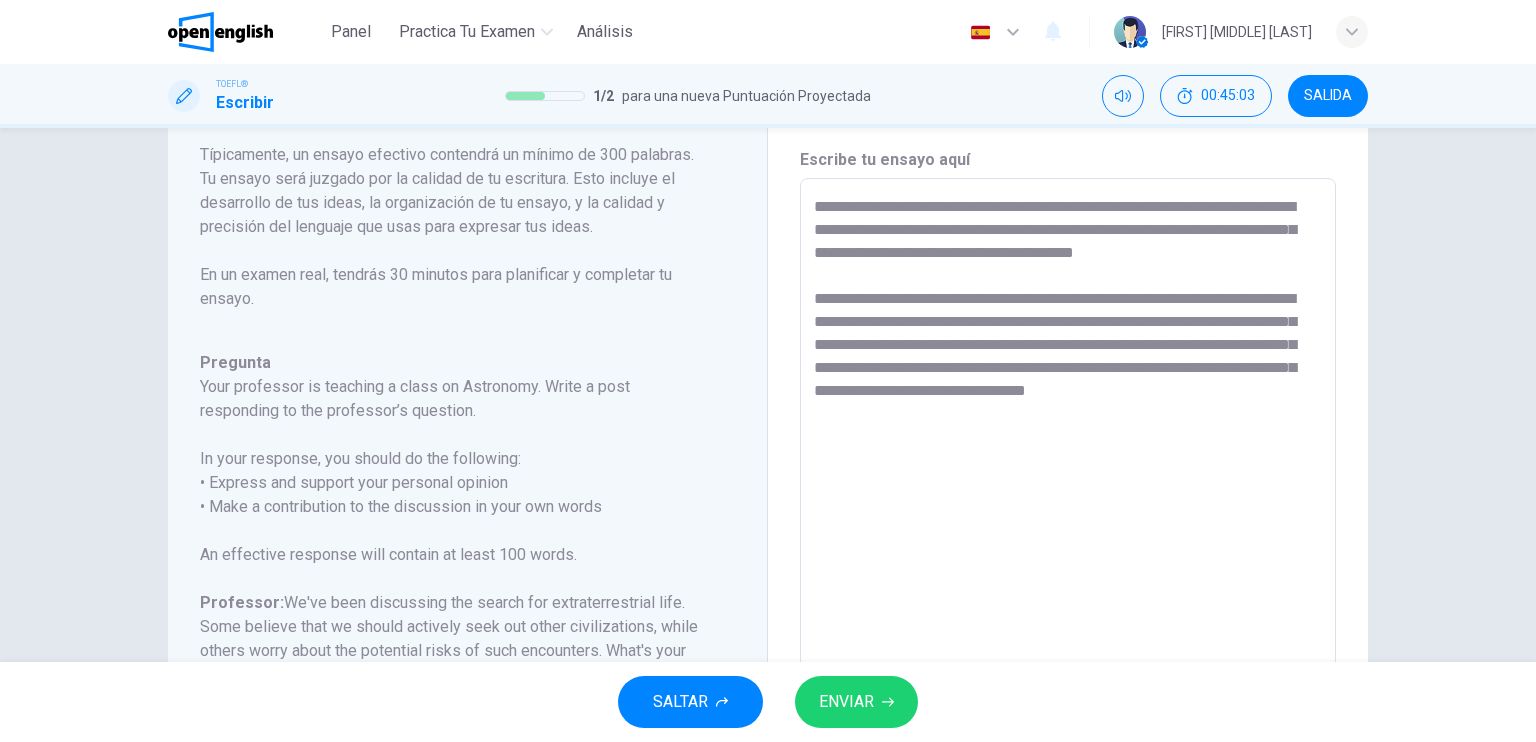 click on "**********" at bounding box center [1068, 512] 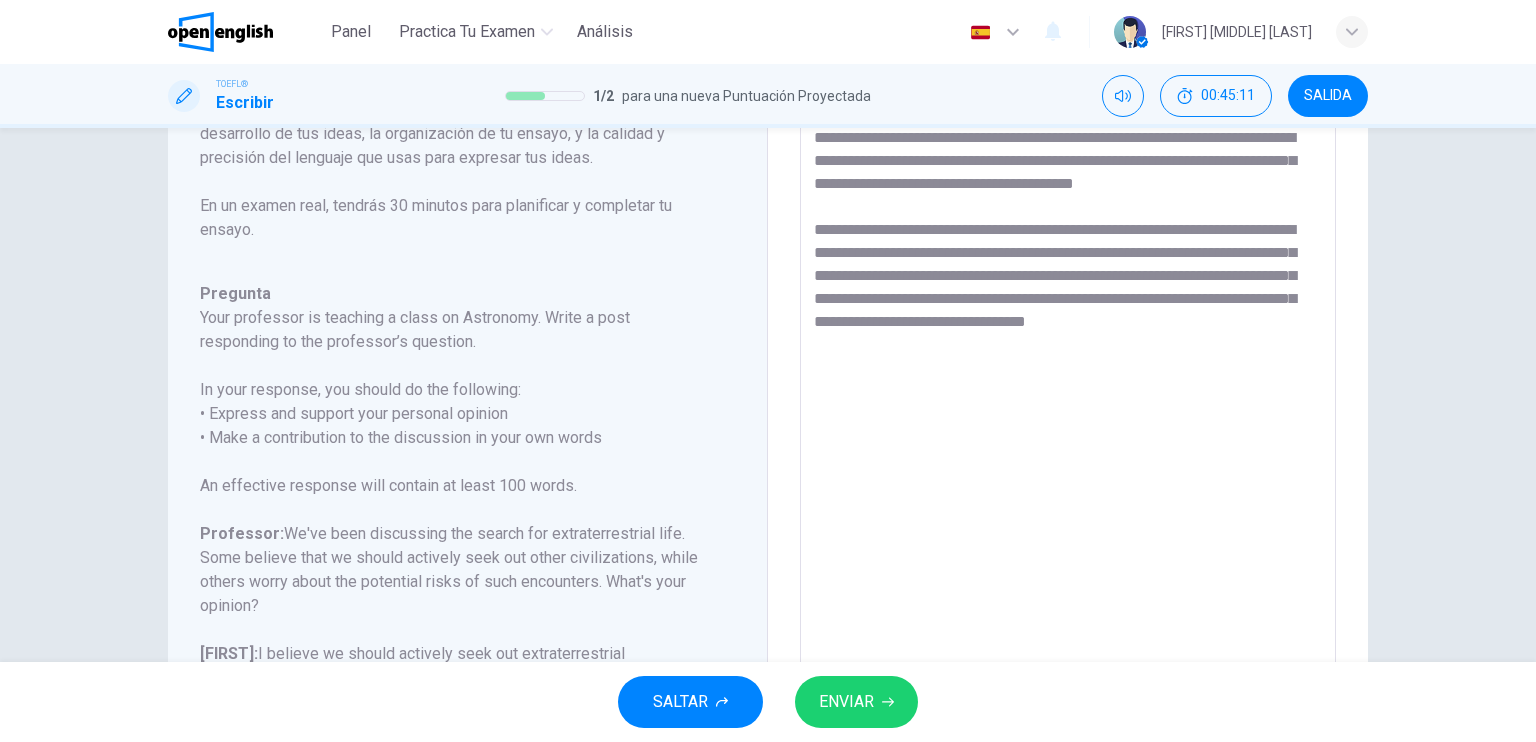 scroll, scrollTop: 133, scrollLeft: 0, axis: vertical 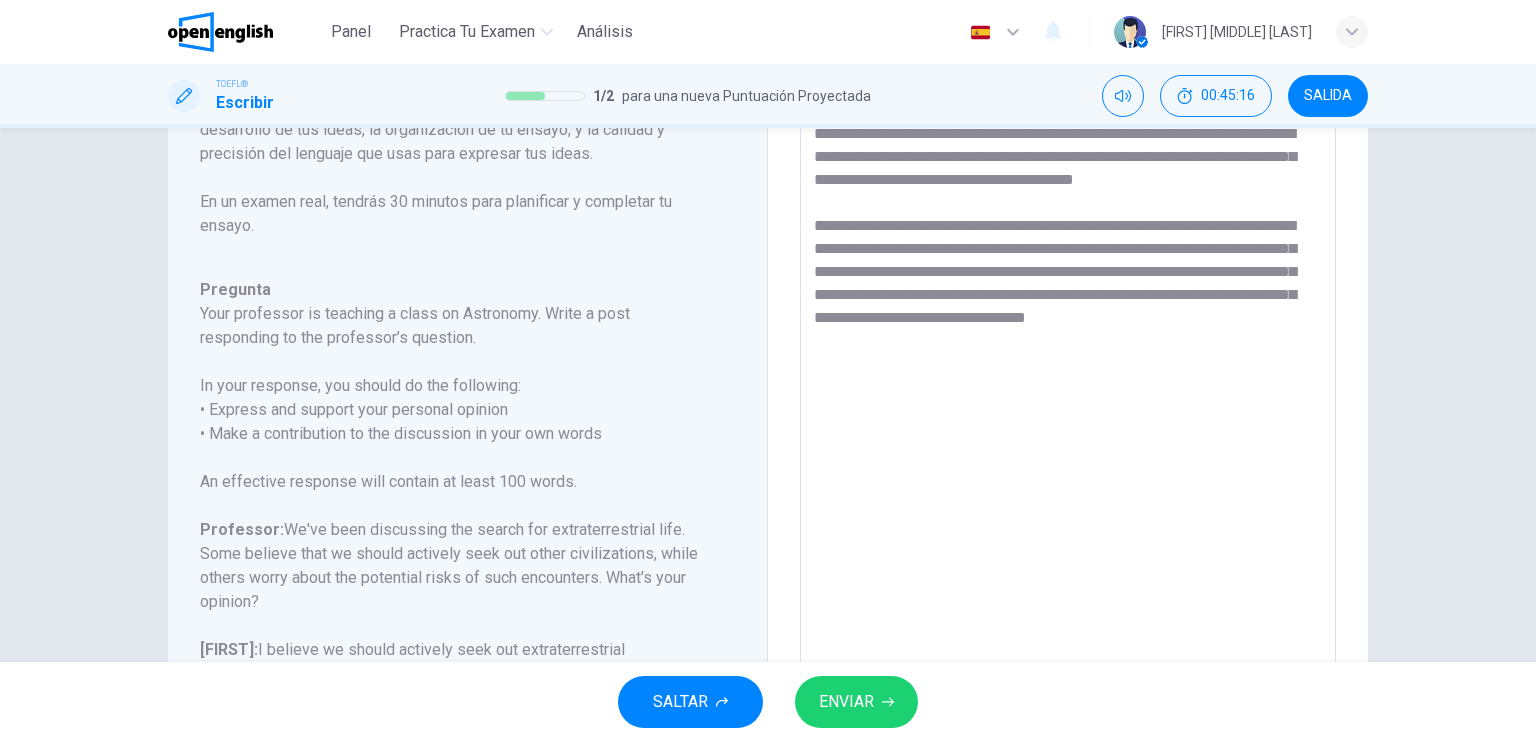 click on "**********" at bounding box center (1068, 439) 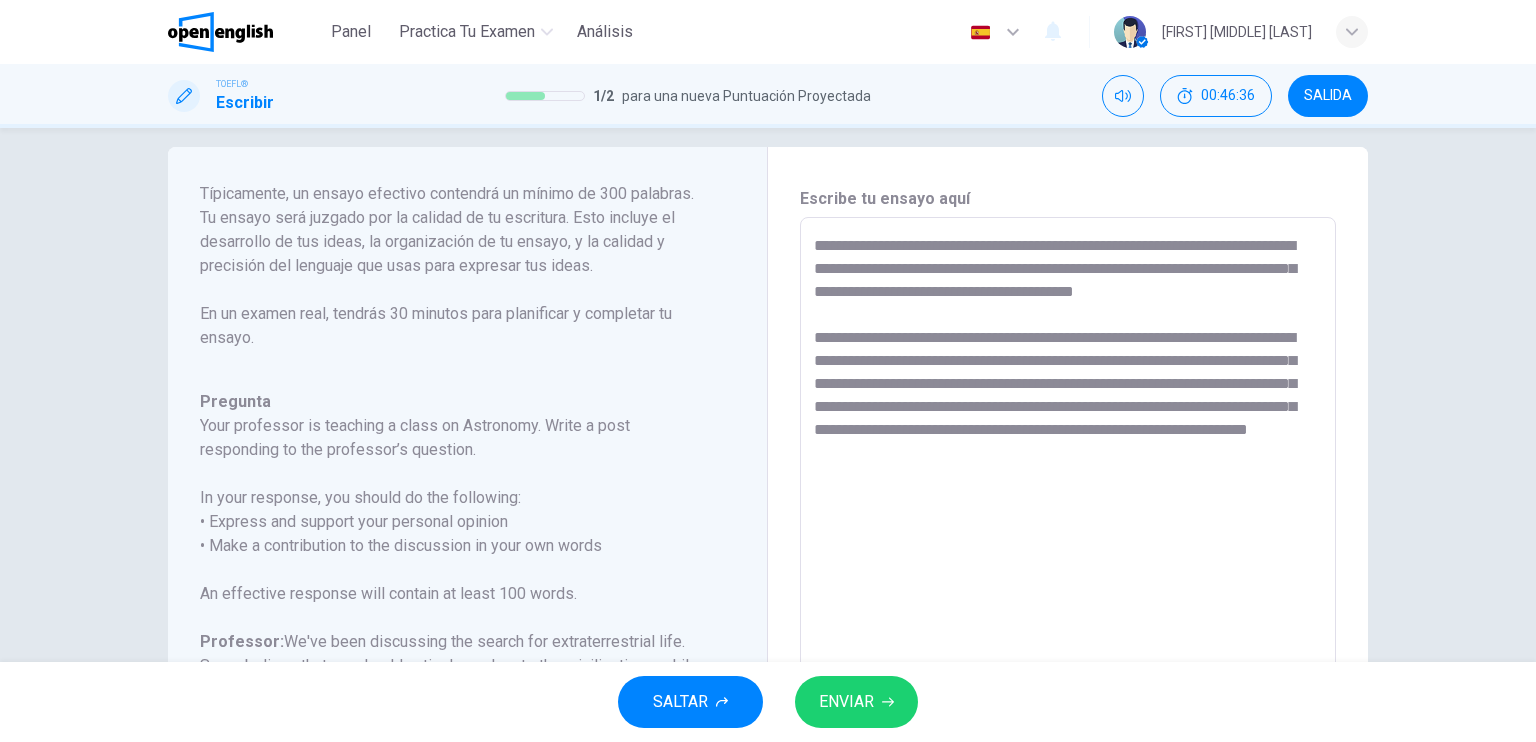 scroll, scrollTop: 20, scrollLeft: 0, axis: vertical 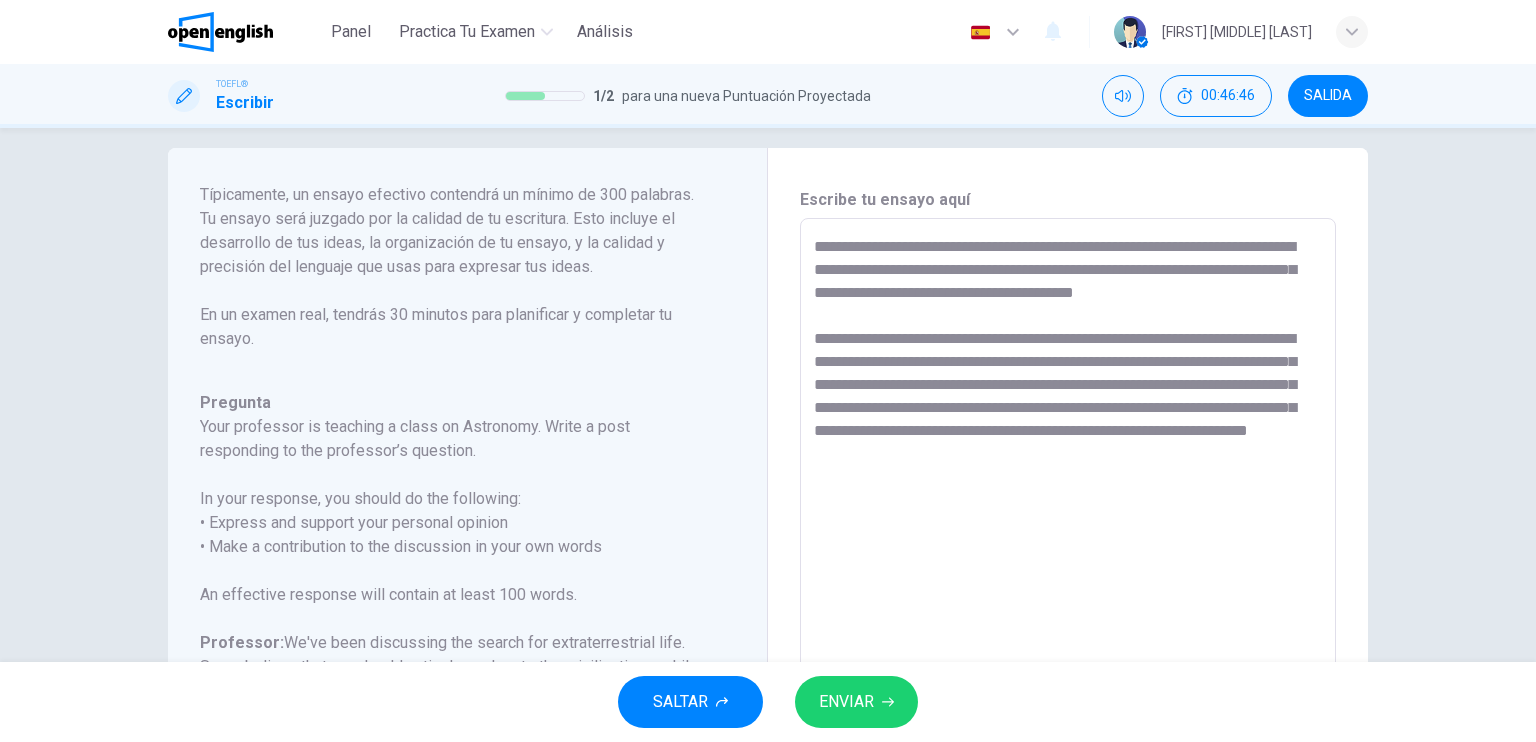 click on "**********" at bounding box center (1068, 552) 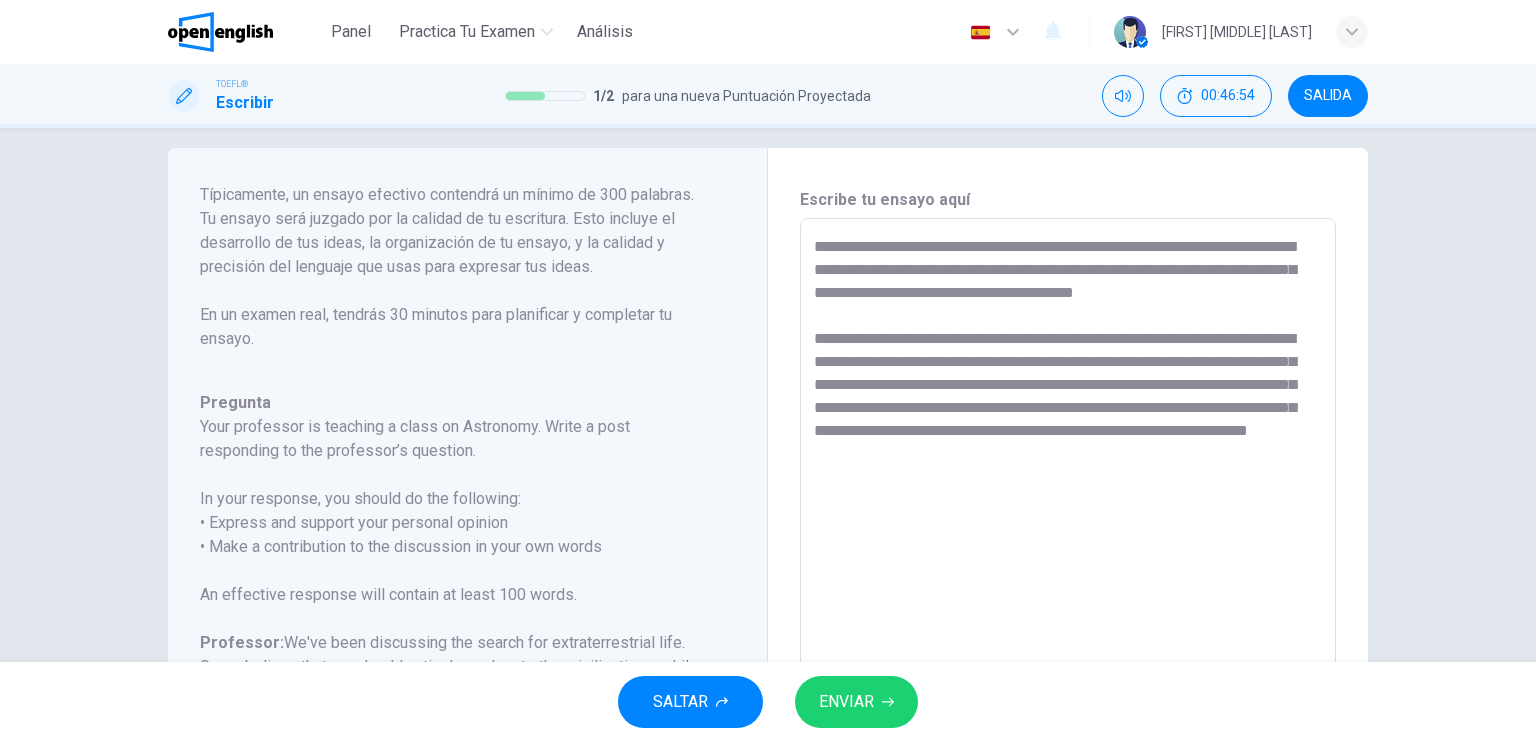 click on "**********" at bounding box center [1068, 552] 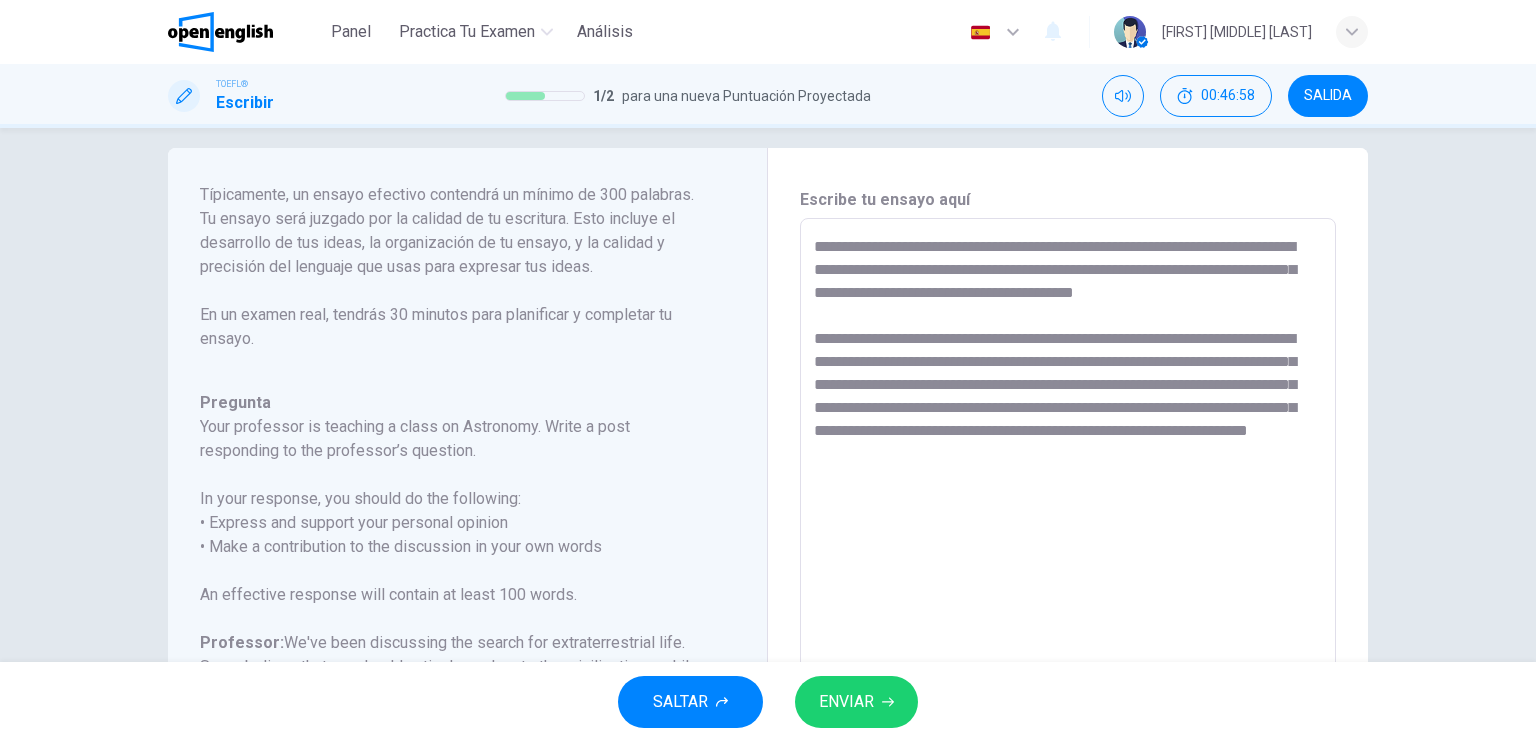 click on "**********" at bounding box center [1068, 552] 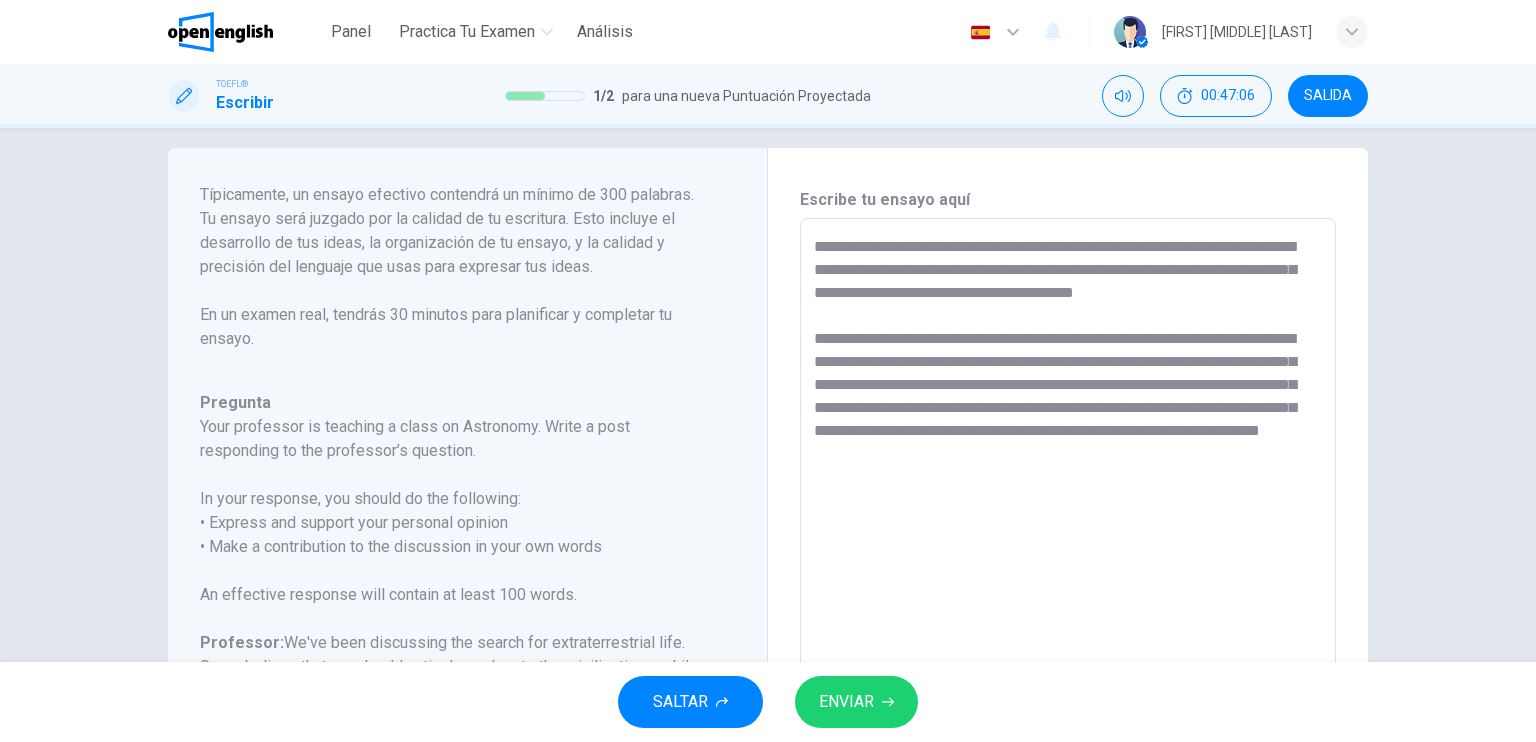click on "**********" at bounding box center [1068, 552] 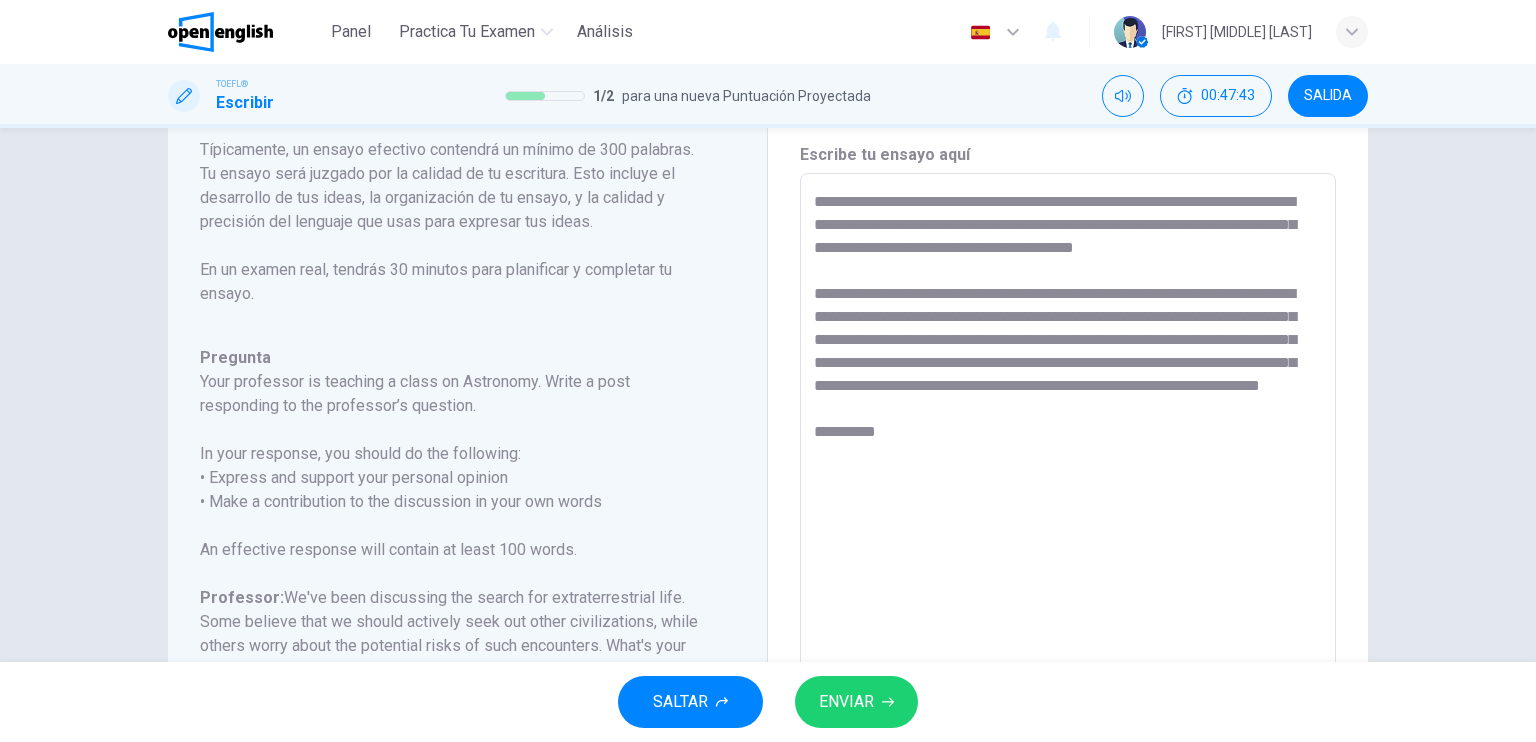 scroll, scrollTop: 57, scrollLeft: 0, axis: vertical 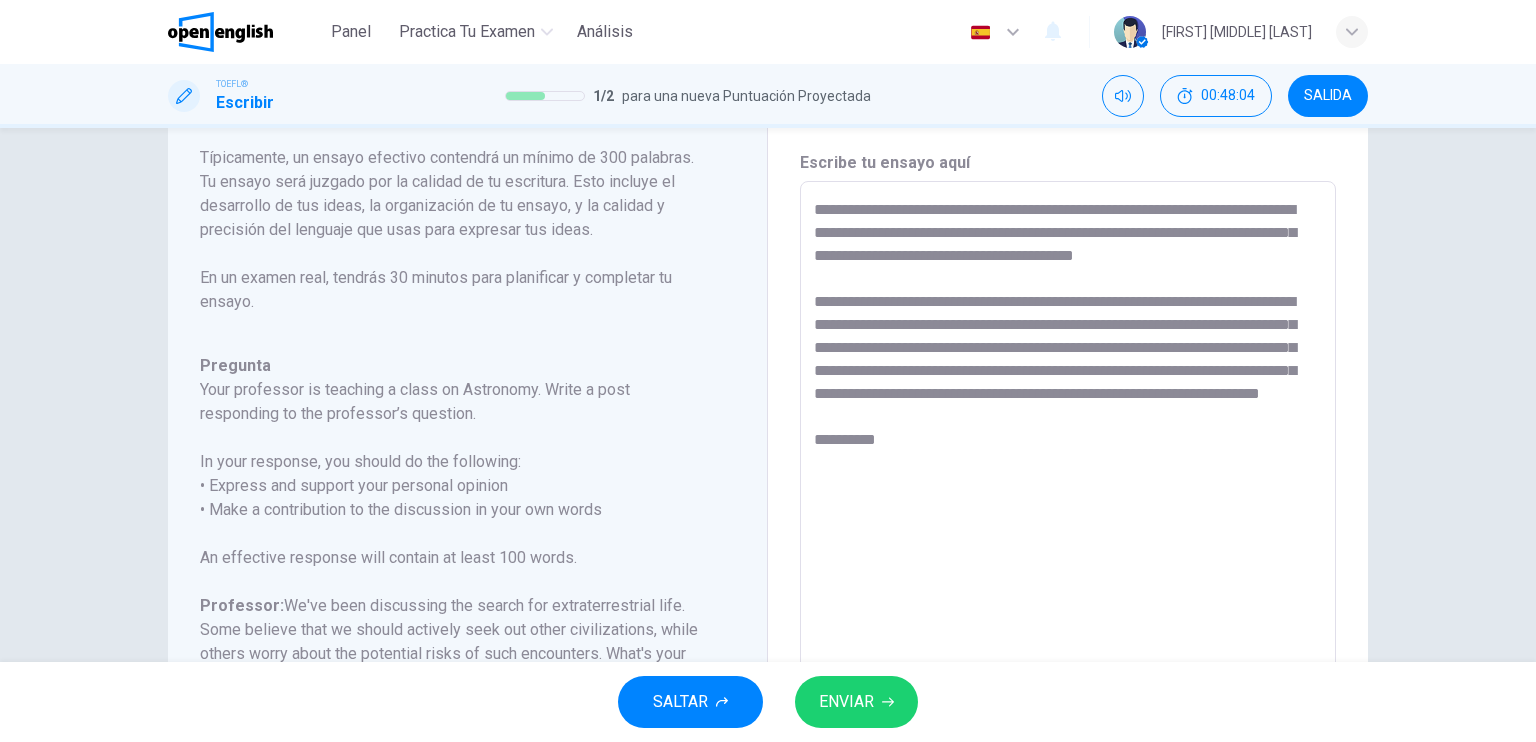 click on "**********" at bounding box center (1068, 515) 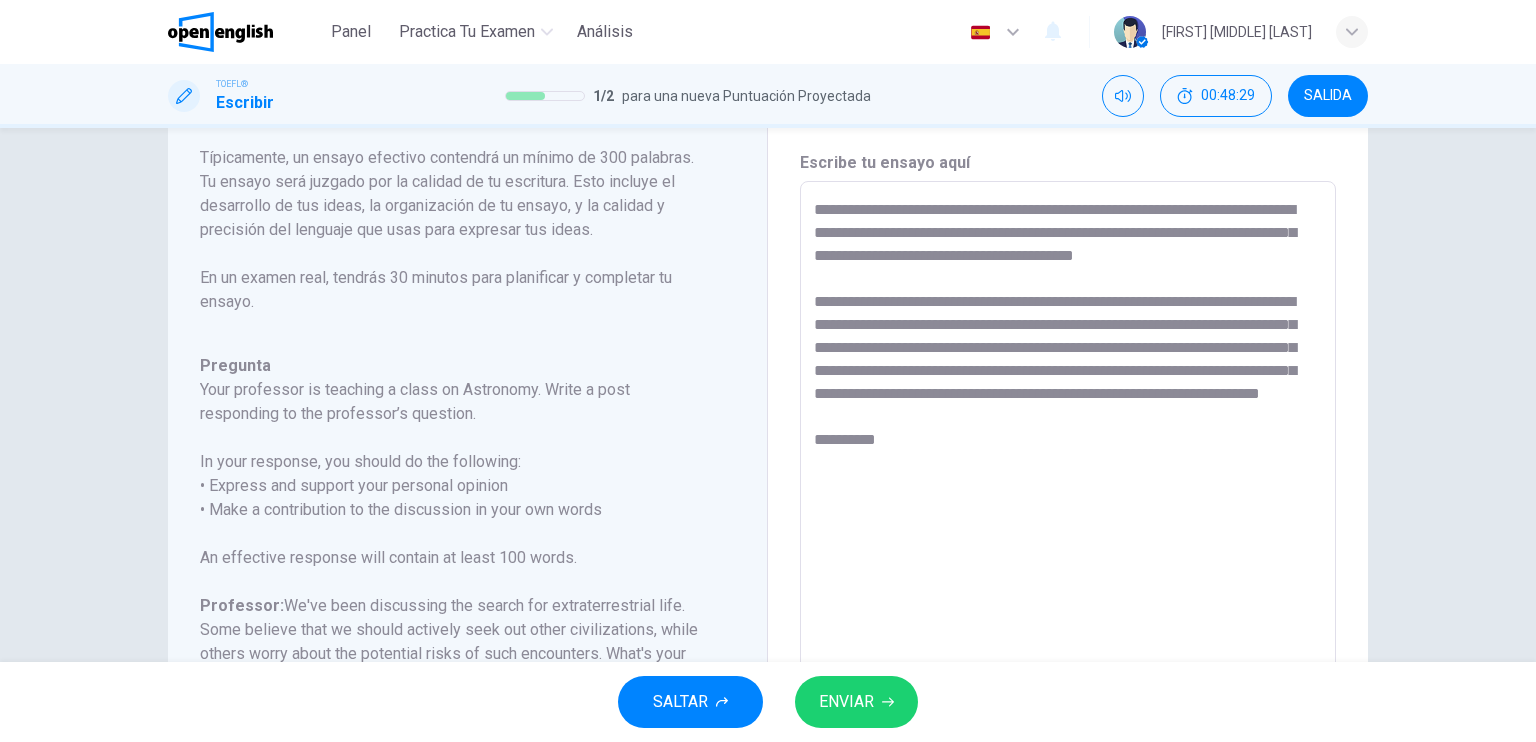 click on "**********" at bounding box center [1068, 515] 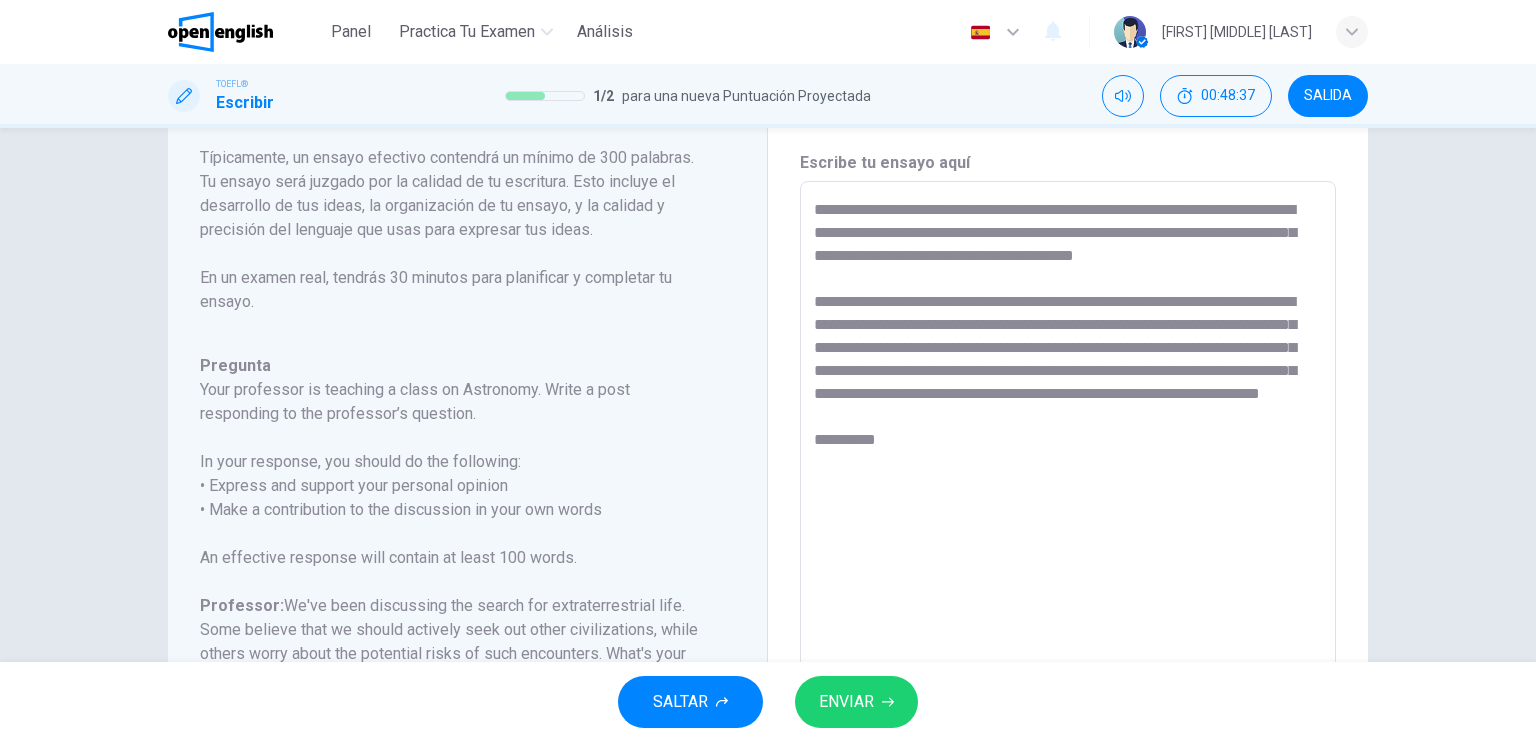 click on "**********" at bounding box center [1068, 515] 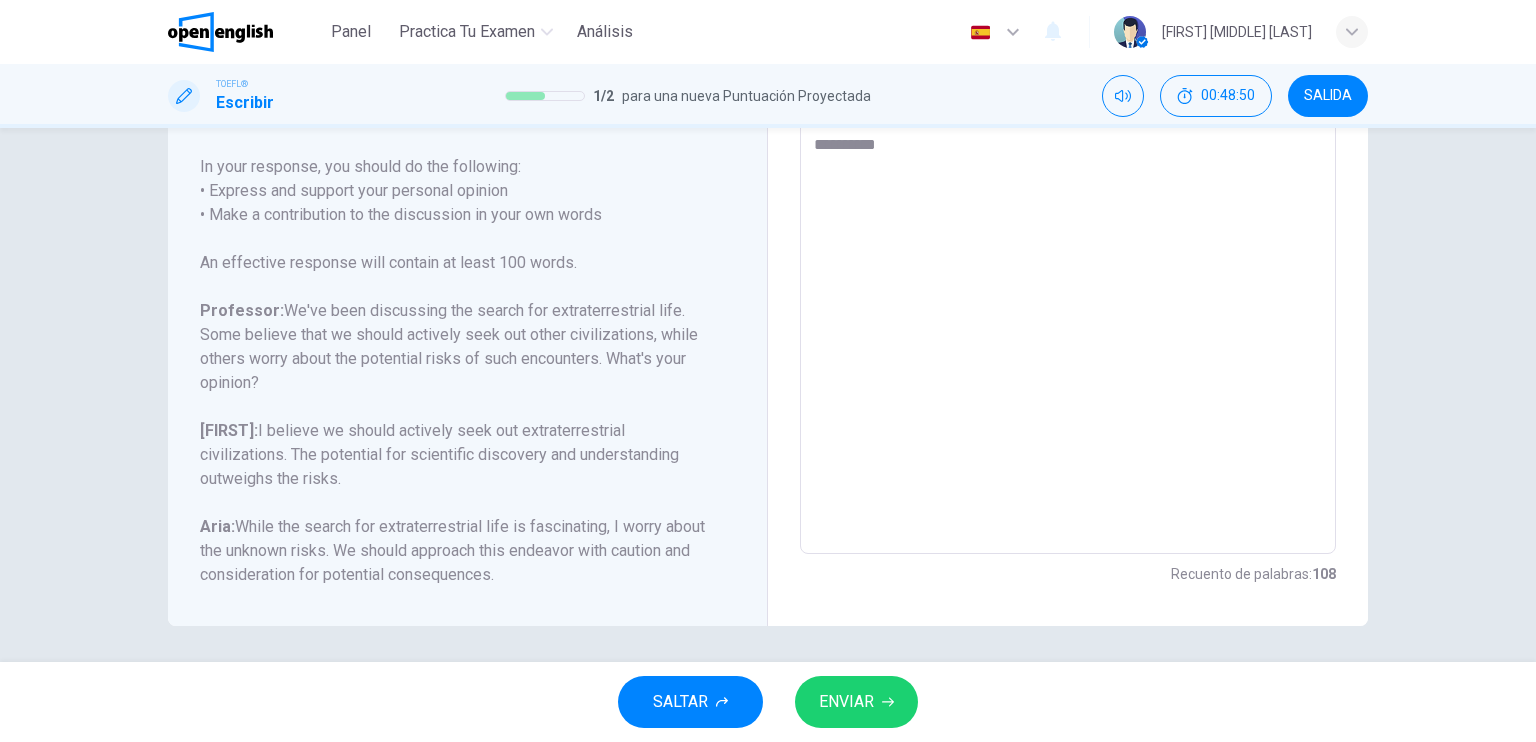 scroll, scrollTop: 136, scrollLeft: 0, axis: vertical 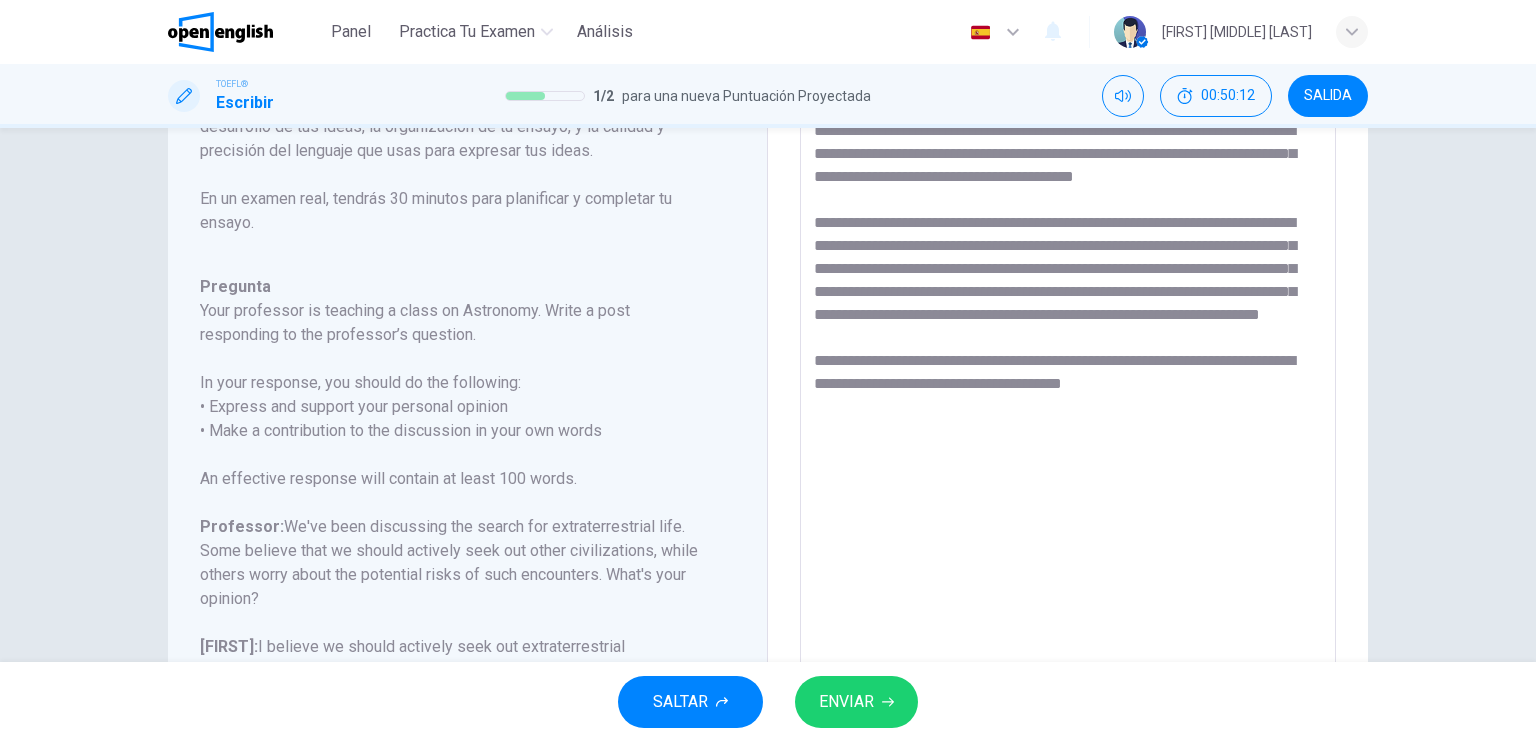 click on "**********" at bounding box center [1068, 436] 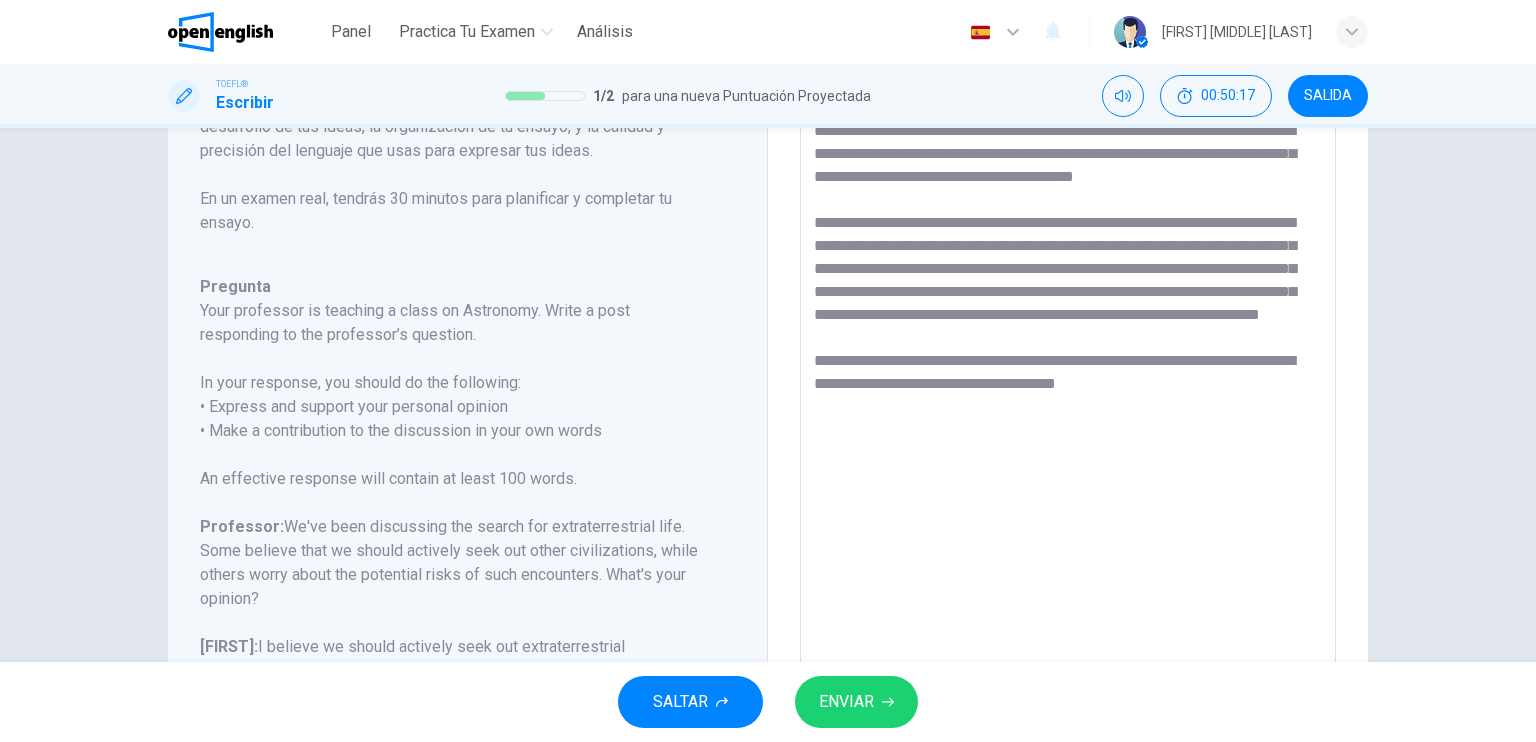 click on "**********" at bounding box center [1068, 436] 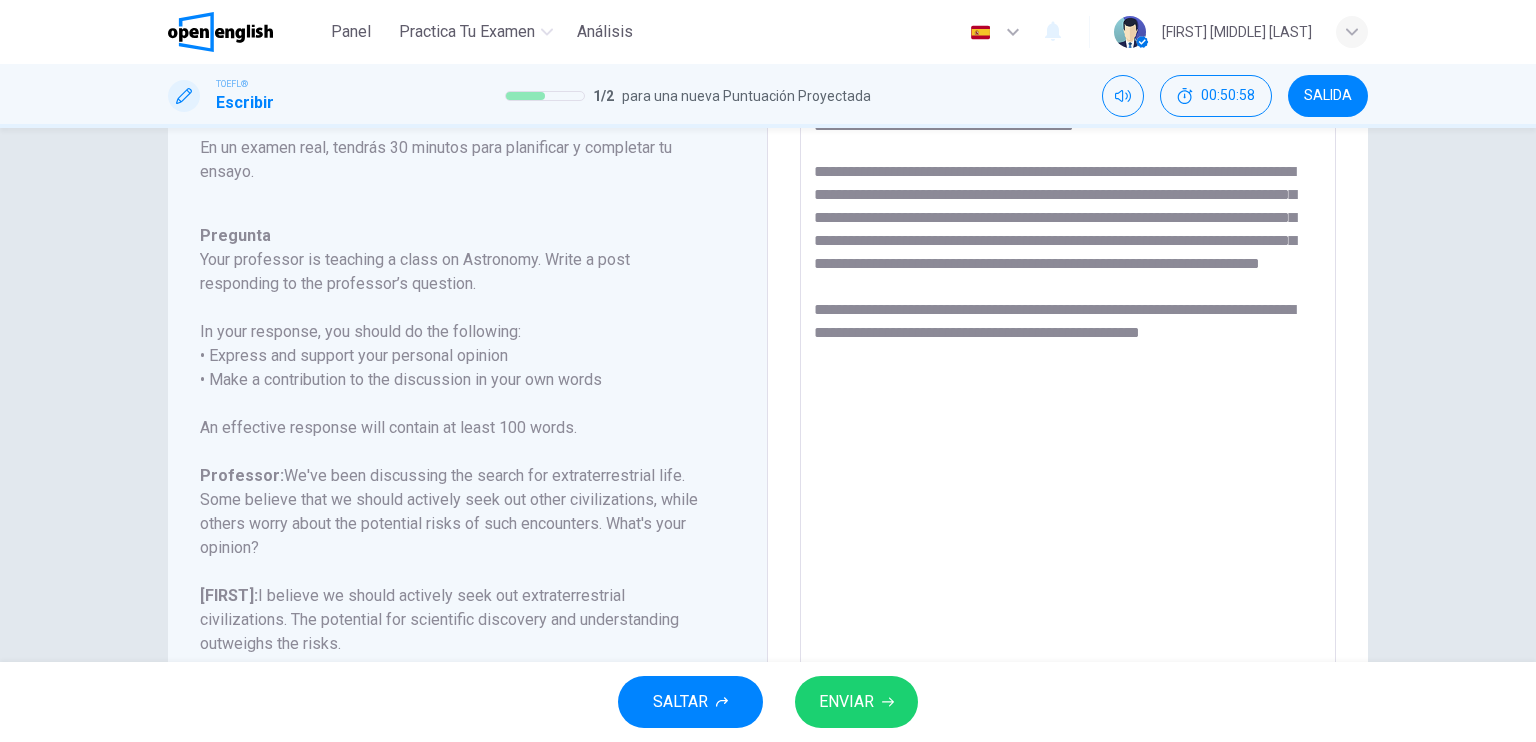 scroll, scrollTop: 184, scrollLeft: 0, axis: vertical 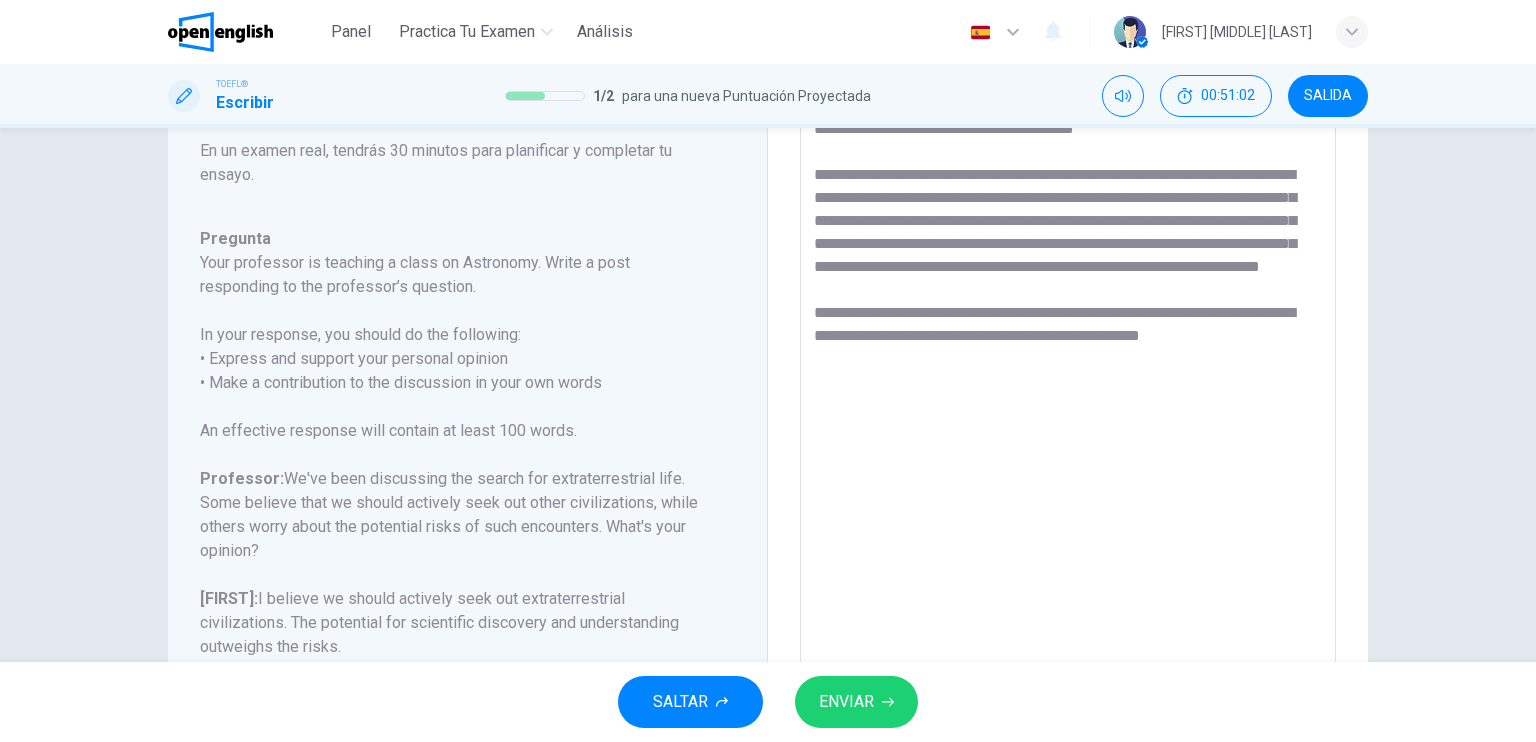click on "**********" at bounding box center [1068, 388] 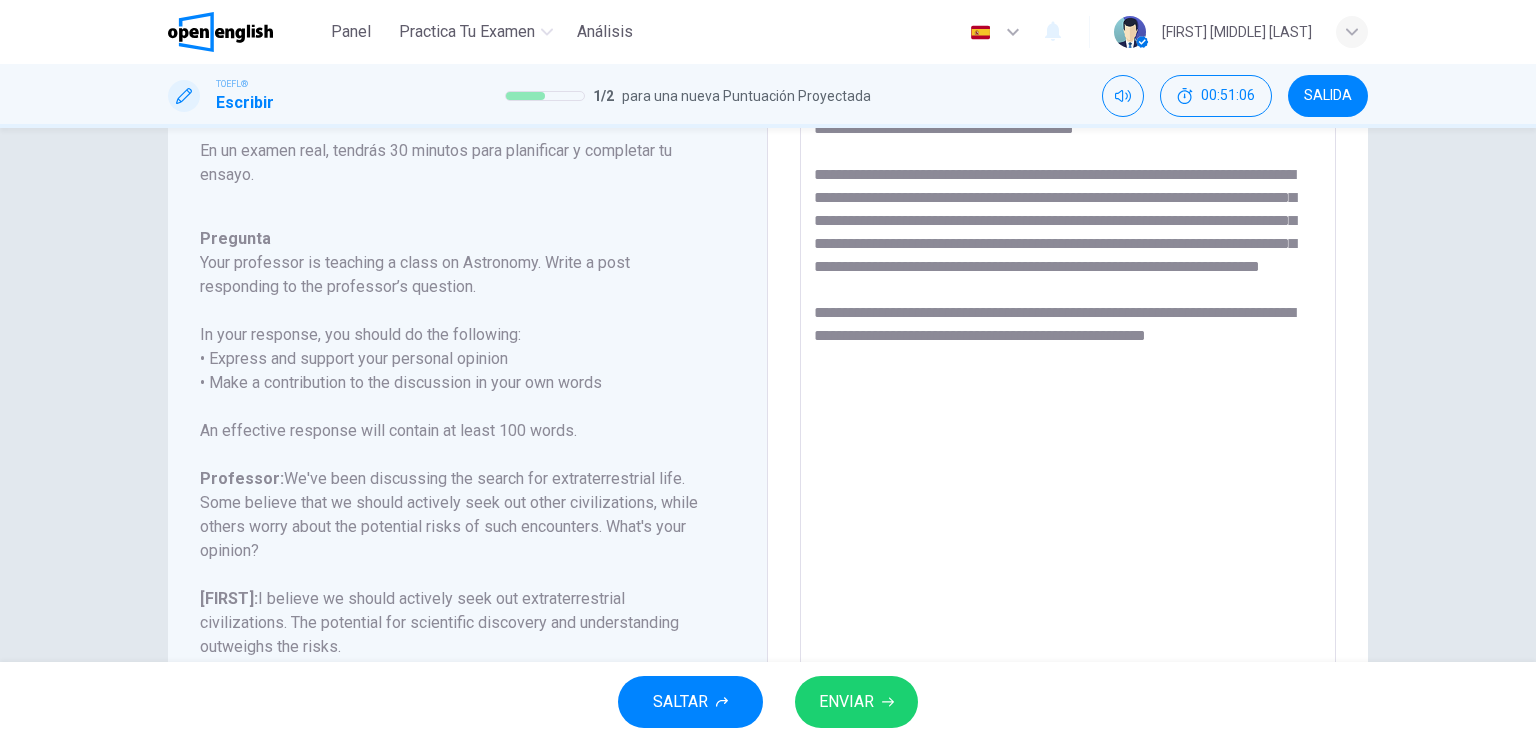 click on "**********" at bounding box center (1068, 388) 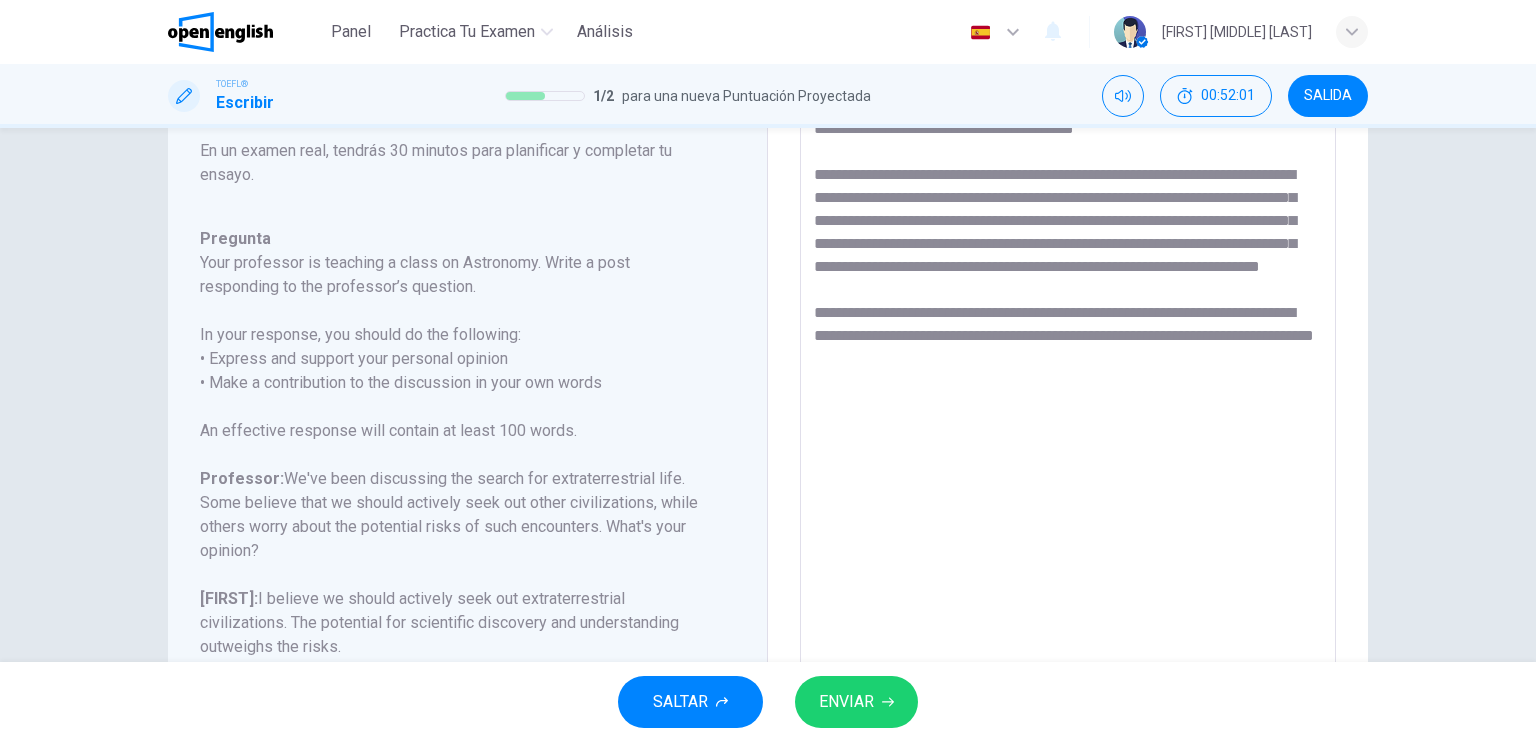 drag, startPoint x: 1167, startPoint y: 361, endPoint x: 1151, endPoint y: 382, distance: 26.400757 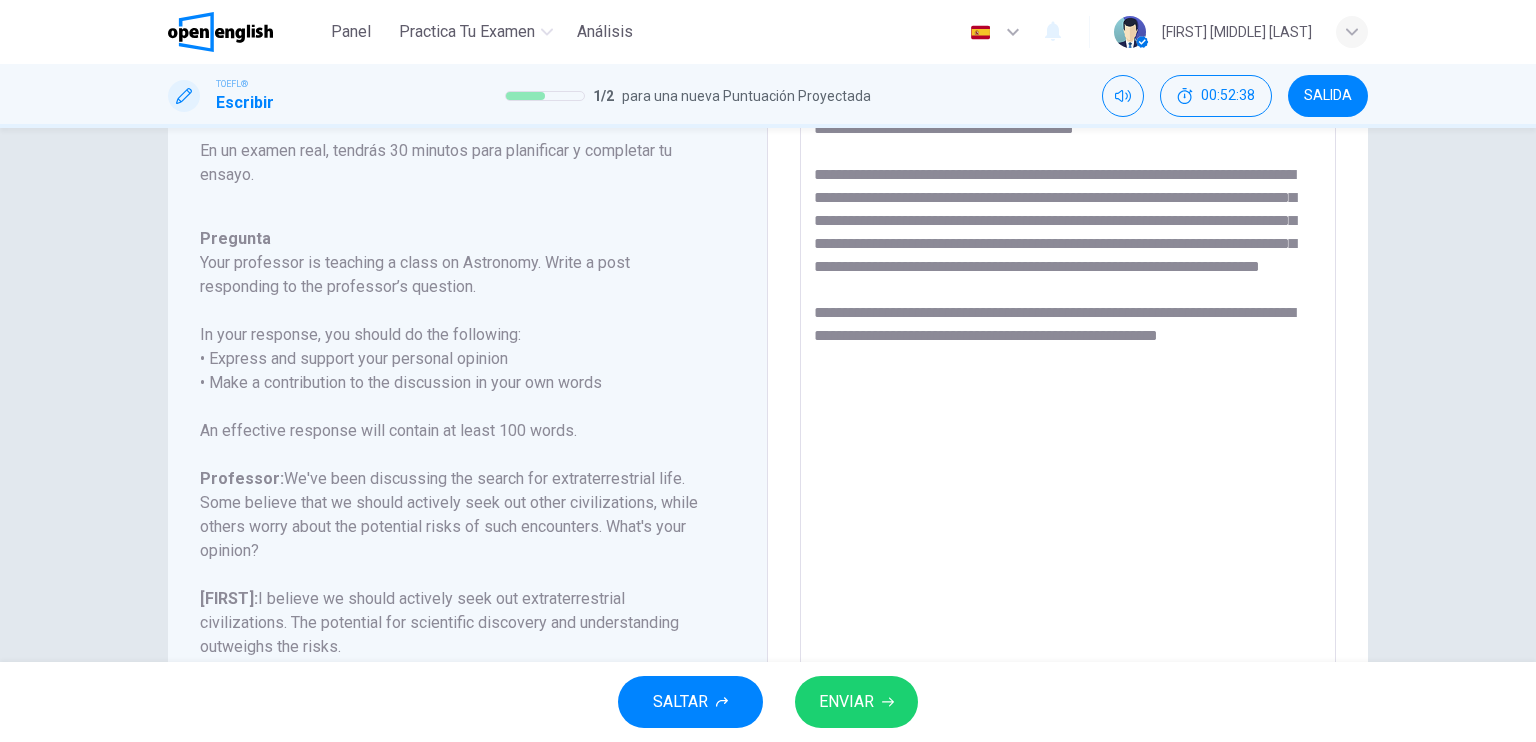 click on "**********" at bounding box center [1068, 388] 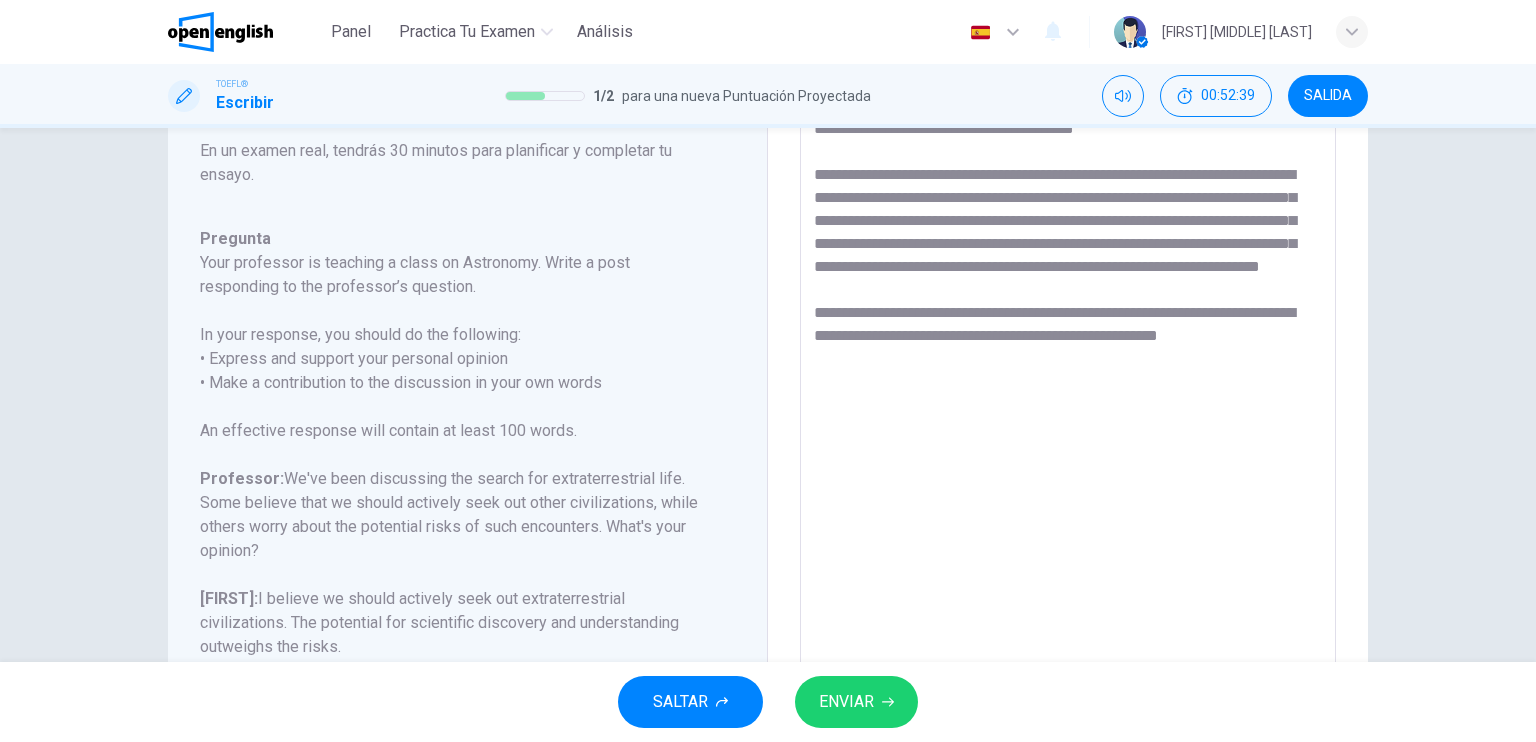 click on "**********" at bounding box center [1068, 388] 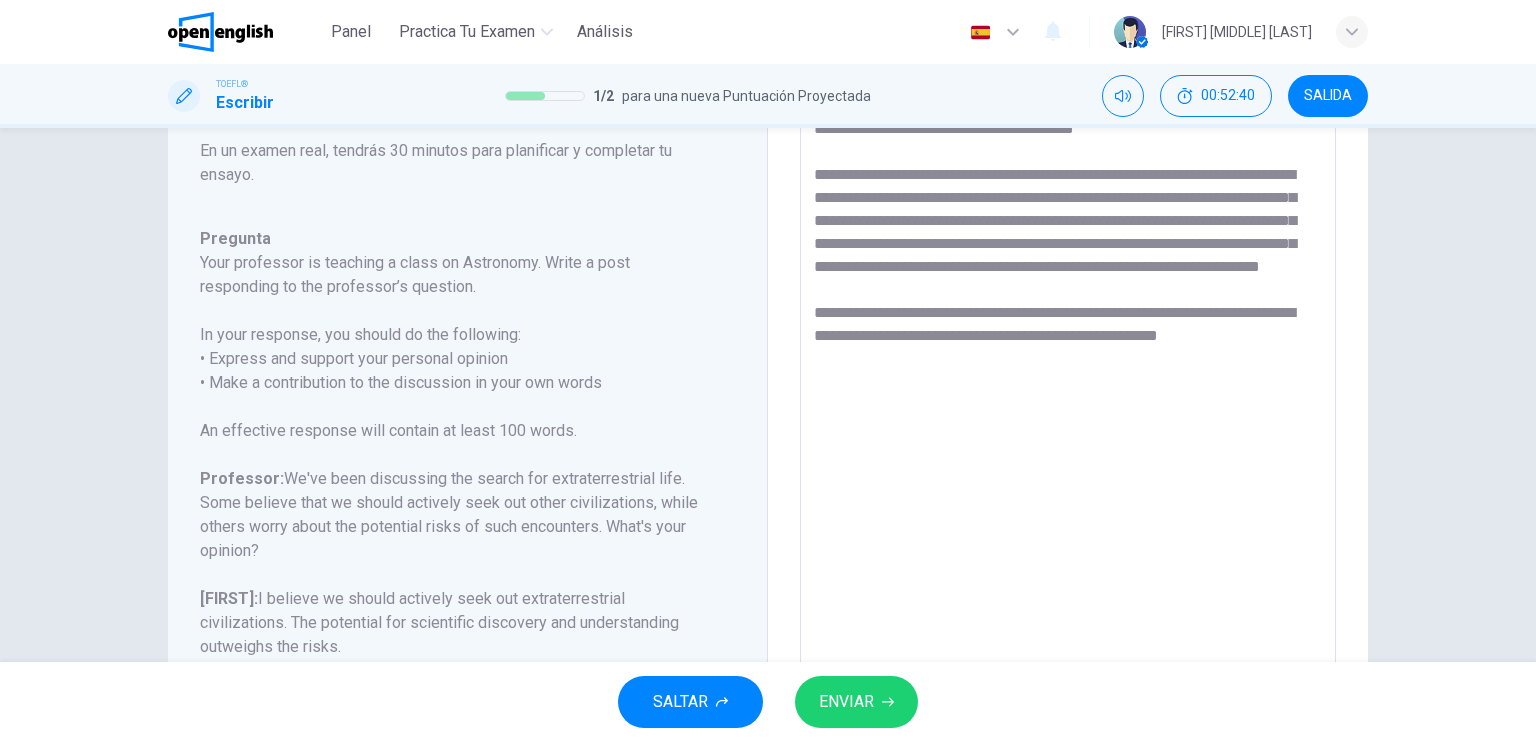 click on "**********" at bounding box center (1068, 388) 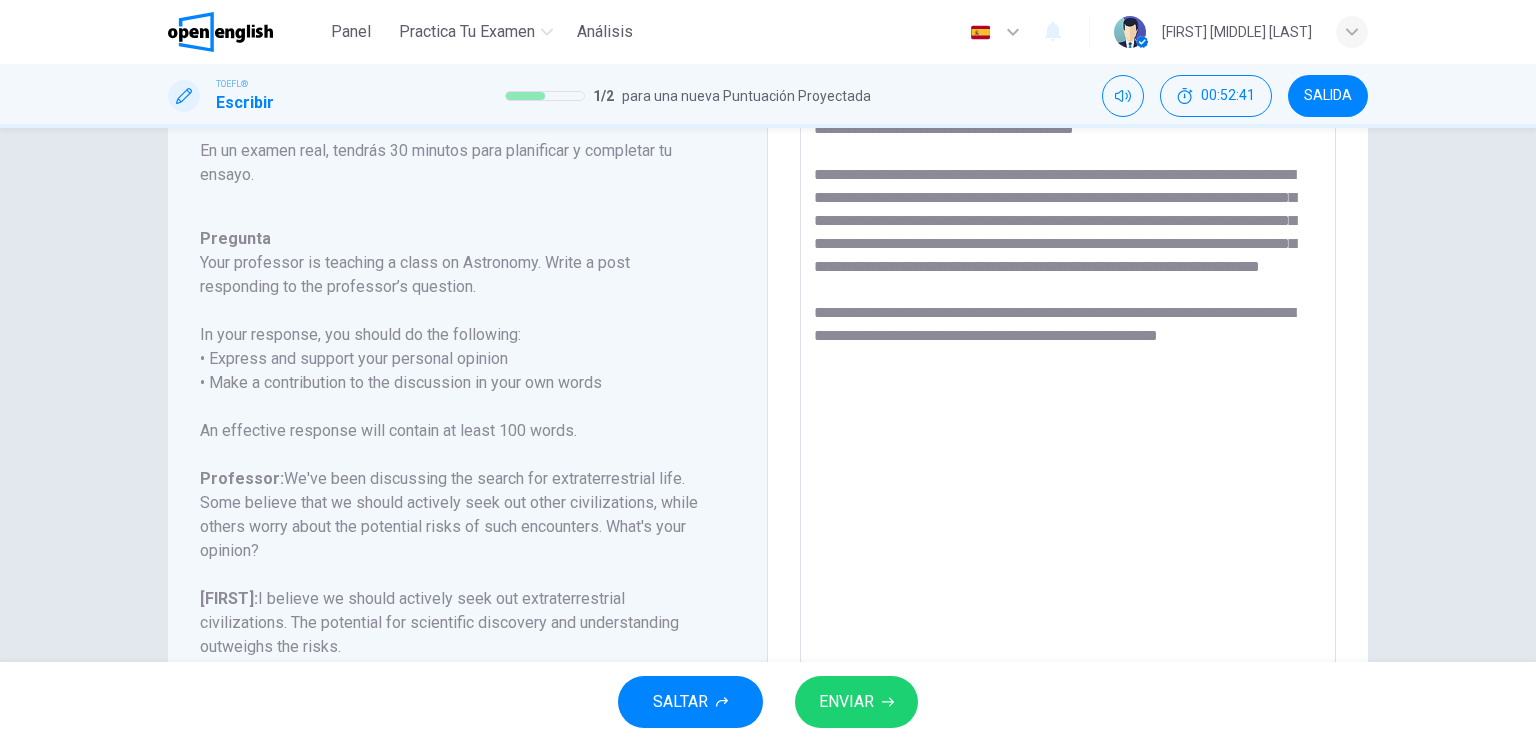 click on "**********" at bounding box center [1068, 388] 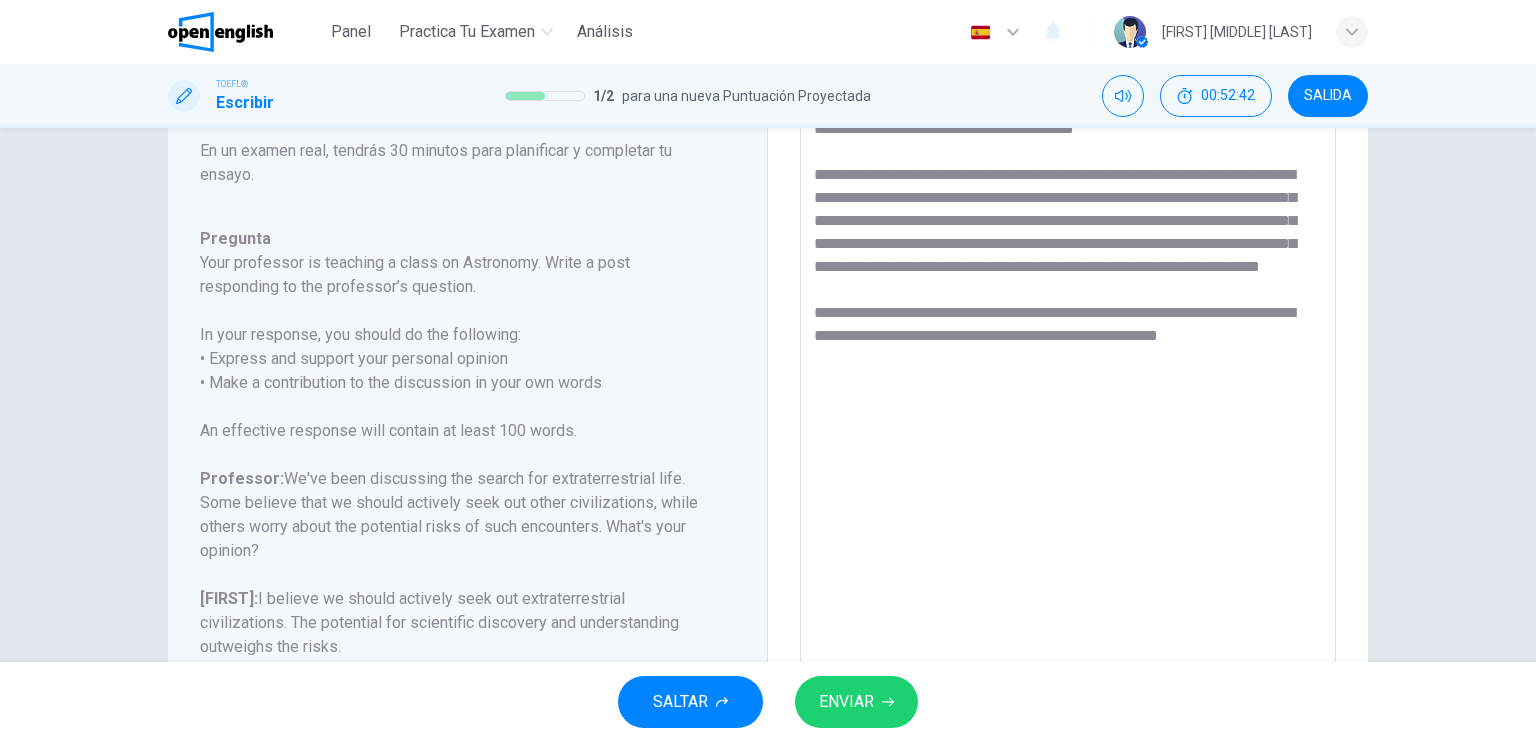 click on "**********" at bounding box center [1068, 388] 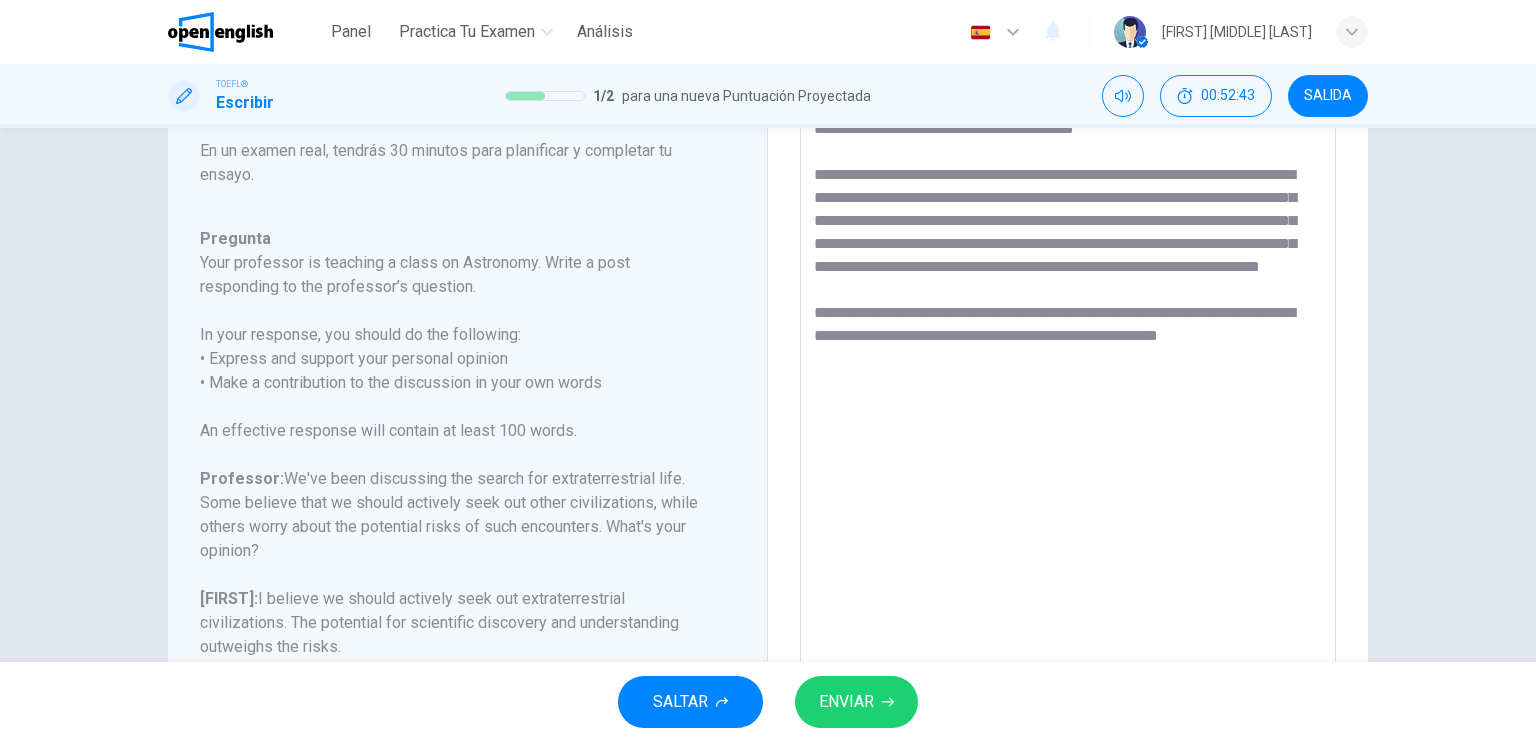 click on "**********" at bounding box center [1068, 388] 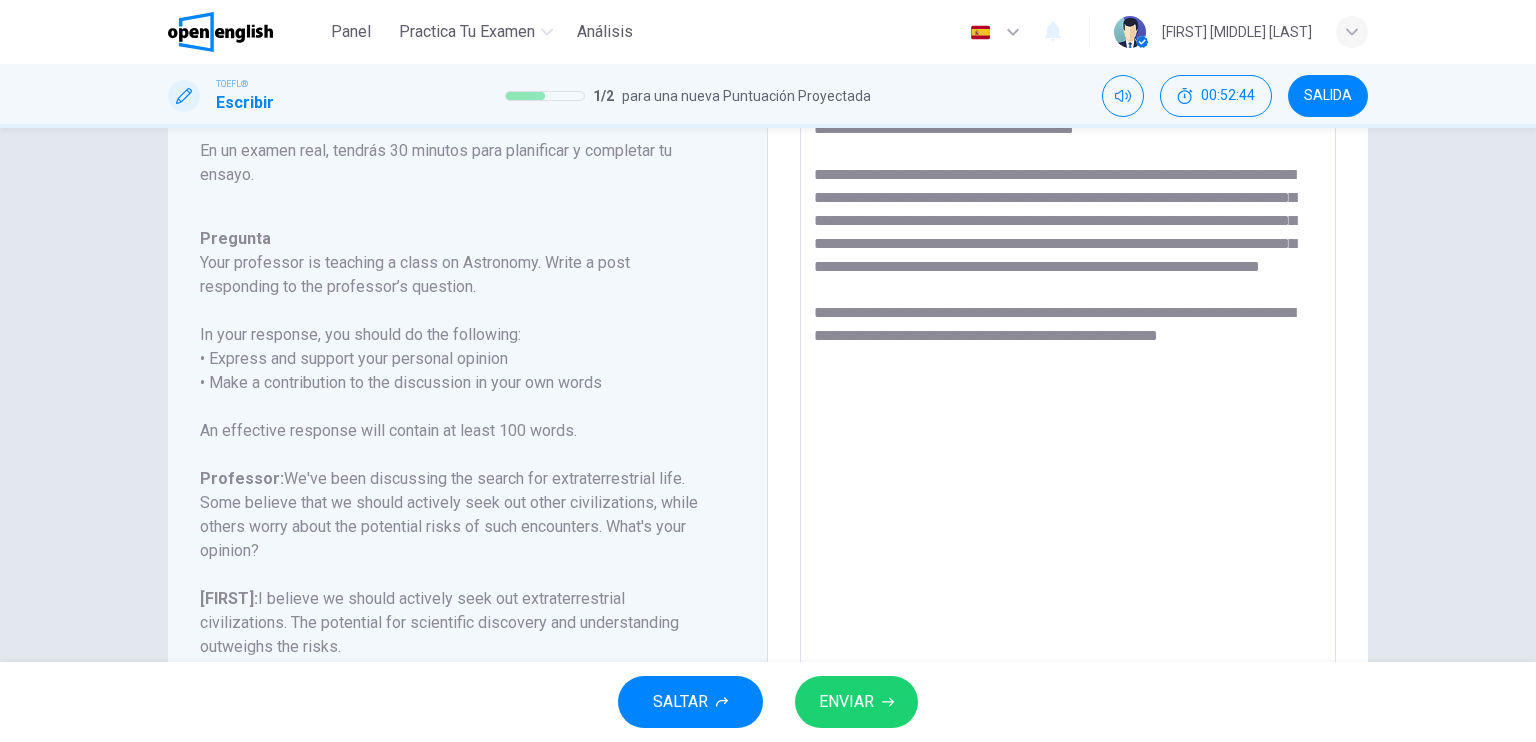 click on "**********" at bounding box center [1068, 388] 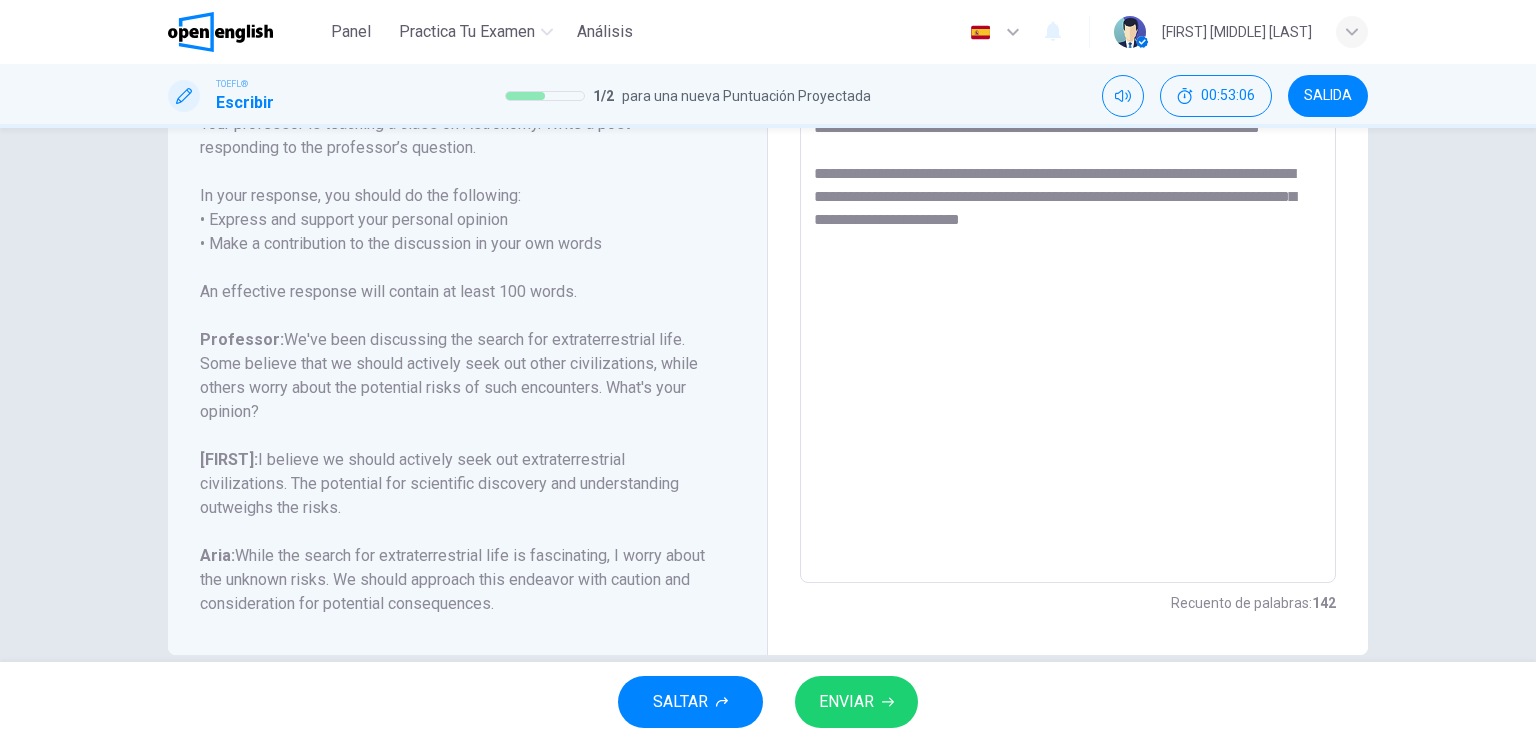 scroll, scrollTop: 356, scrollLeft: 0, axis: vertical 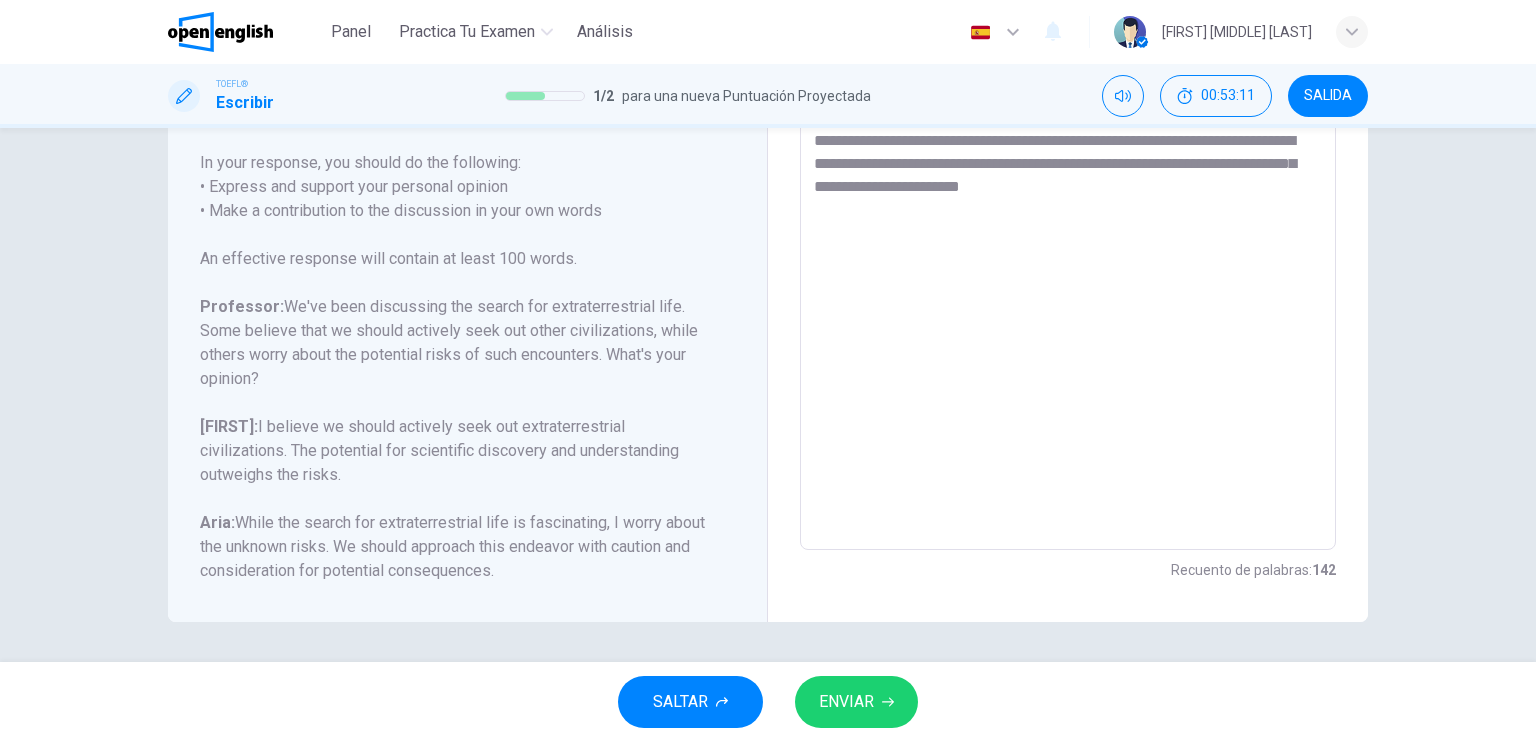 click on "**********" at bounding box center (1068, 216) 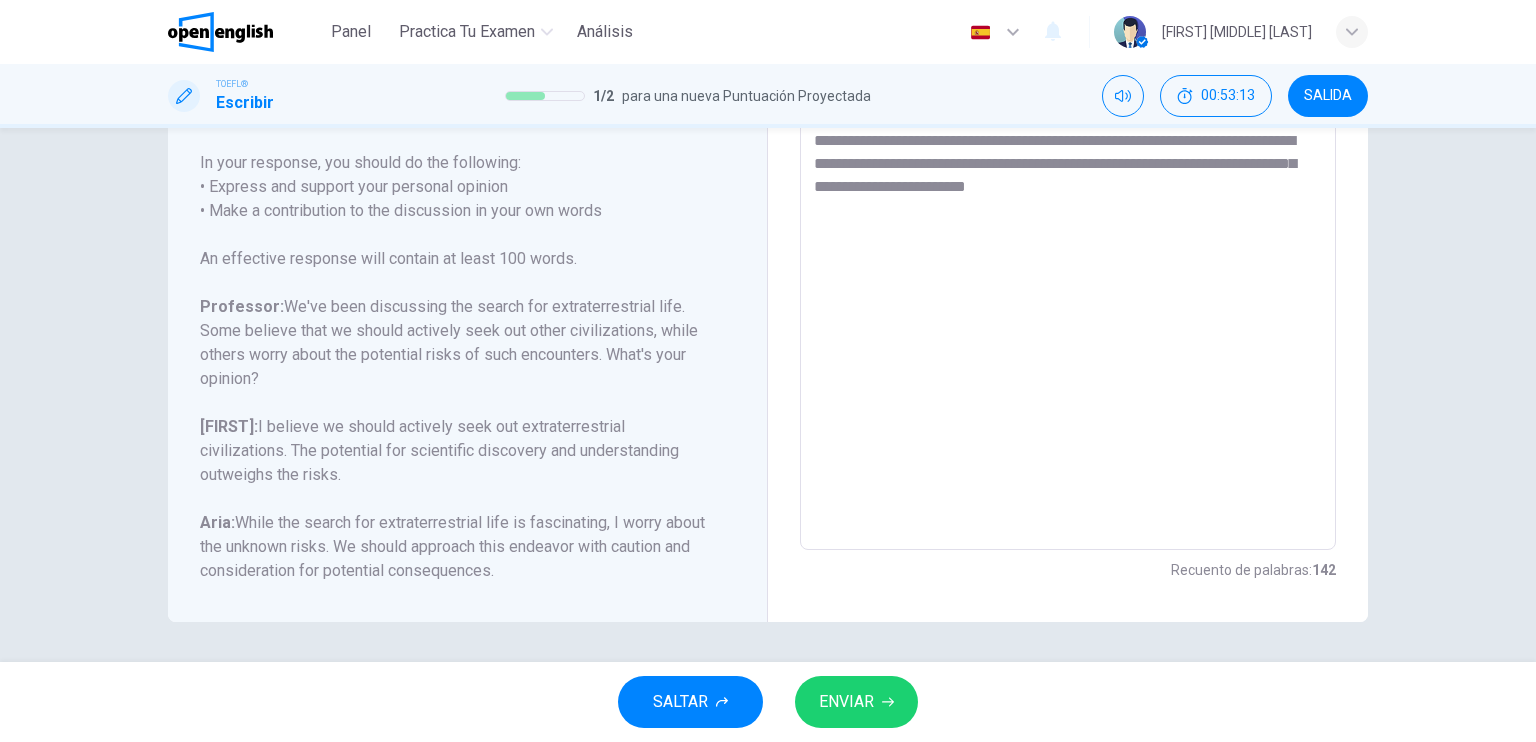 click on "**********" at bounding box center (1068, 216) 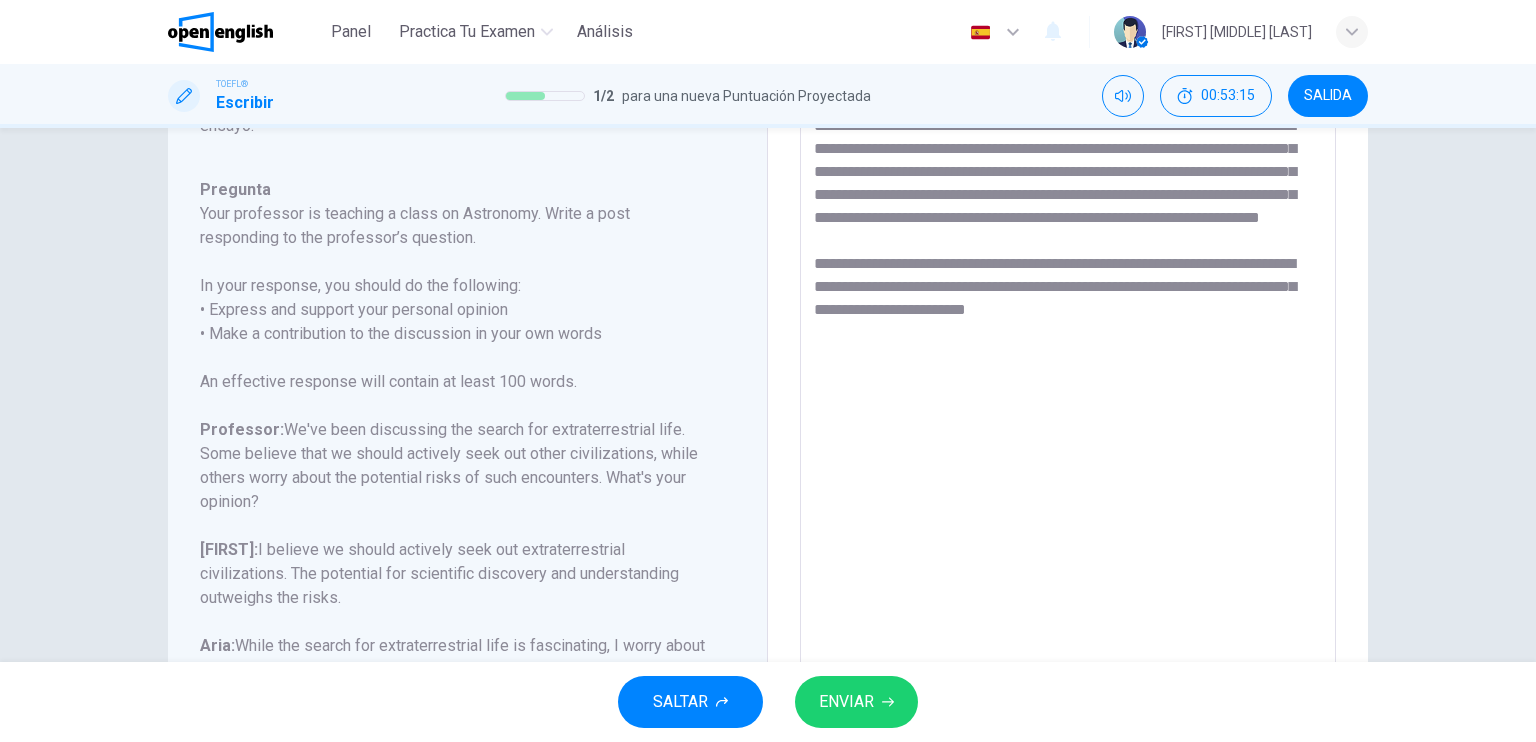 scroll, scrollTop: 232, scrollLeft: 0, axis: vertical 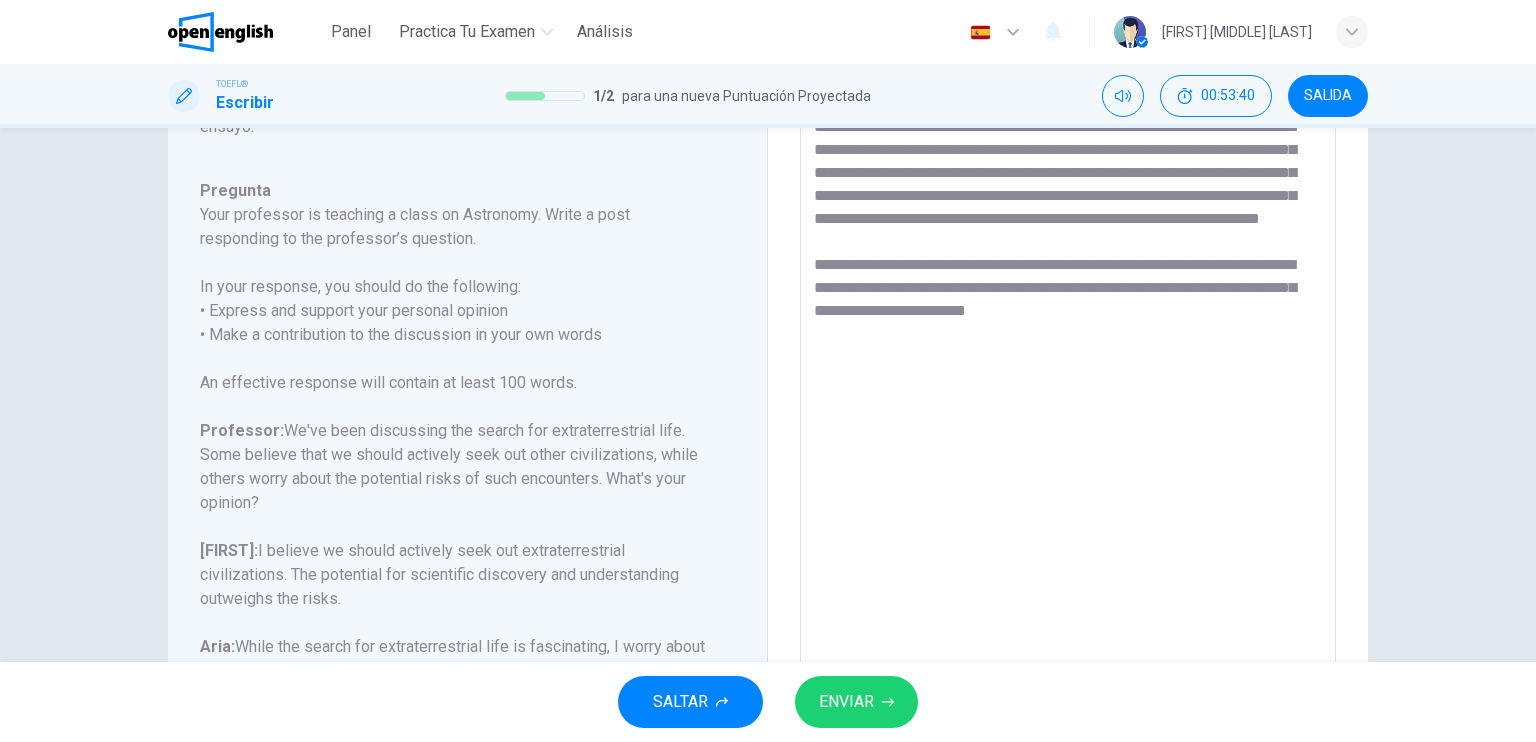 click on "**********" at bounding box center (1068, 340) 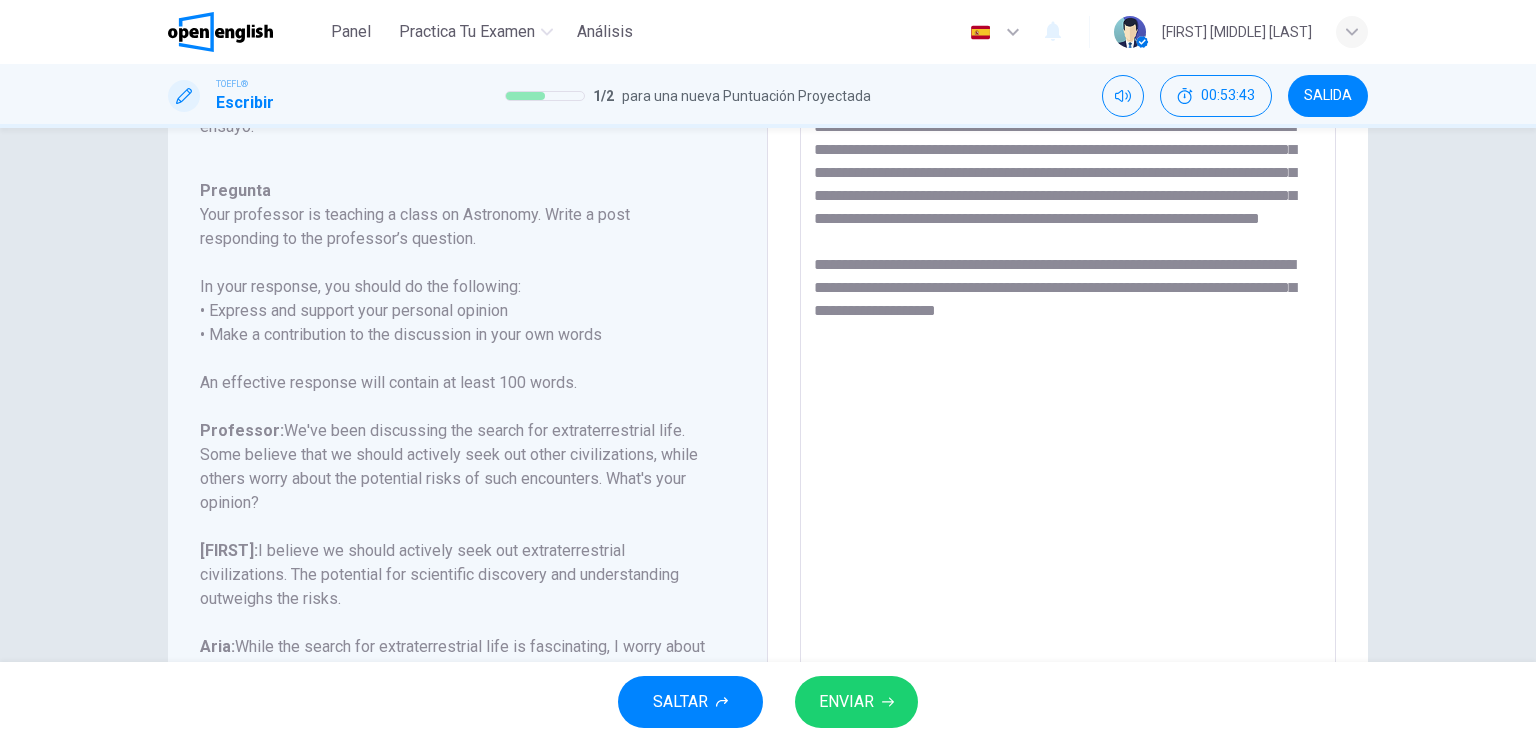 click on "**********" at bounding box center (1068, 340) 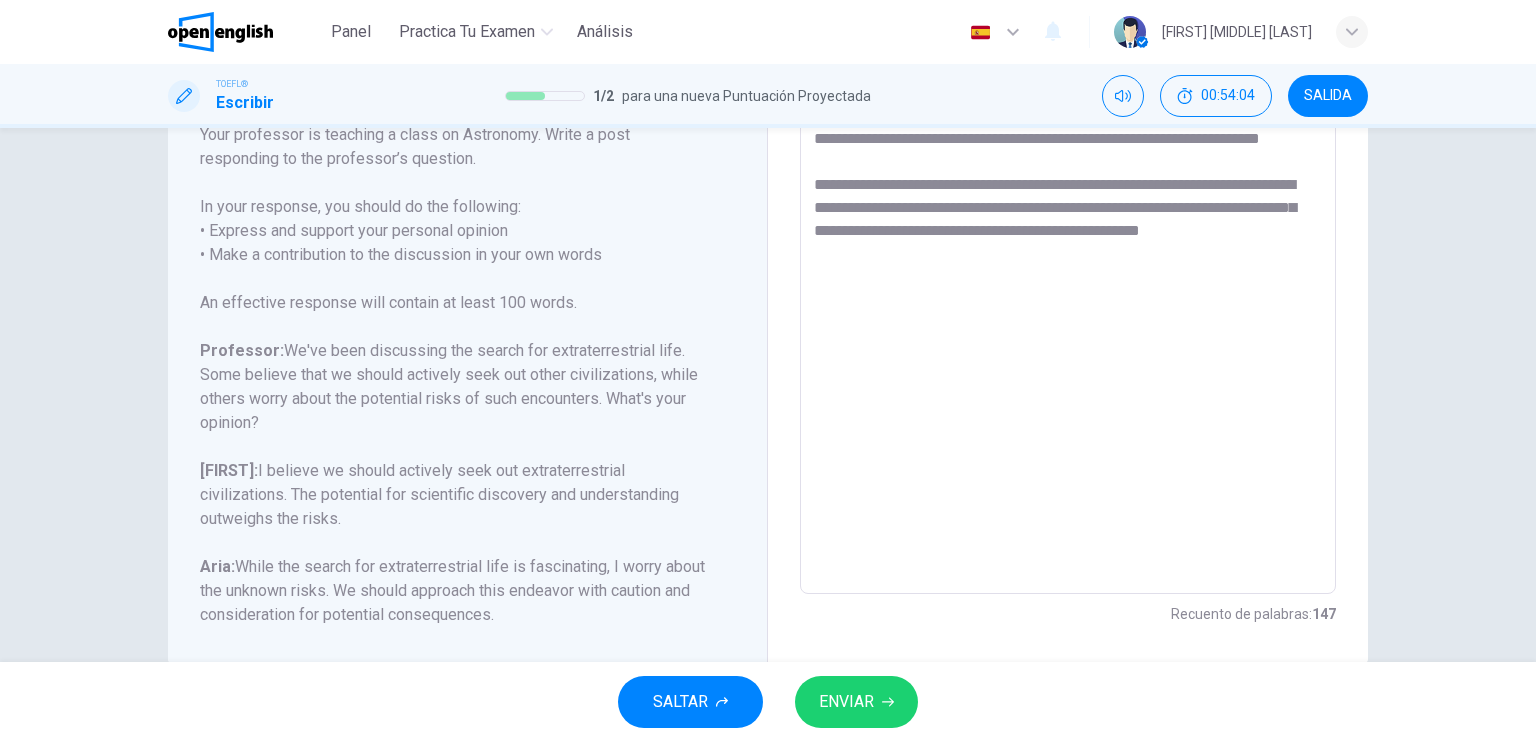 scroll, scrollTop: 325, scrollLeft: 0, axis: vertical 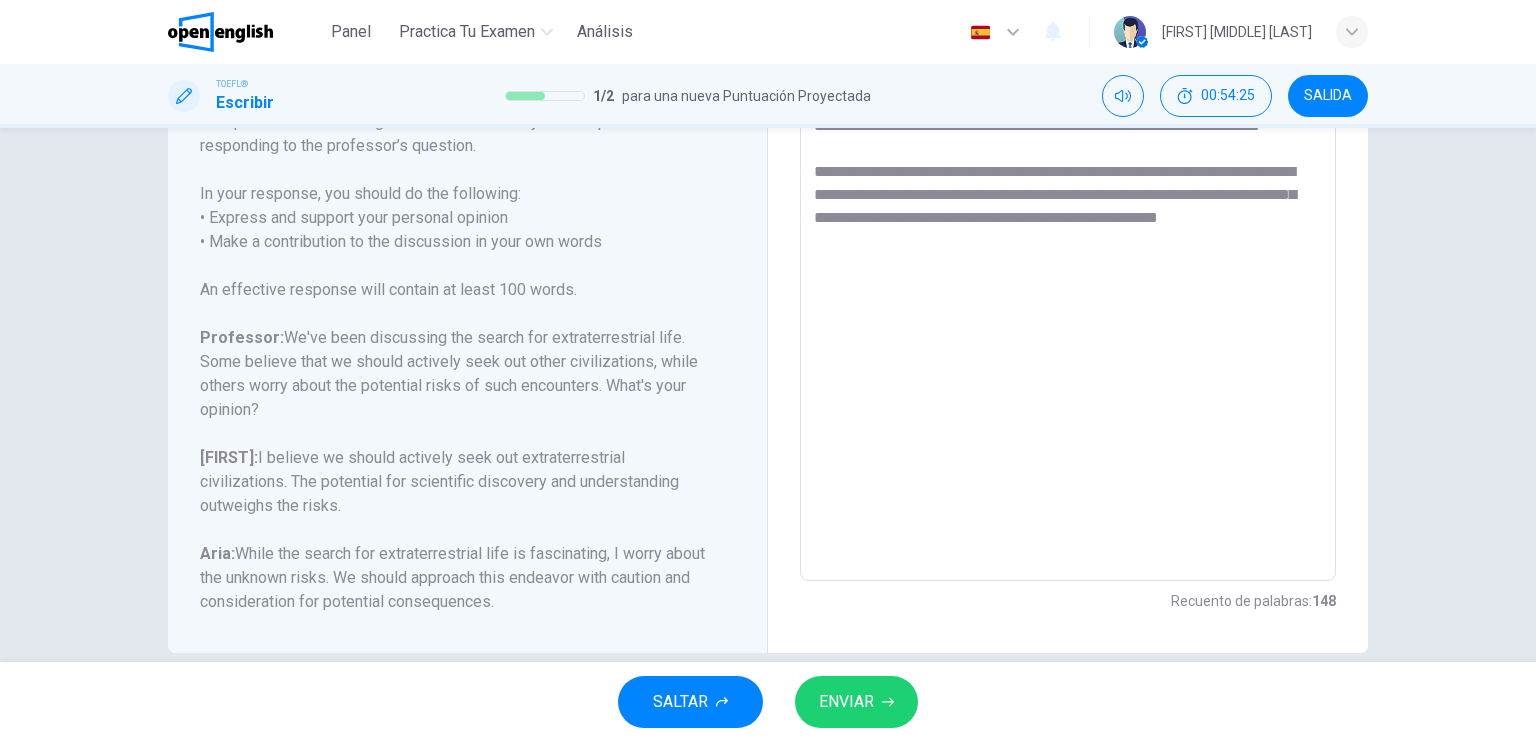 click on "**********" at bounding box center (1068, 247) 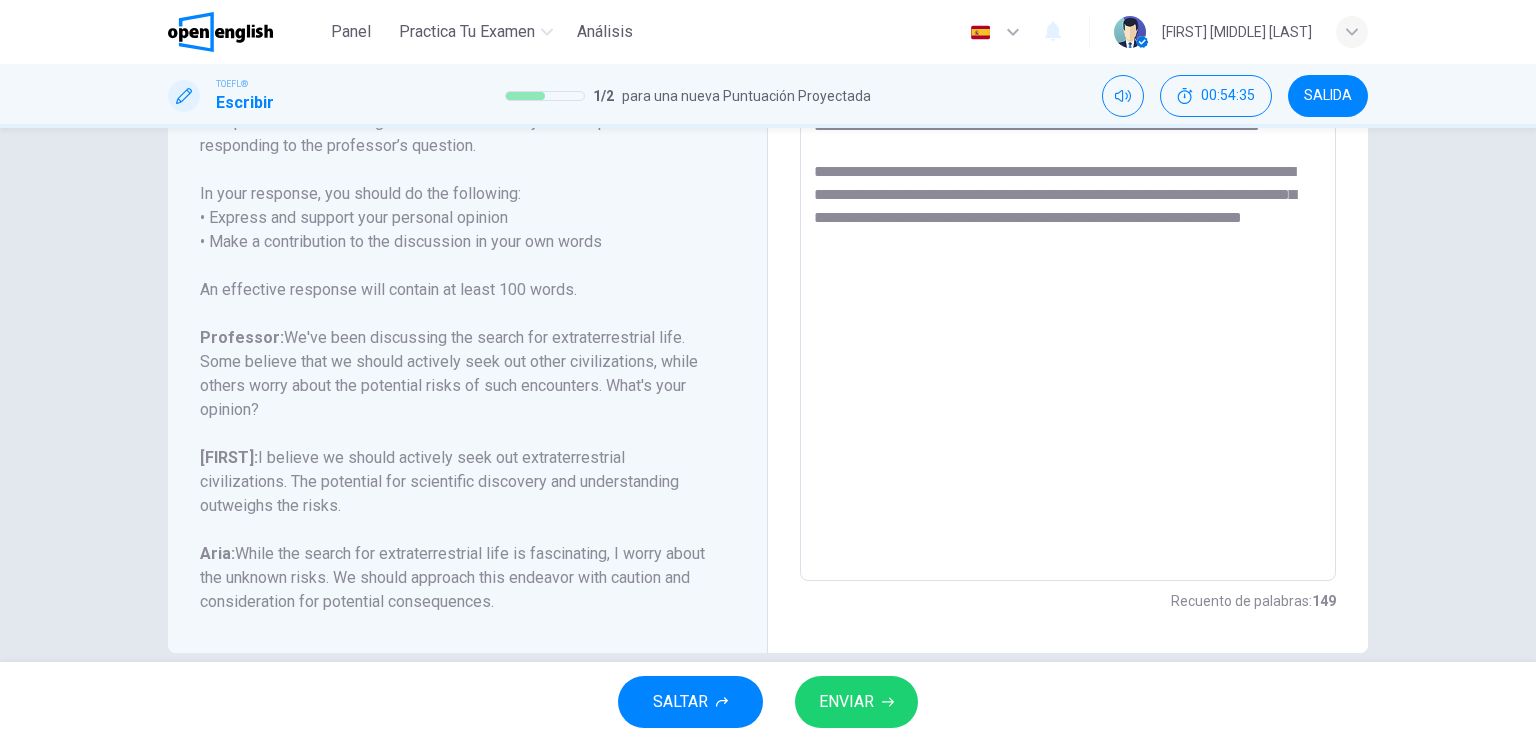 click on "**********" at bounding box center [1068, 247] 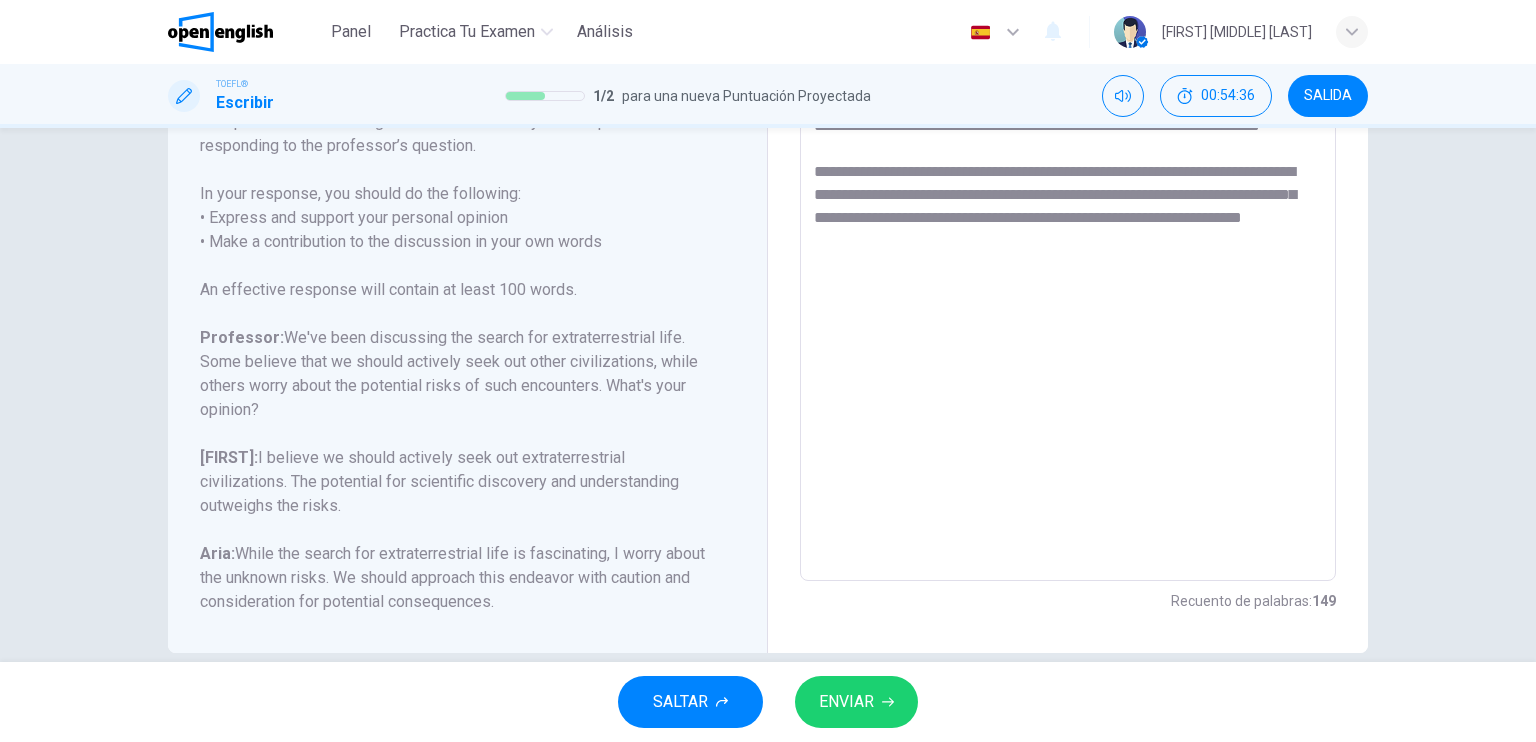 click on "**********" at bounding box center (1068, 247) 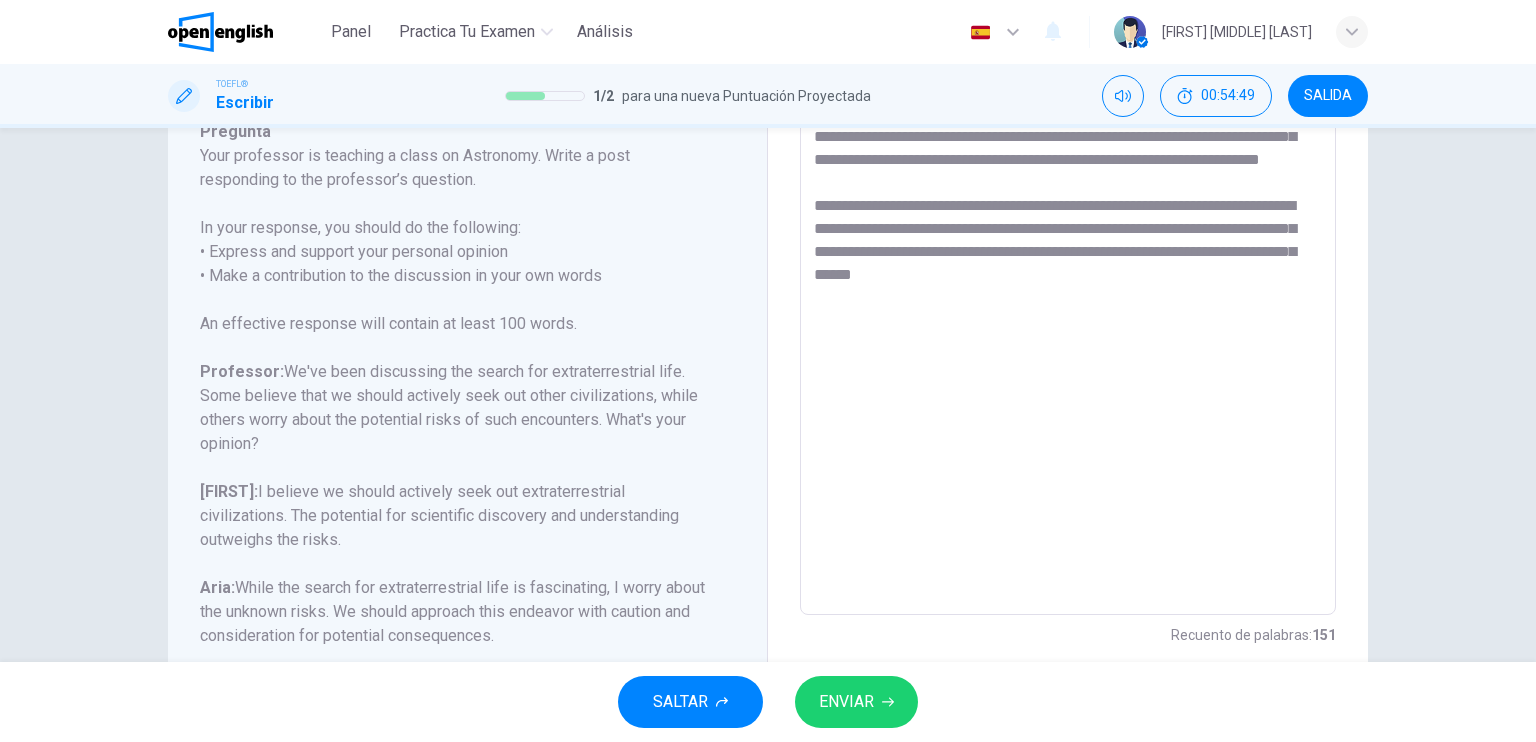scroll, scrollTop: 356, scrollLeft: 0, axis: vertical 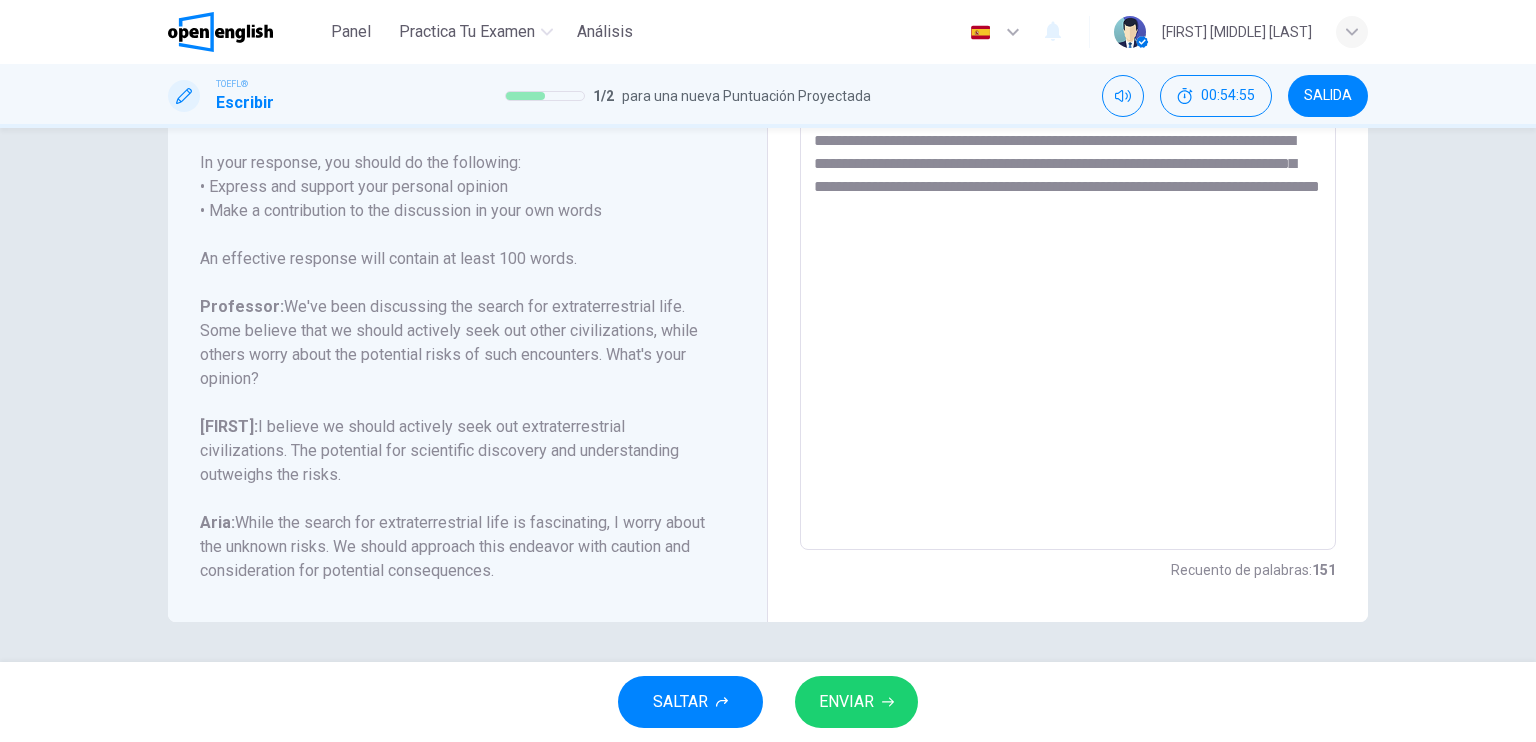 click on "**********" at bounding box center [1068, 216] 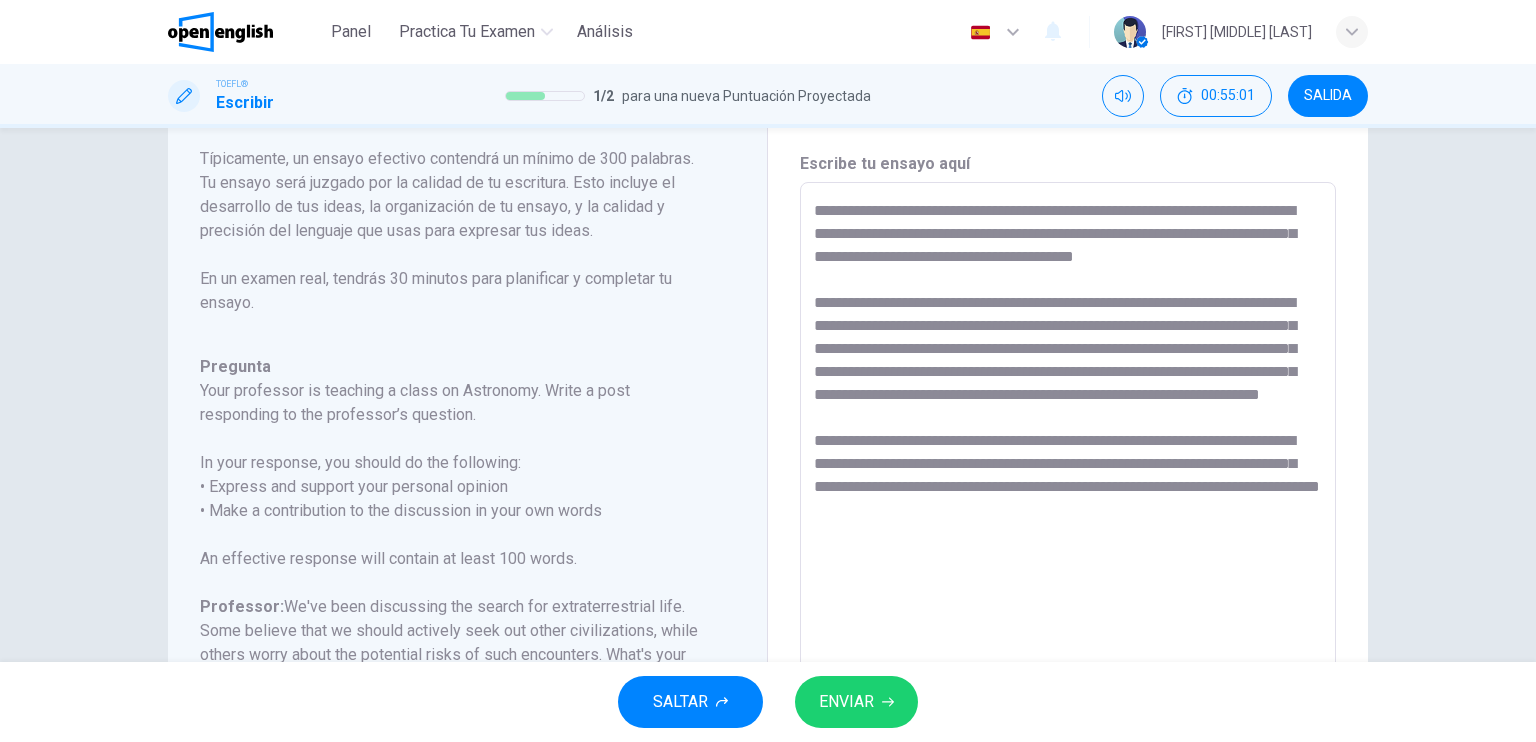 scroll, scrollTop: 356, scrollLeft: 0, axis: vertical 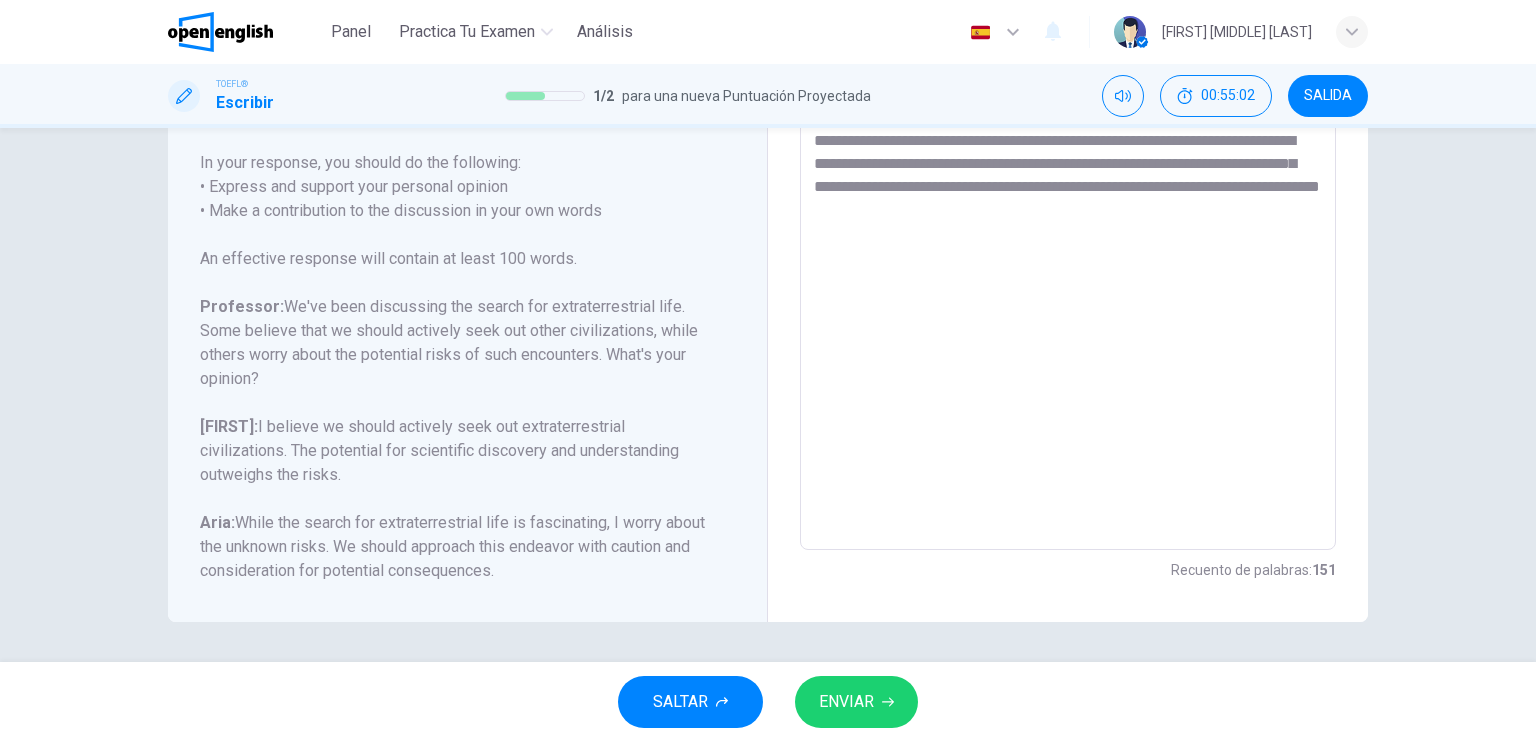 type on "**********" 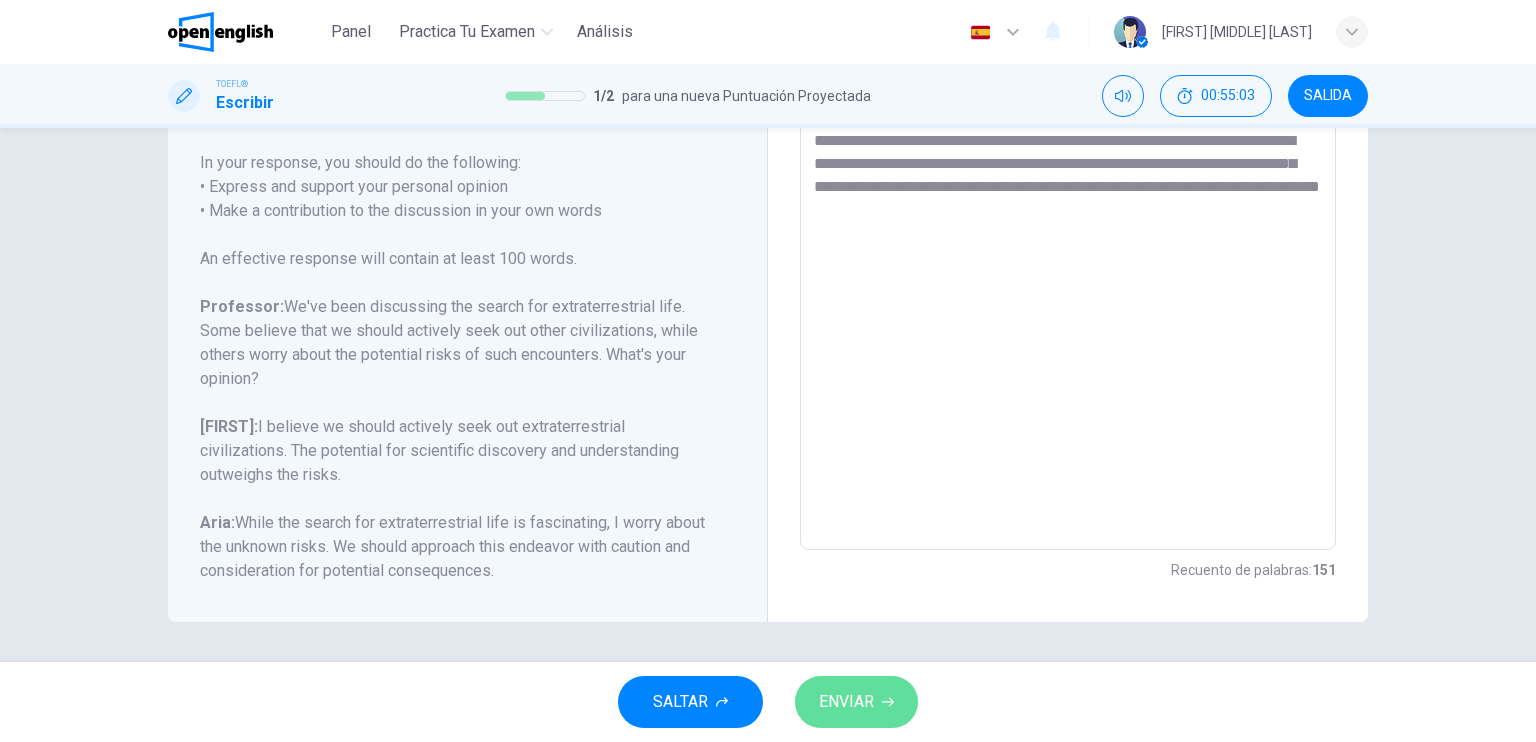 click on "ENVIAR" at bounding box center (856, 702) 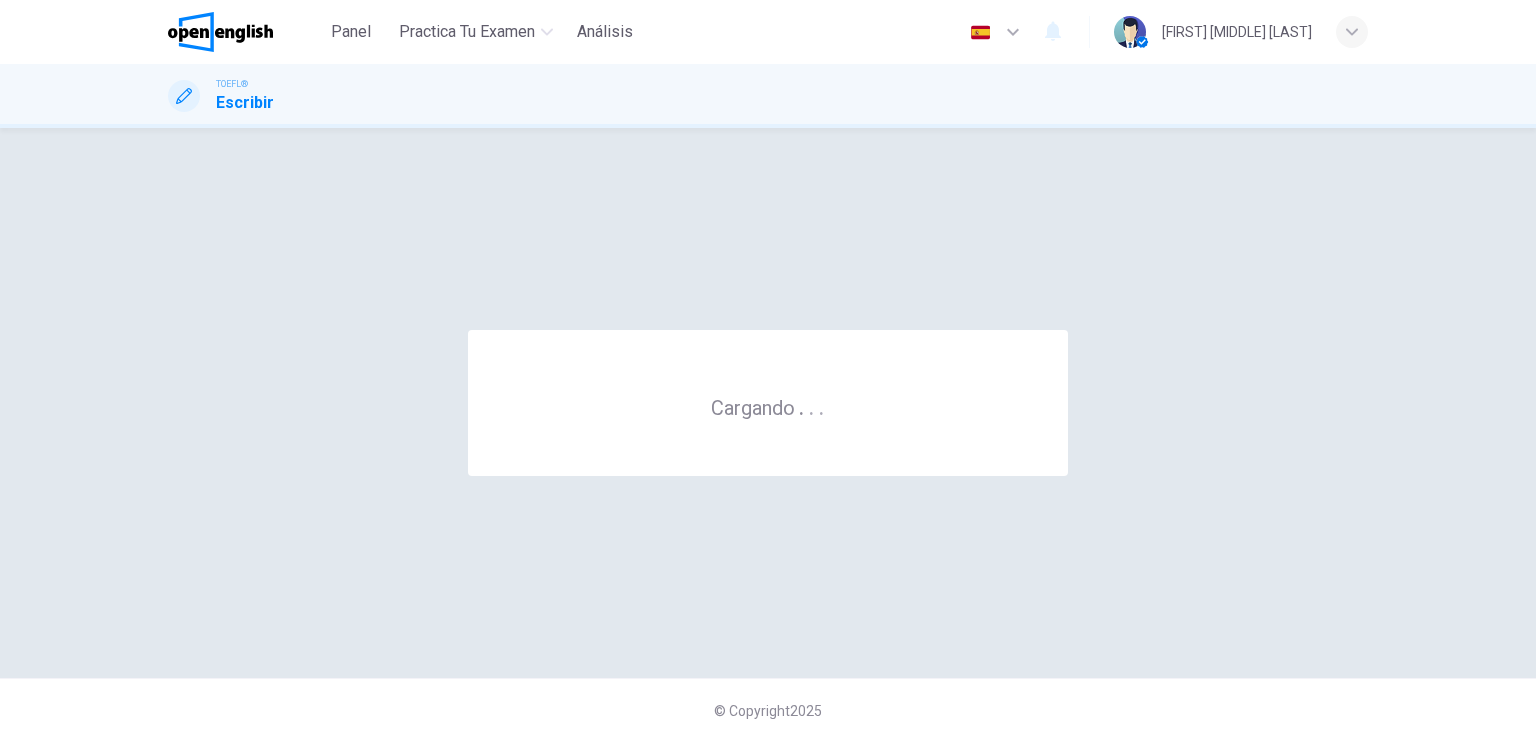 scroll, scrollTop: 0, scrollLeft: 0, axis: both 